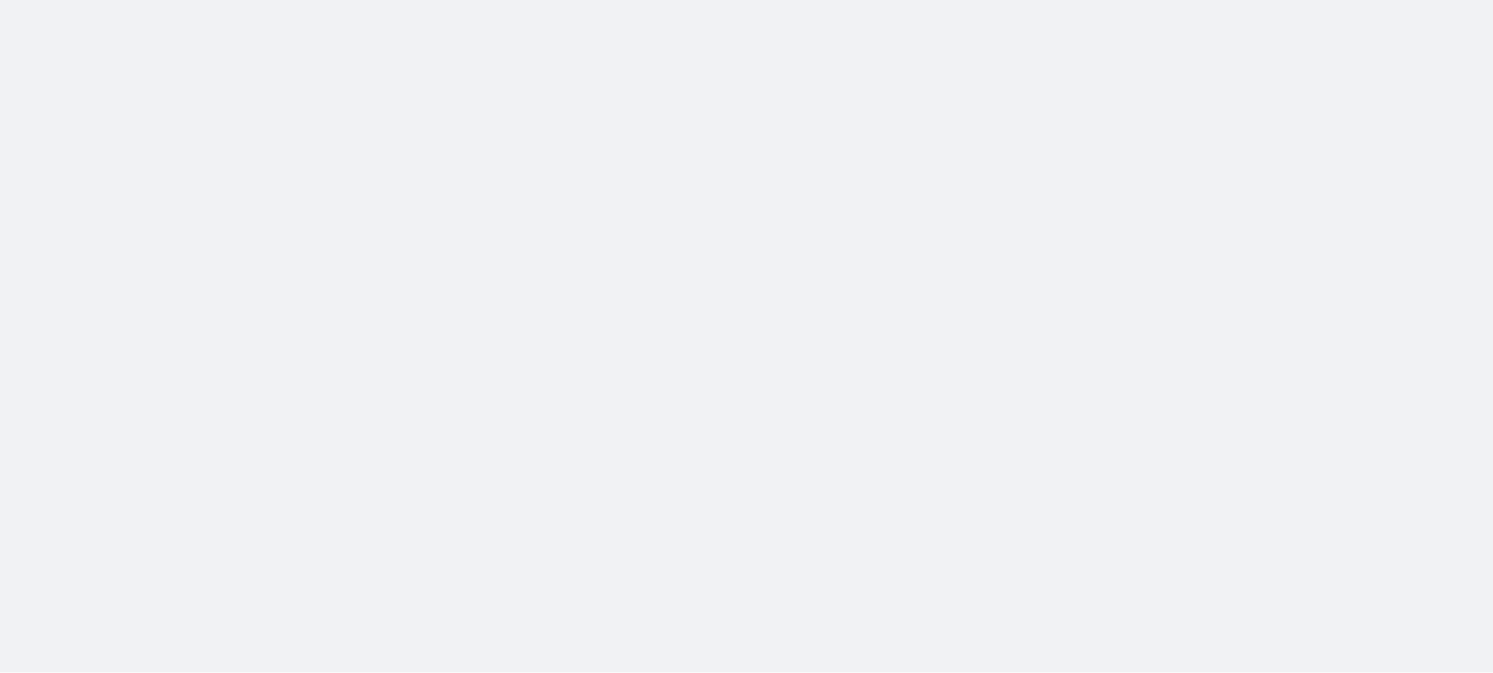 scroll, scrollTop: 0, scrollLeft: 0, axis: both 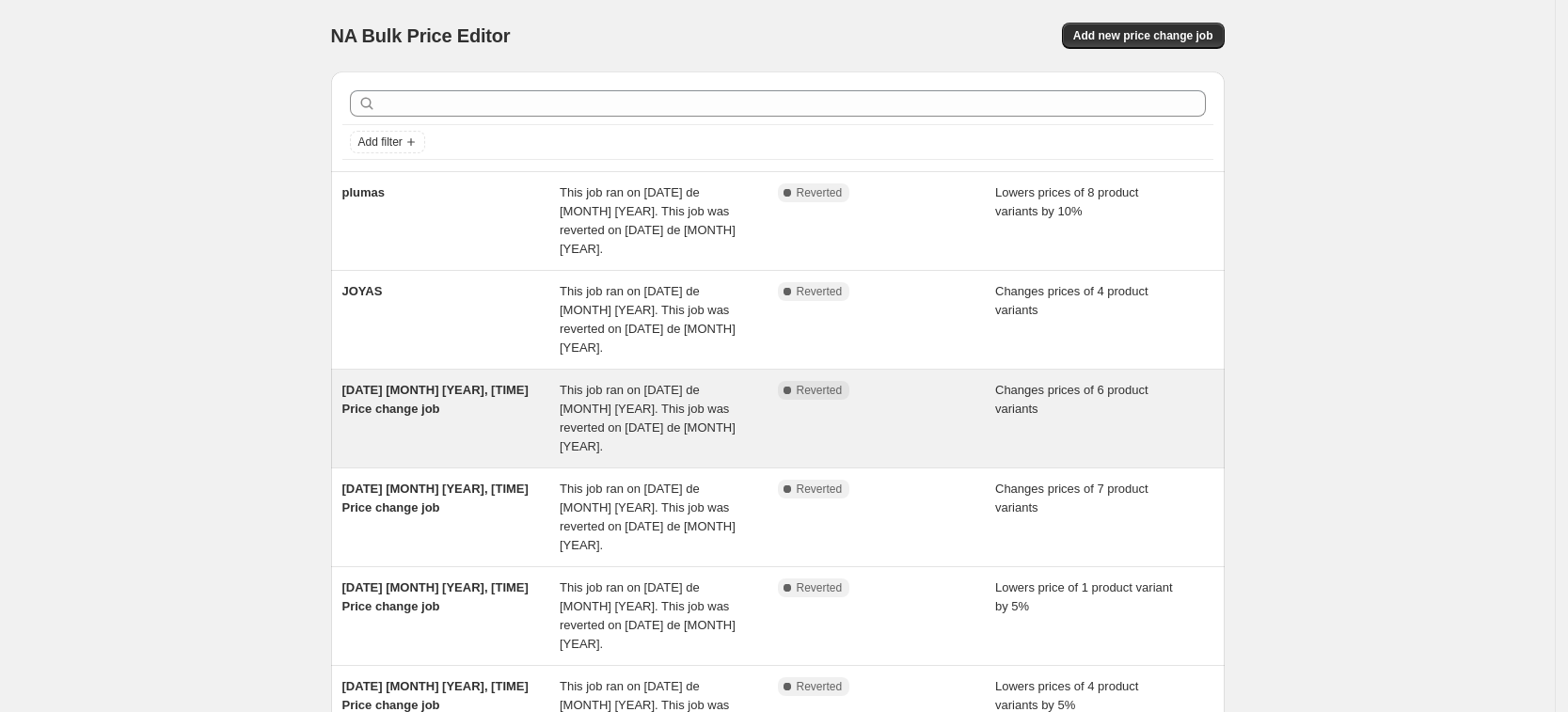click on "24 [MONTH] 2024, 11:02:33 Price change job" at bounding box center (451, 419) 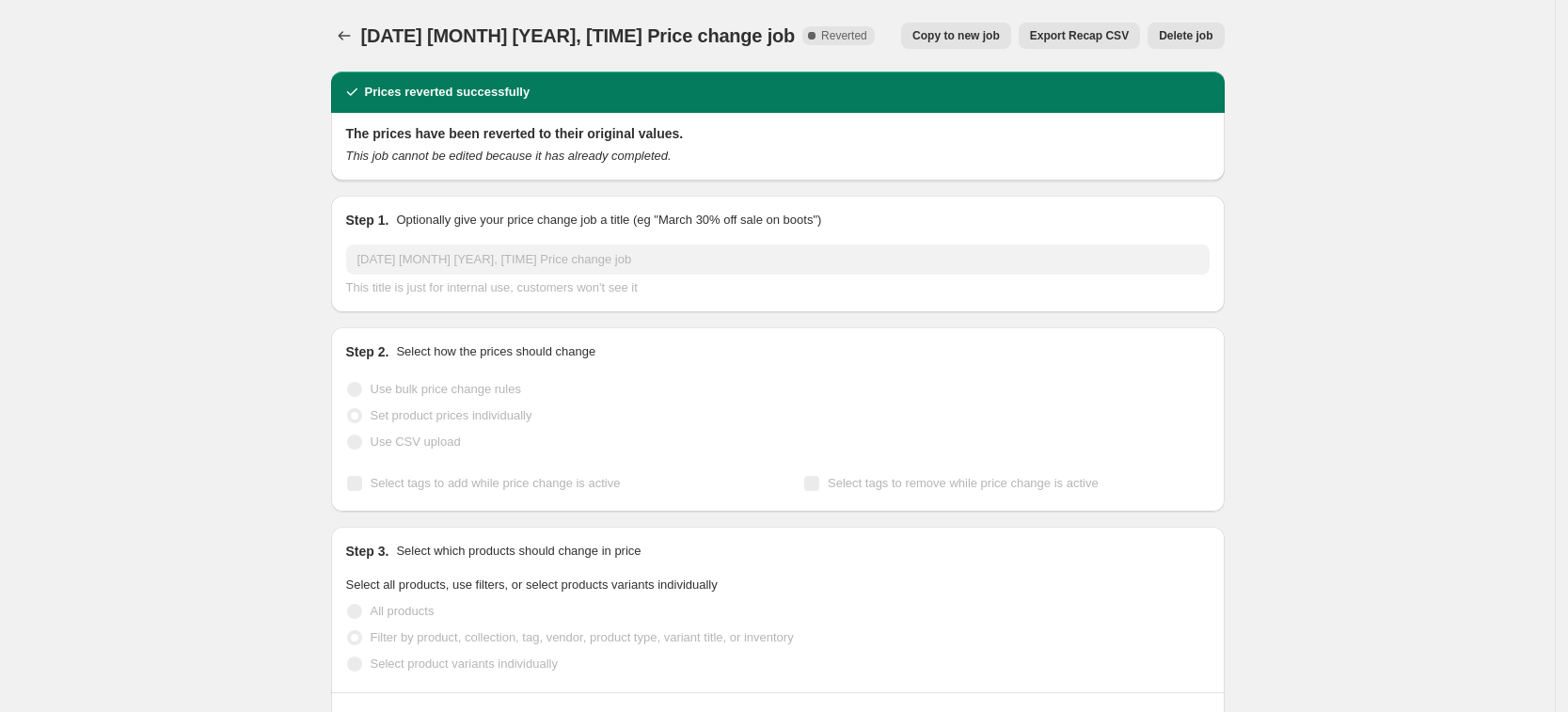 select on "collection" 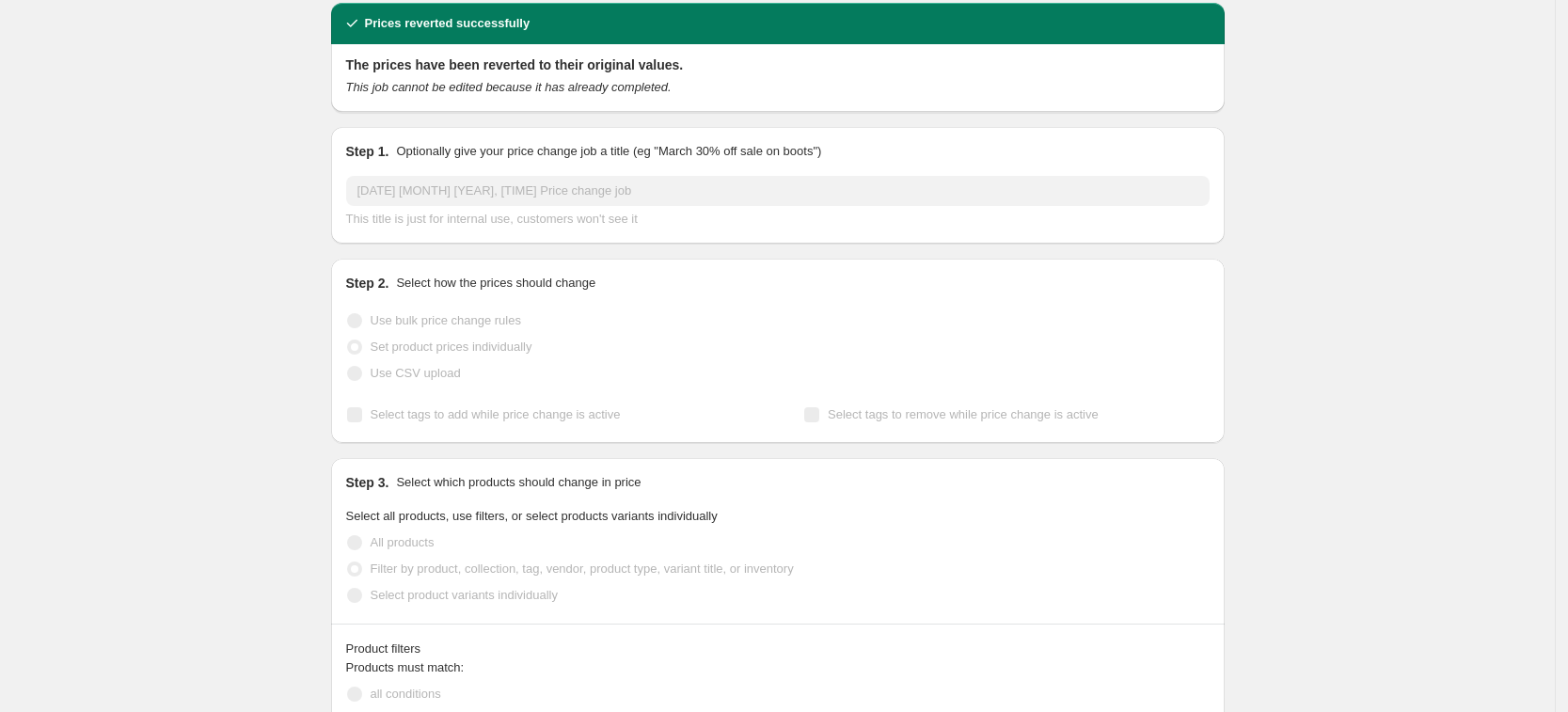 scroll, scrollTop: 0, scrollLeft: 0, axis: both 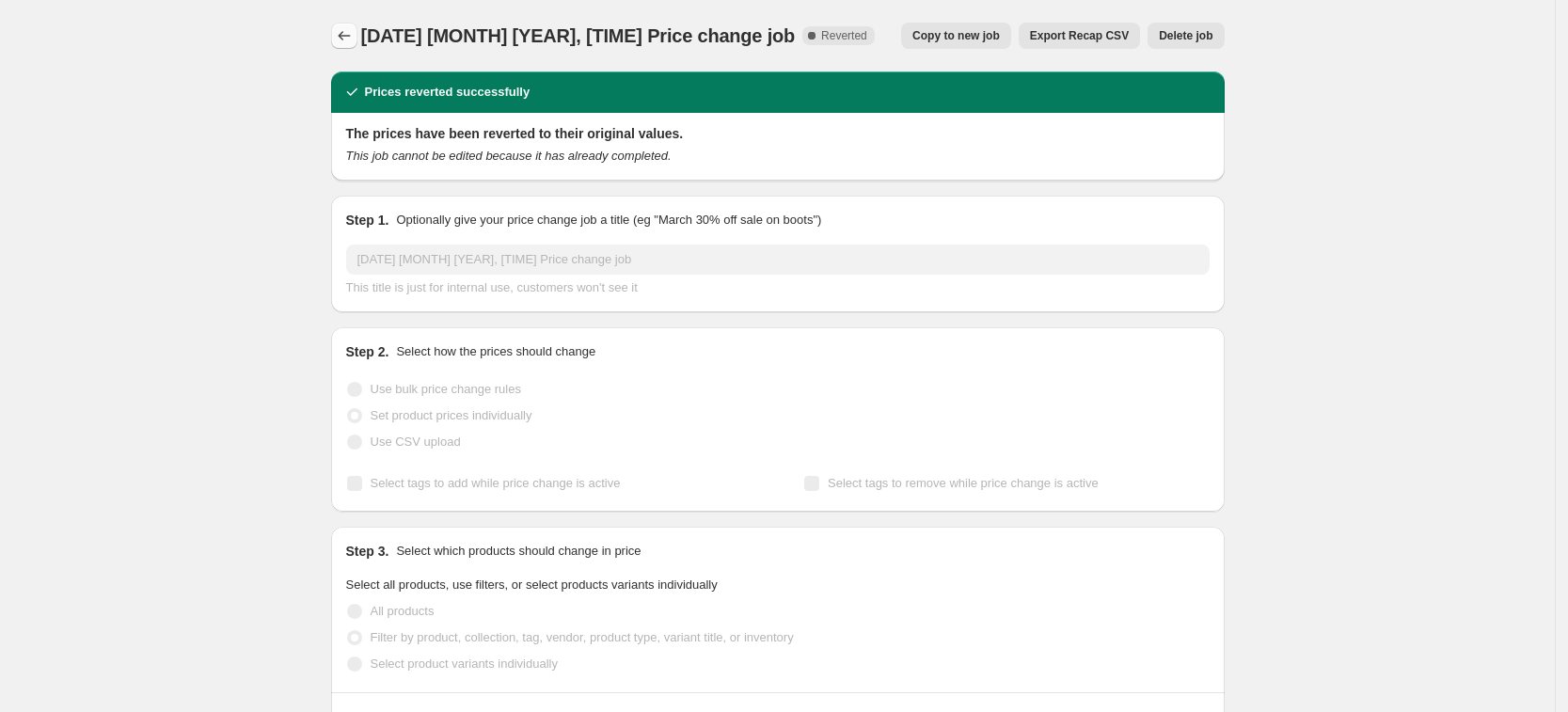 click 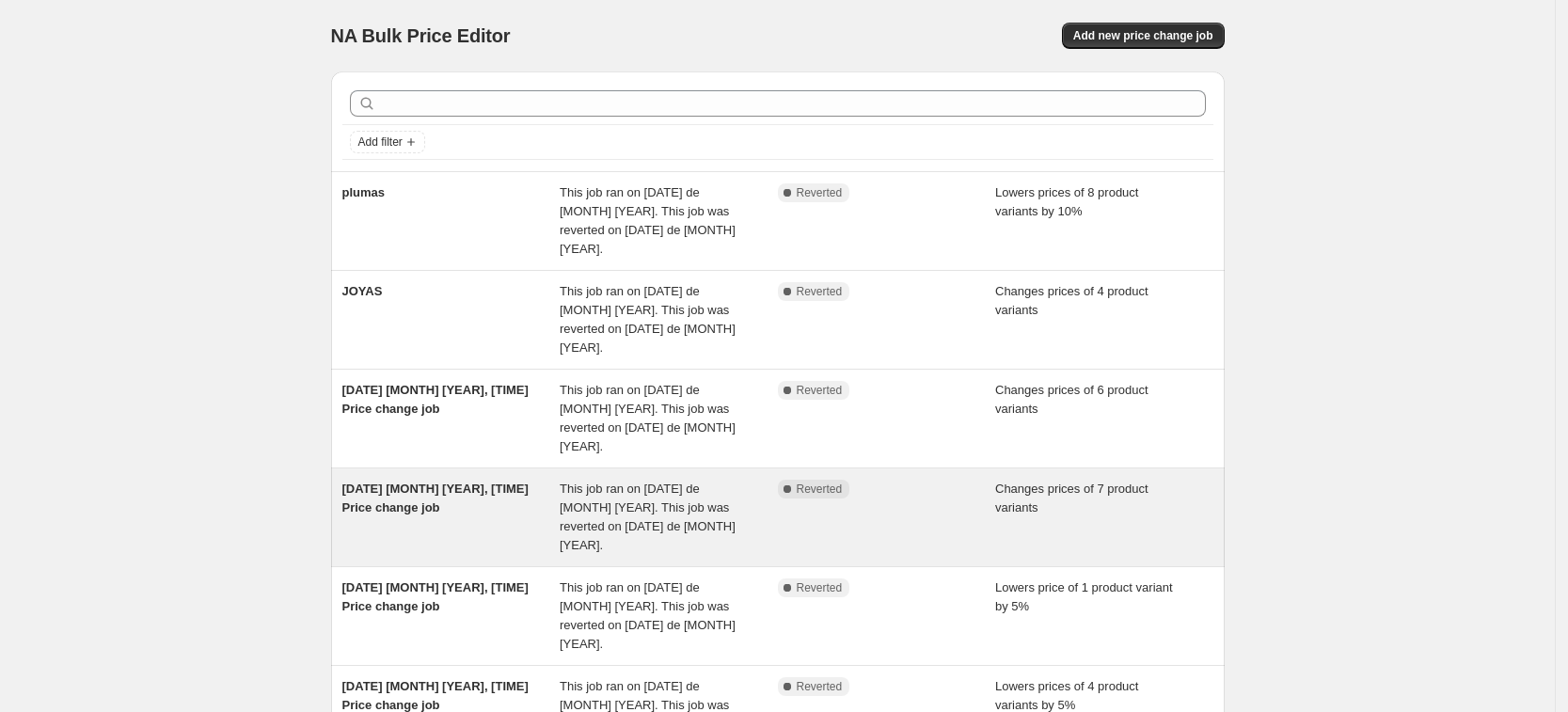 click on "24 [MONTH] 2024, 11:02:33 Price change job" at bounding box center (451, 517) 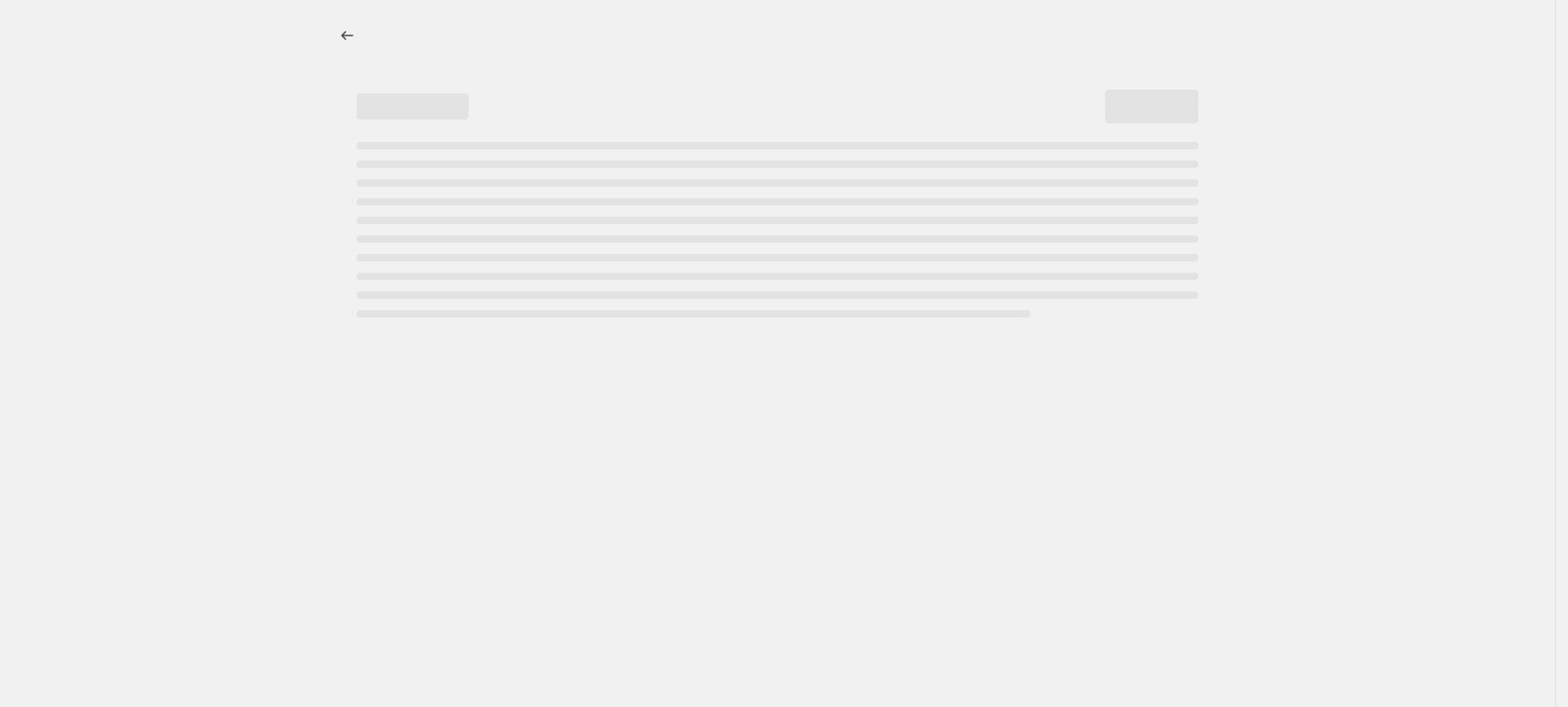 select on "collection" 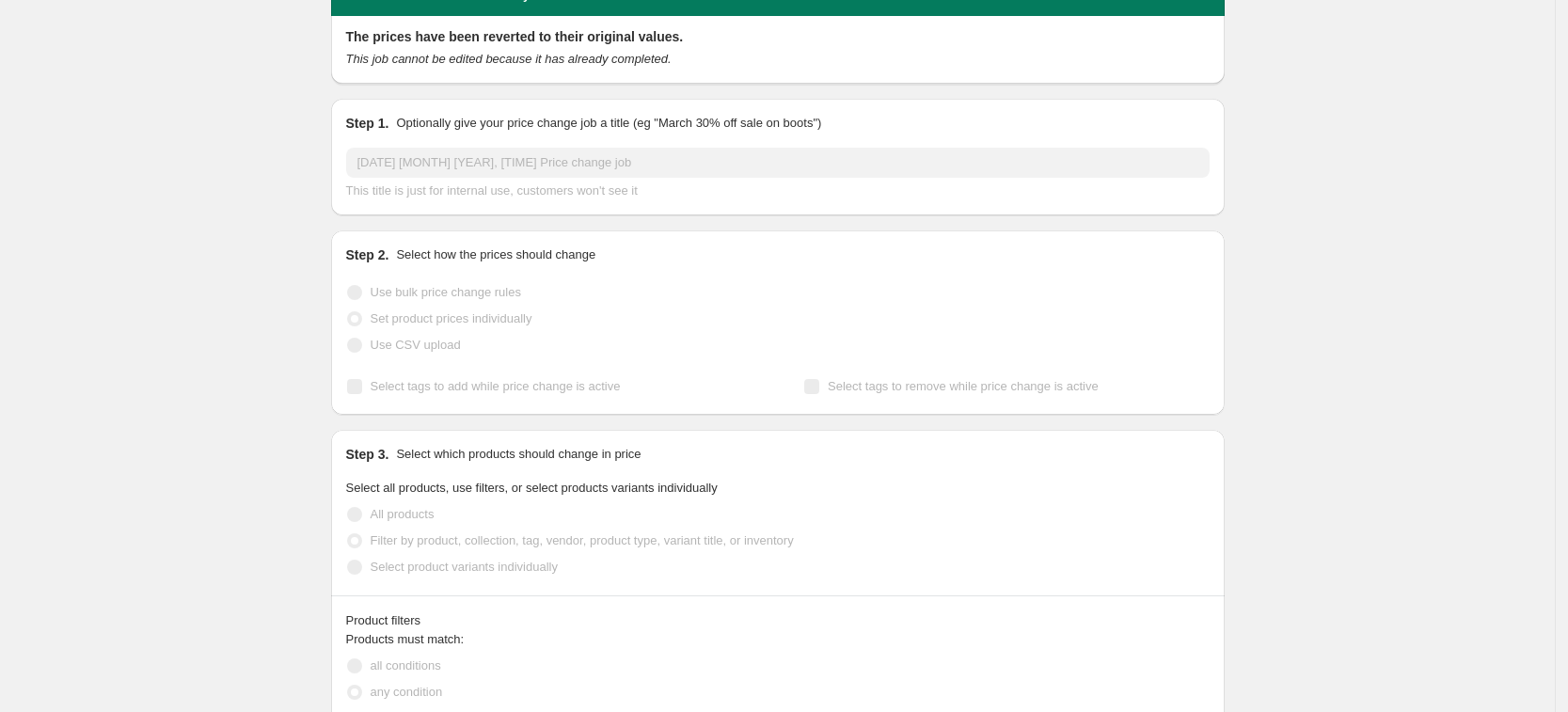 scroll, scrollTop: 0, scrollLeft: 0, axis: both 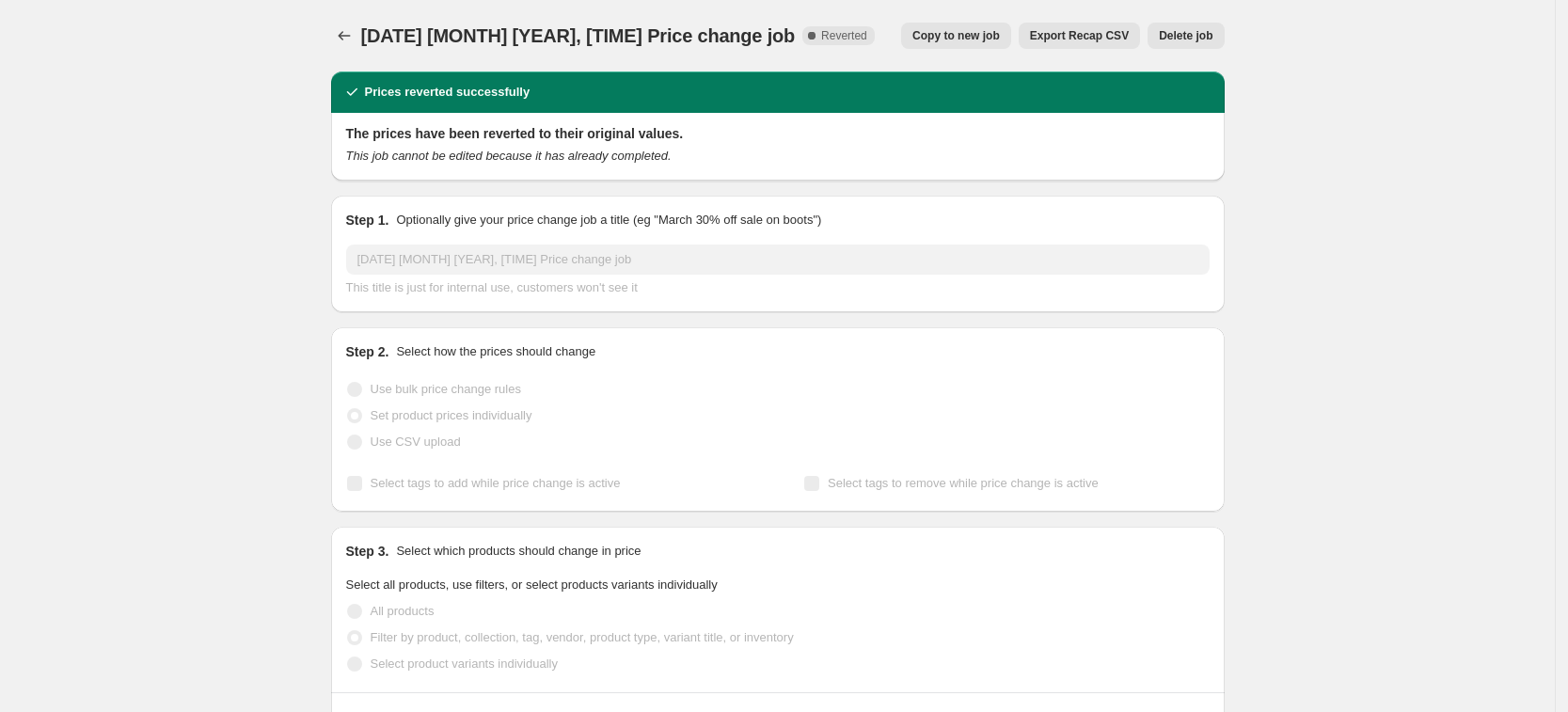 click on "Copy to new job" at bounding box center [956, 36] 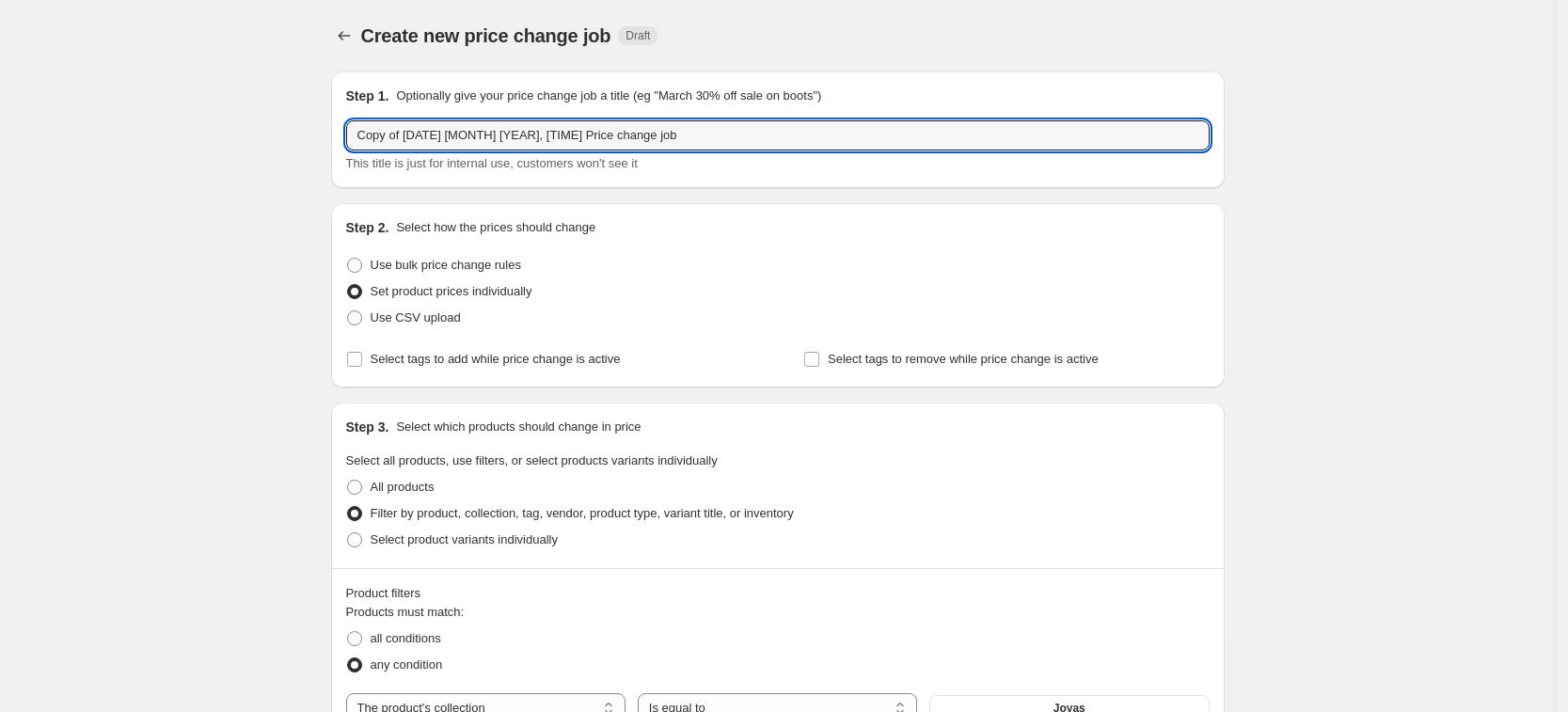 drag, startPoint x: 656, startPoint y: 134, endPoint x: 325, endPoint y: 164, distance: 332.35674 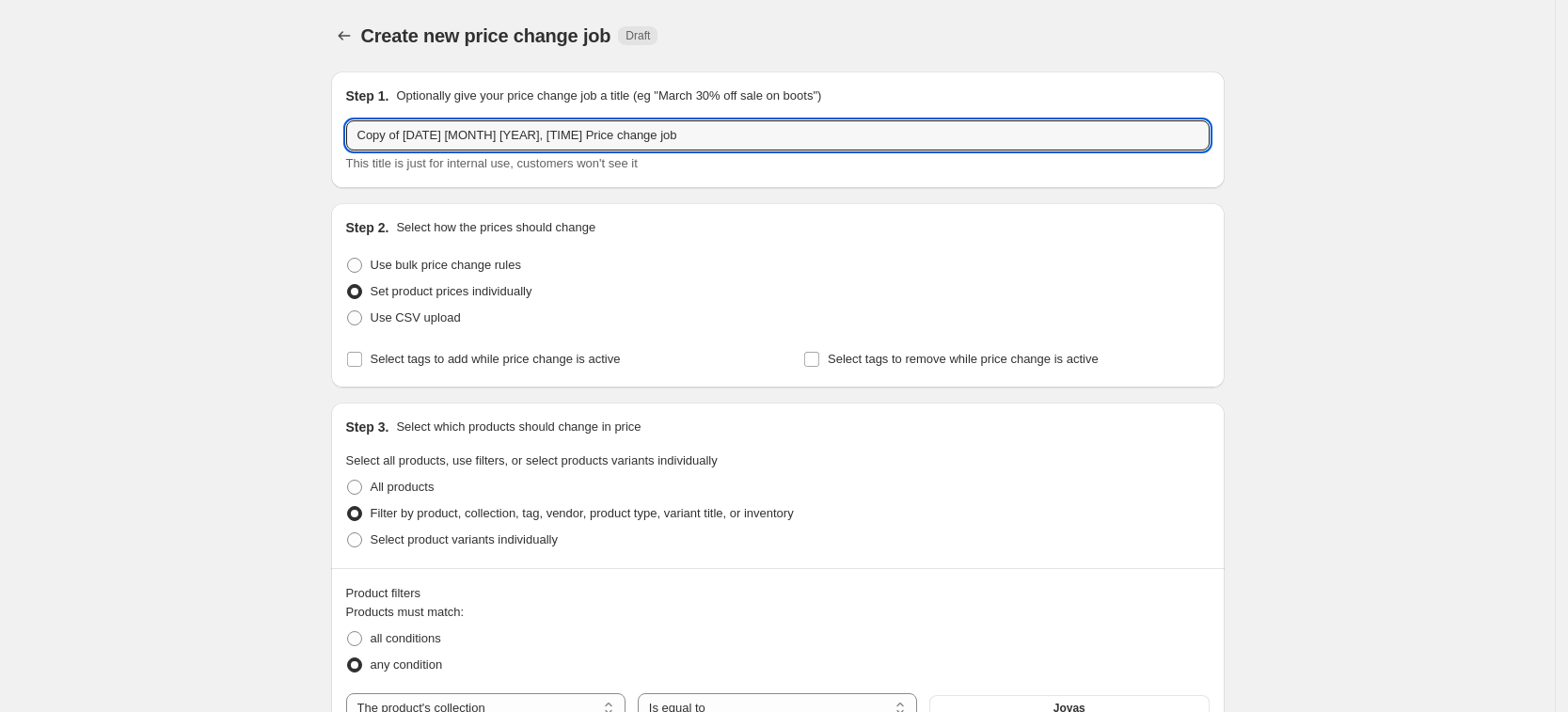 type on "Y" 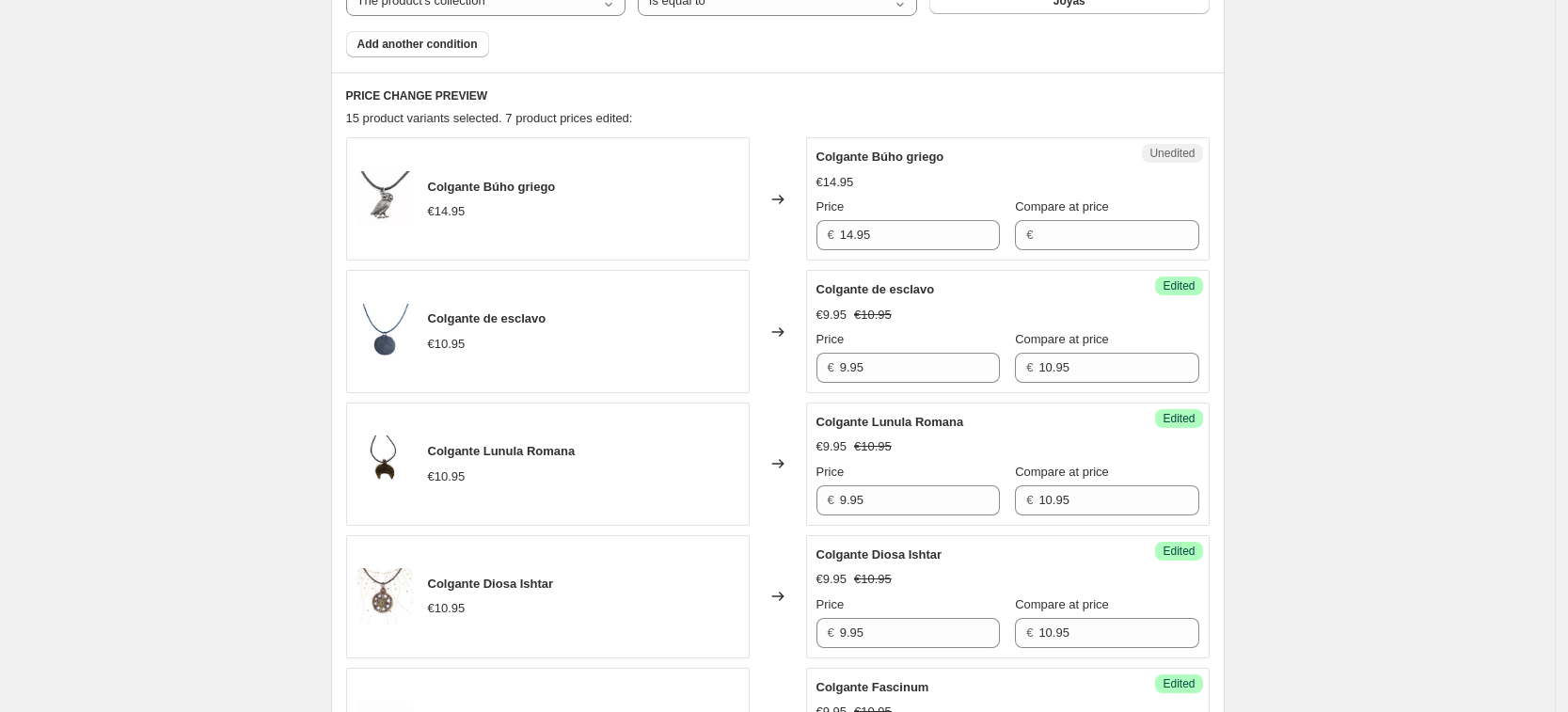 scroll, scrollTop: 724, scrollLeft: 0, axis: vertical 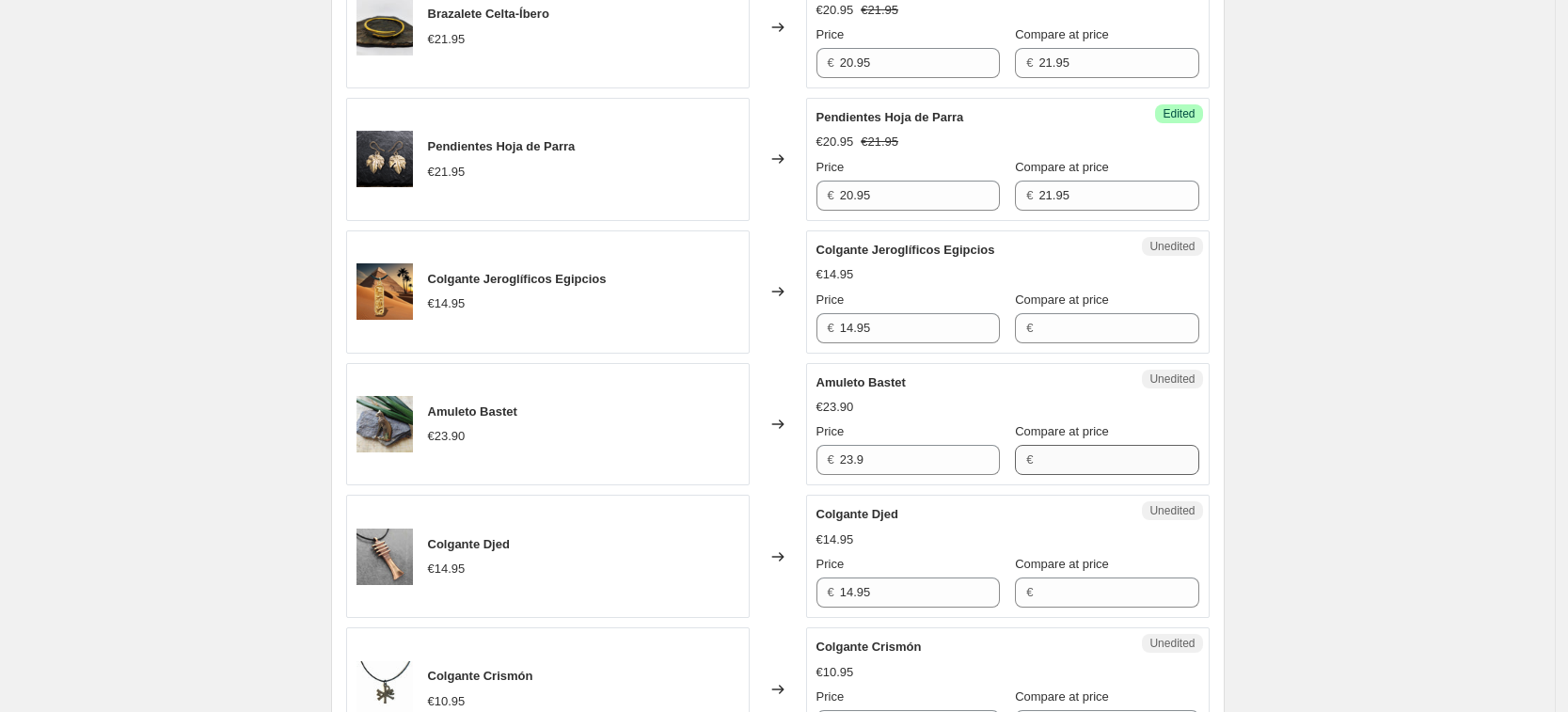 type on "Joyas baratas" 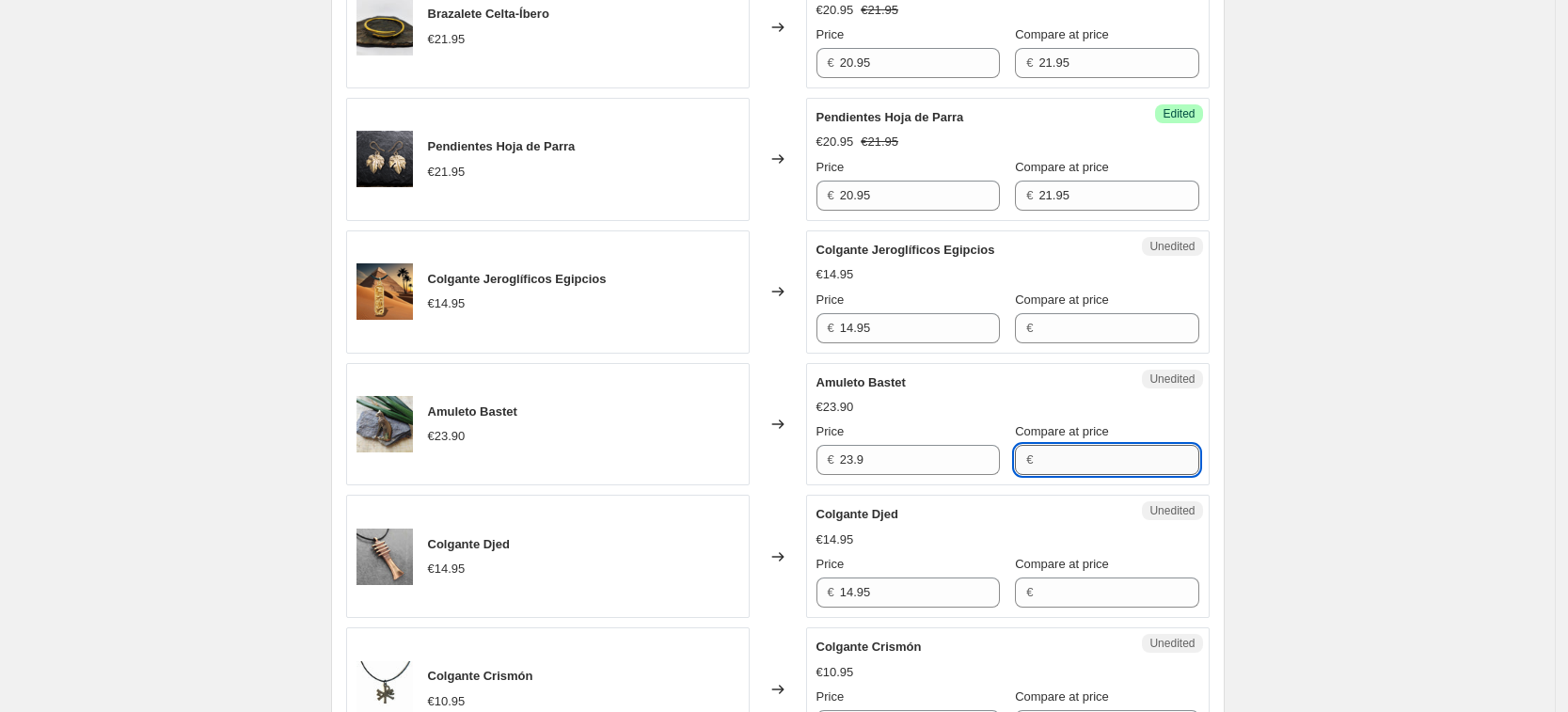 click on "Compare at price" at bounding box center [1118, 460] 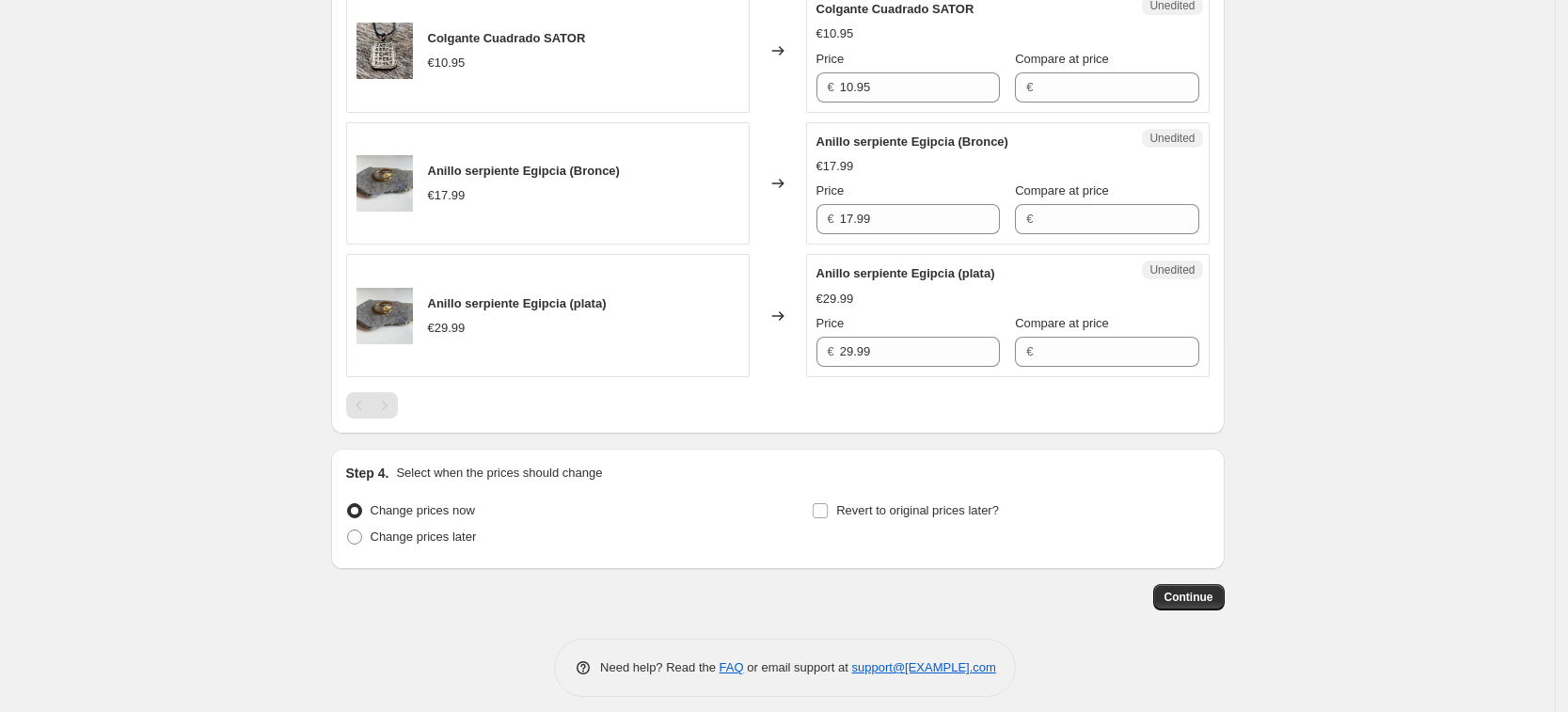 scroll, scrollTop: 2453, scrollLeft: 0, axis: vertical 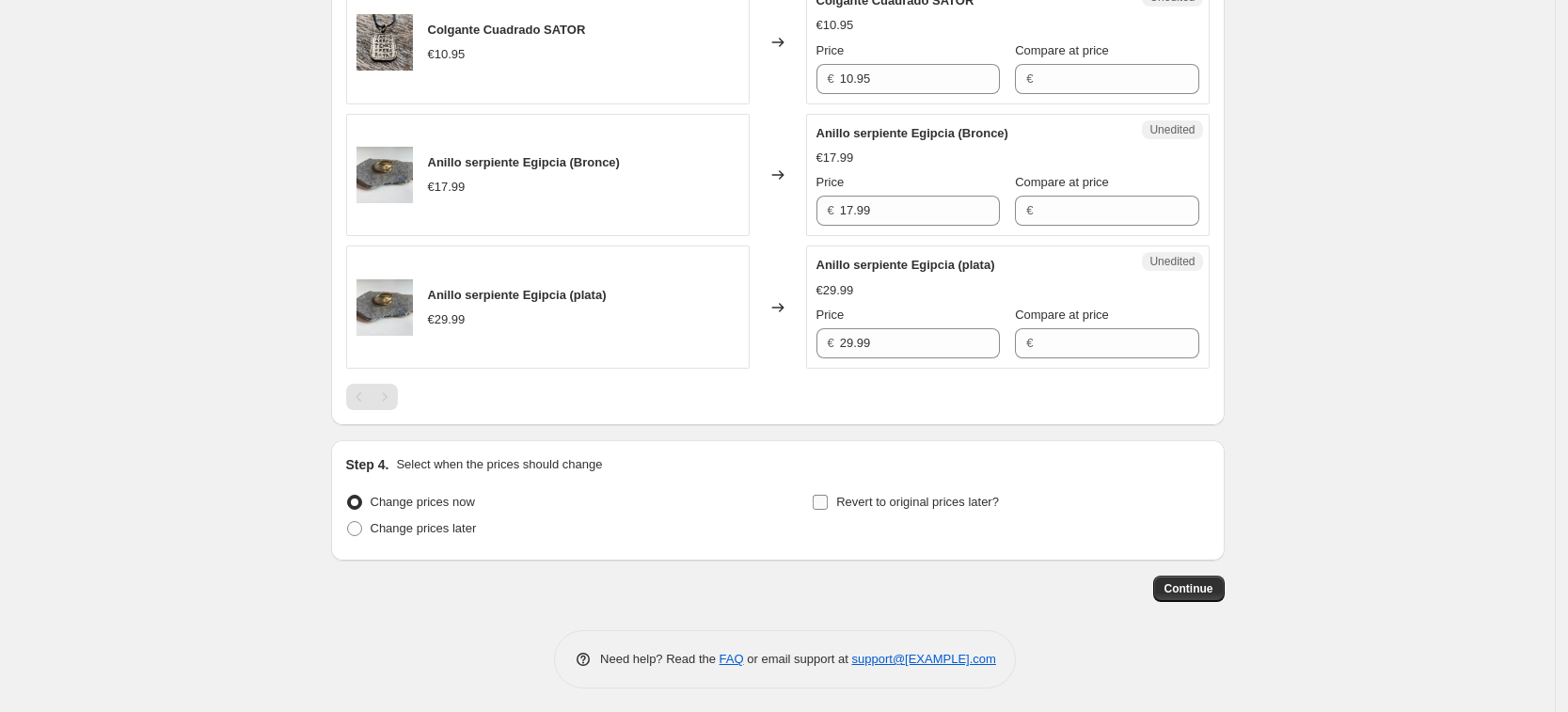 click on "Revert to original prices later?" at bounding box center [820, 502] 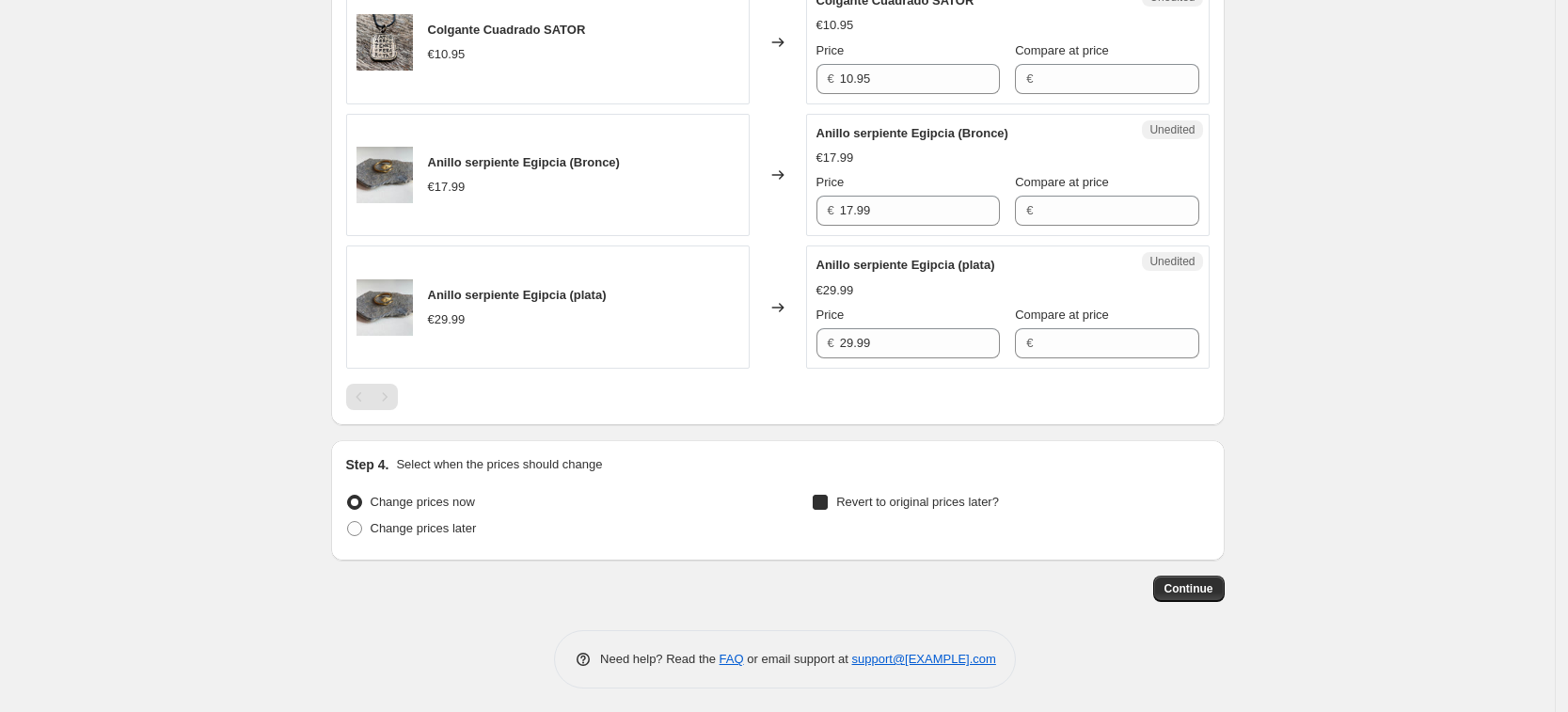 checkbox on "true" 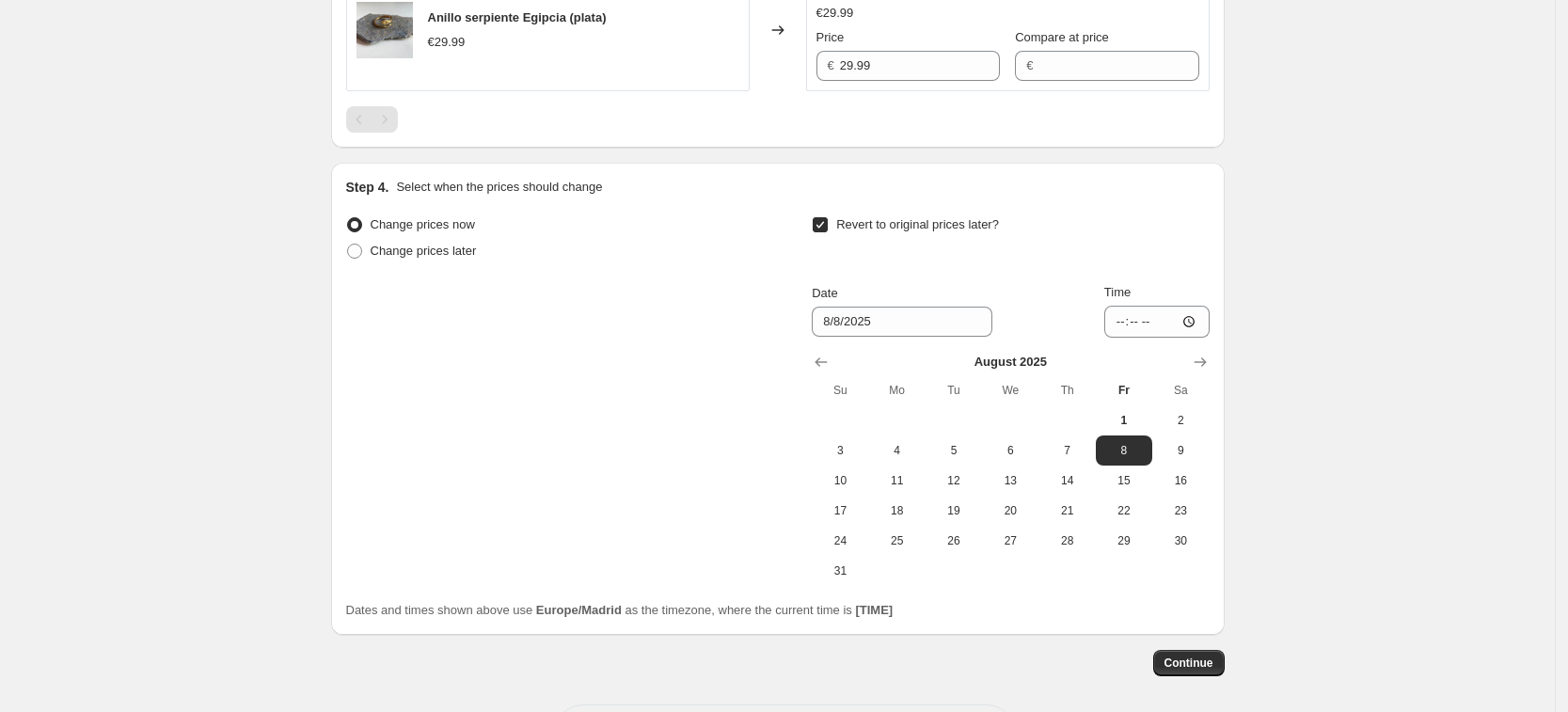 scroll, scrollTop: 2741, scrollLeft: 0, axis: vertical 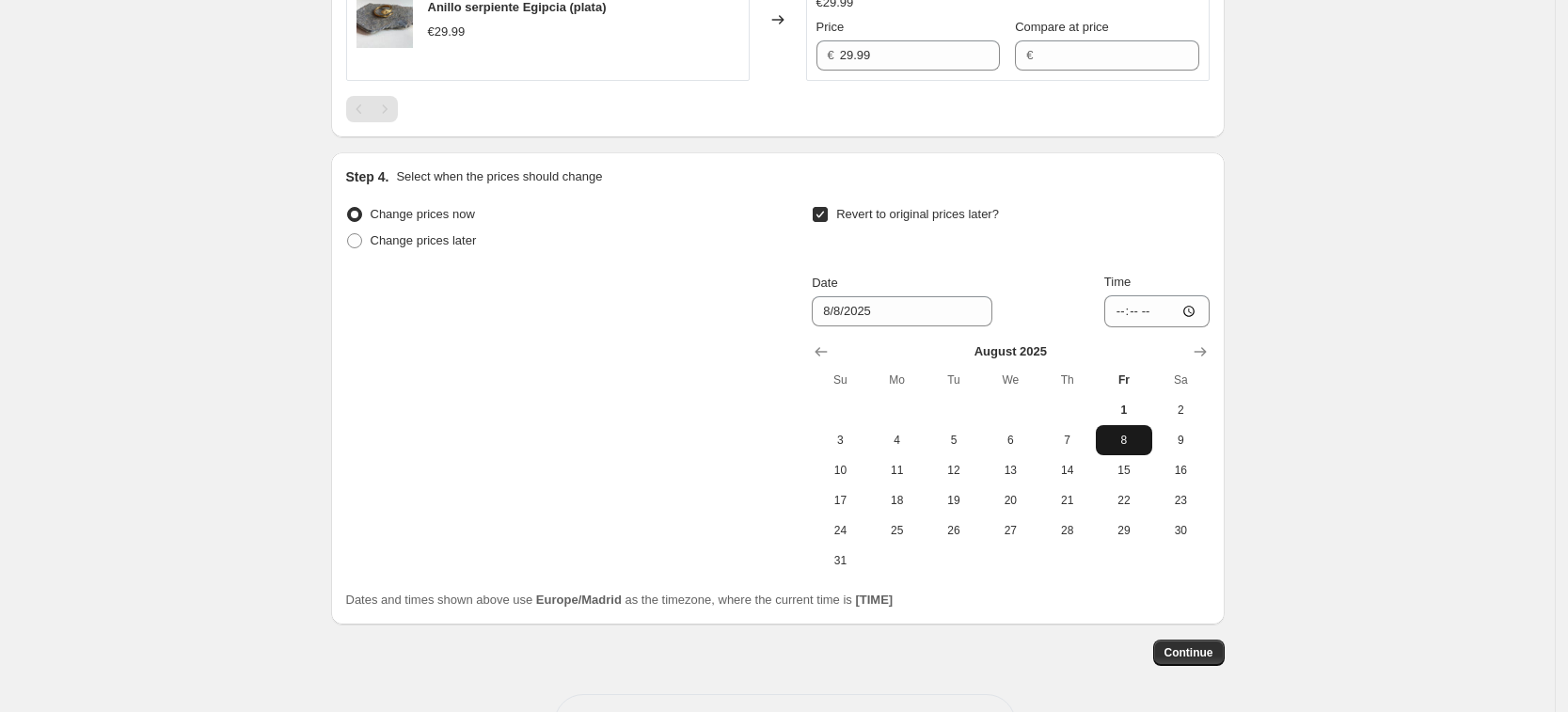 click on "8" at bounding box center (1124, 440) 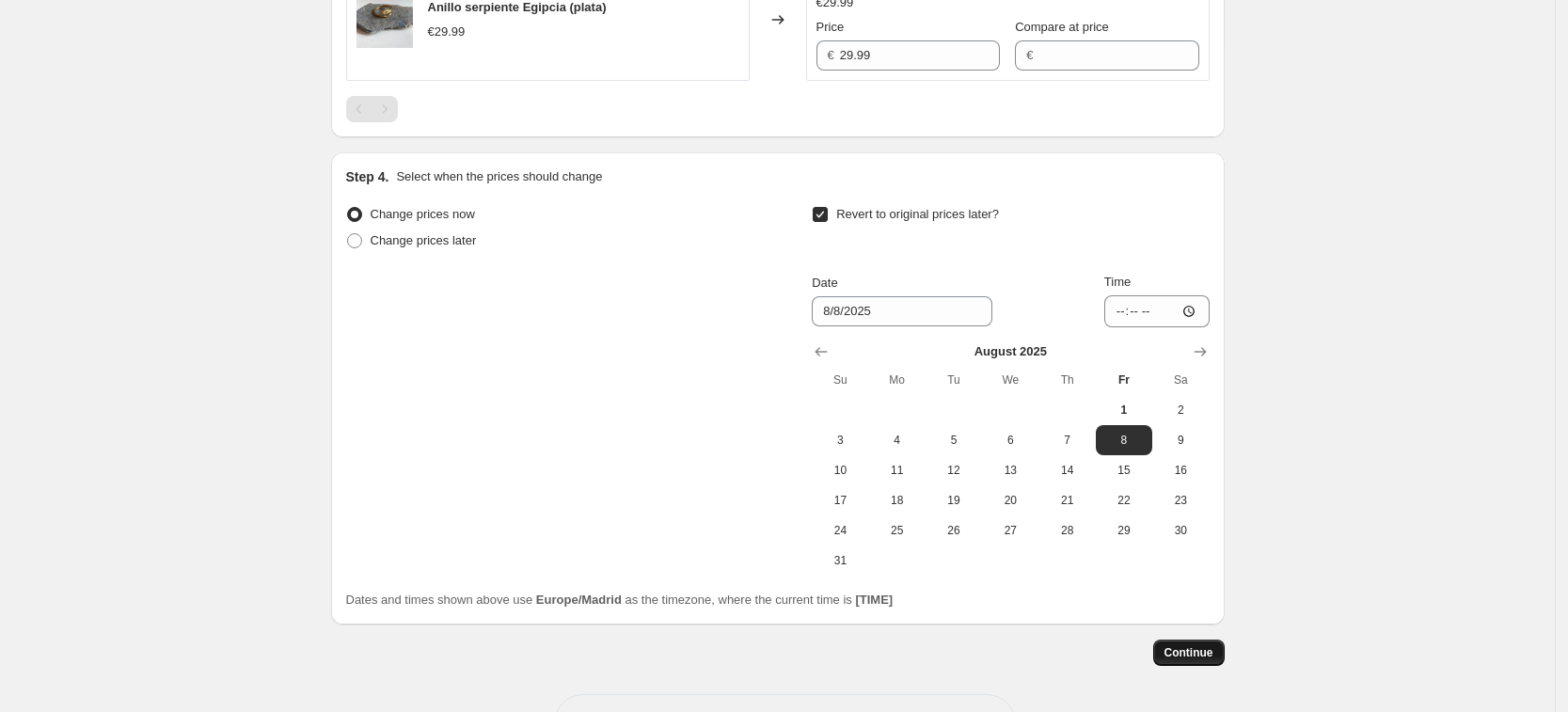 click on "Continue" at bounding box center [1189, 653] 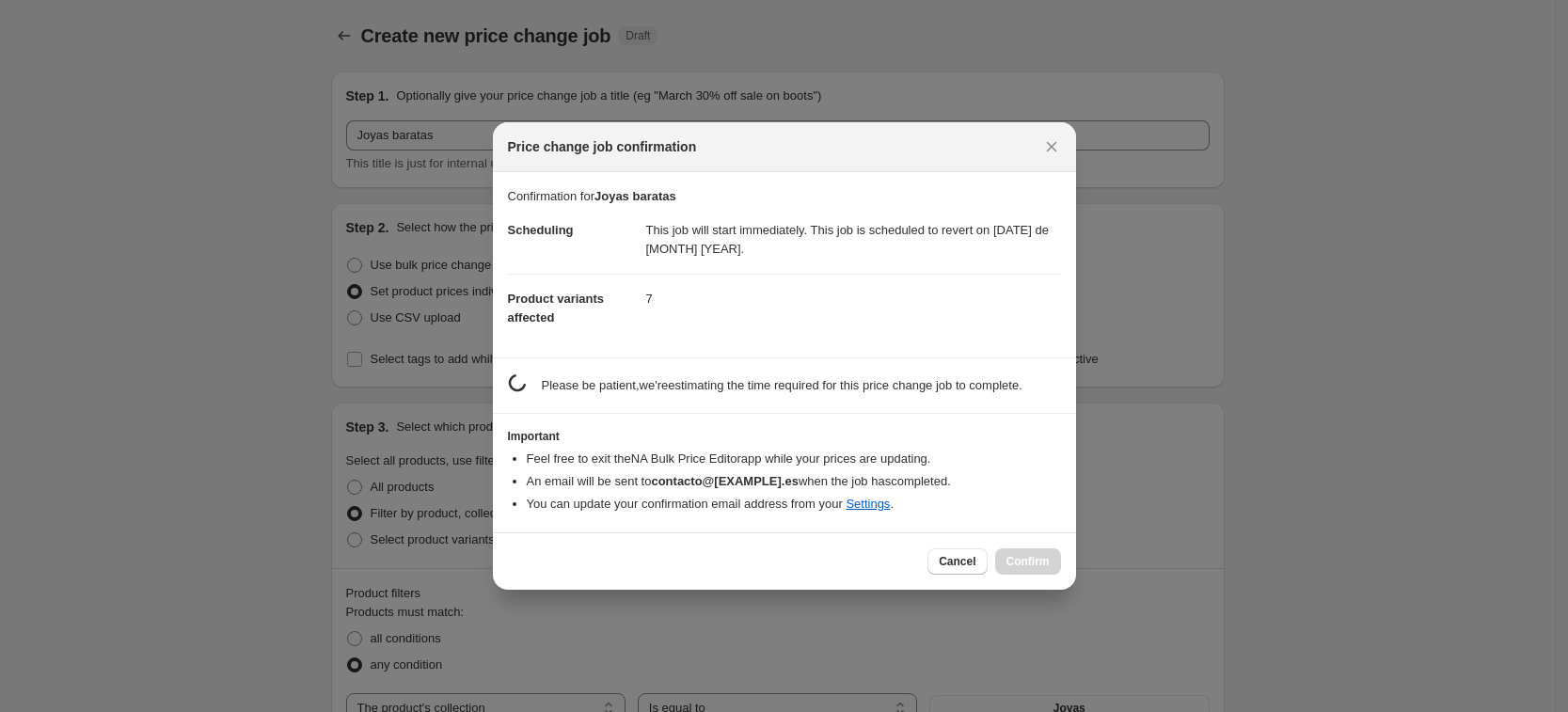 scroll, scrollTop: 2741, scrollLeft: 0, axis: vertical 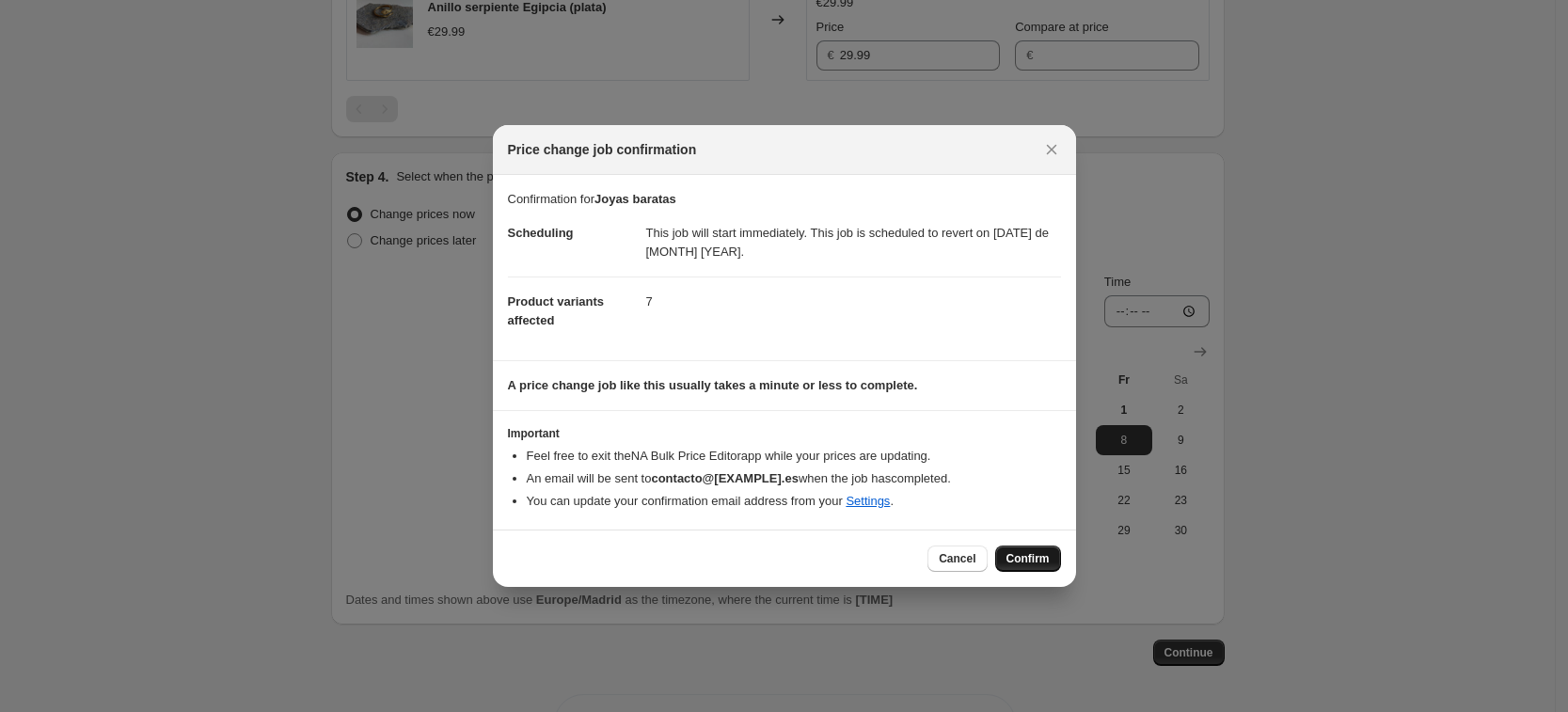 click on "Confirm" at bounding box center [1028, 559] 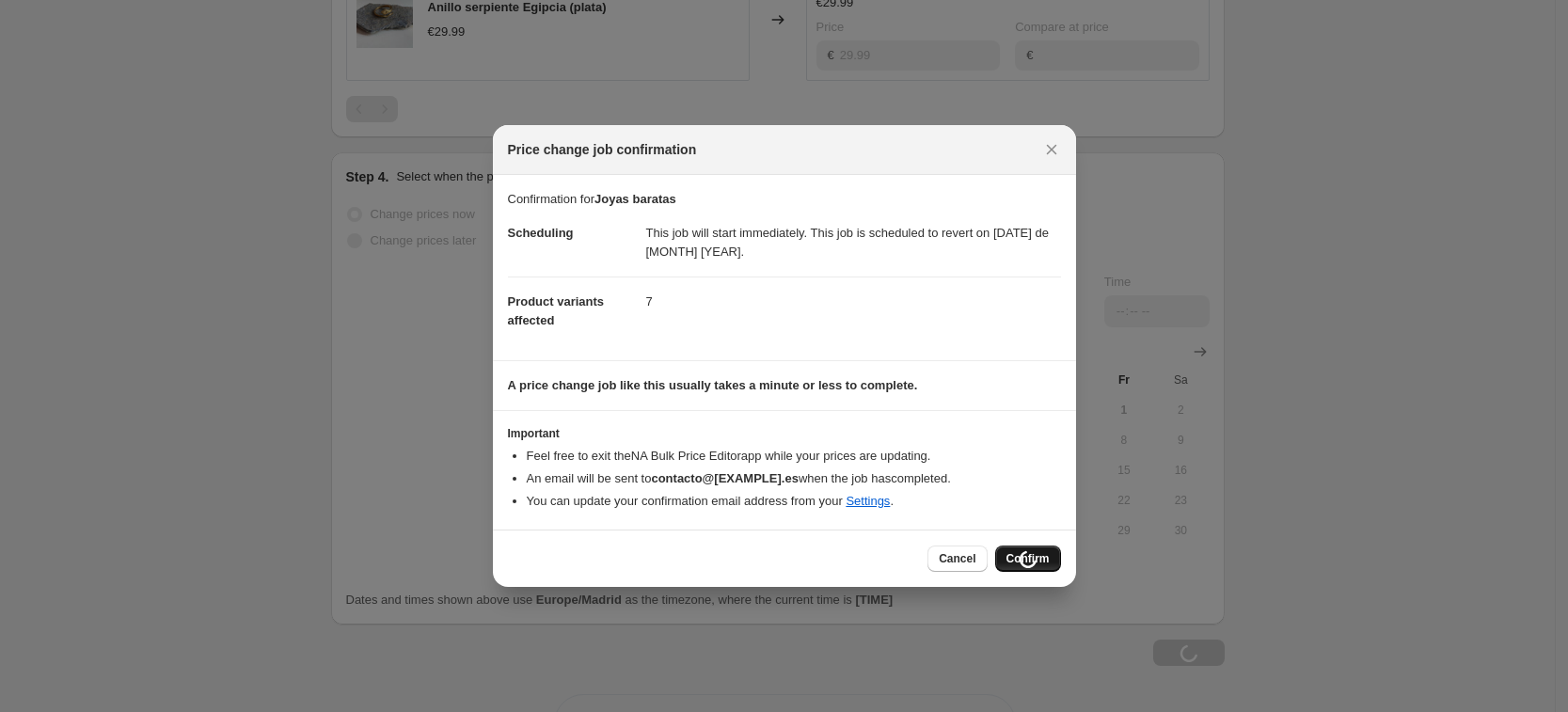 scroll, scrollTop: 2805, scrollLeft: 0, axis: vertical 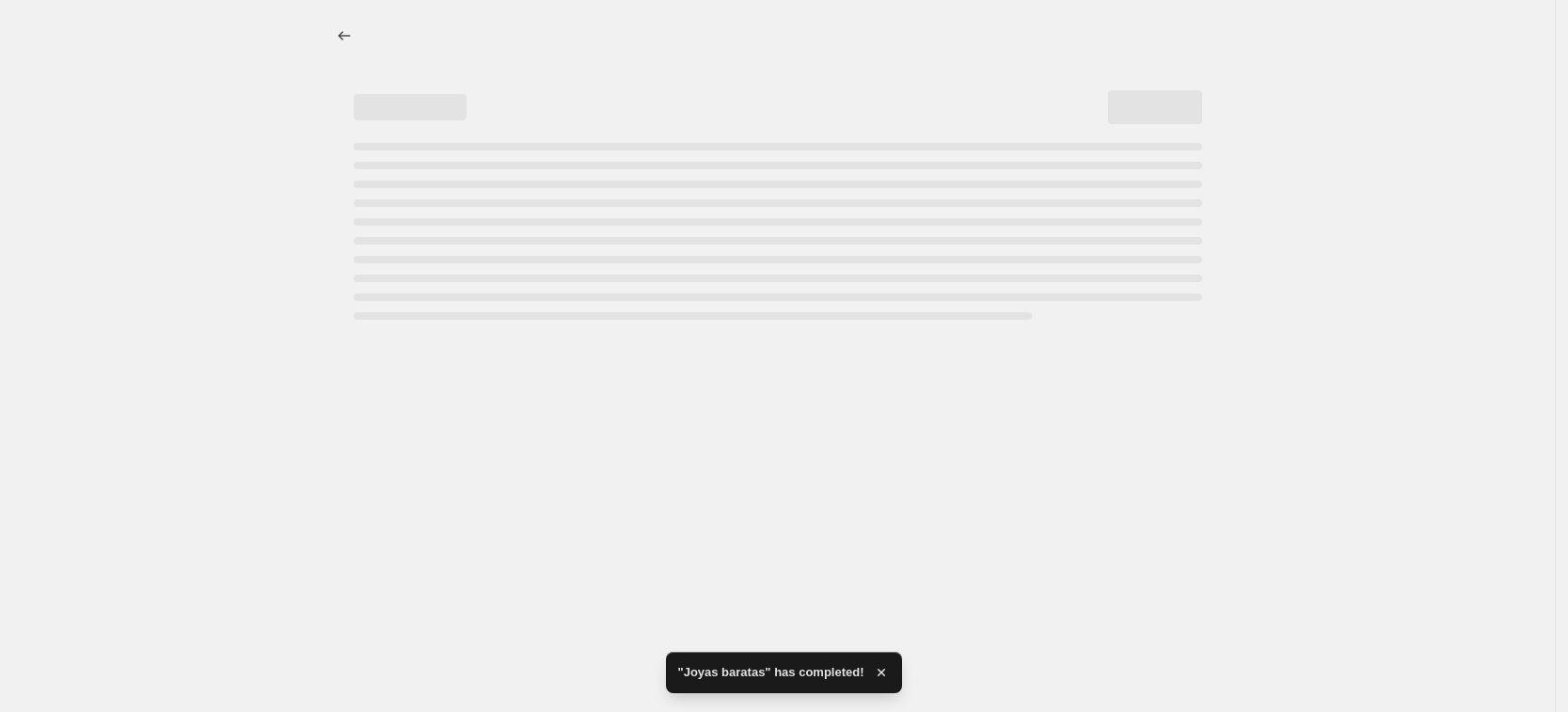 select on "collection" 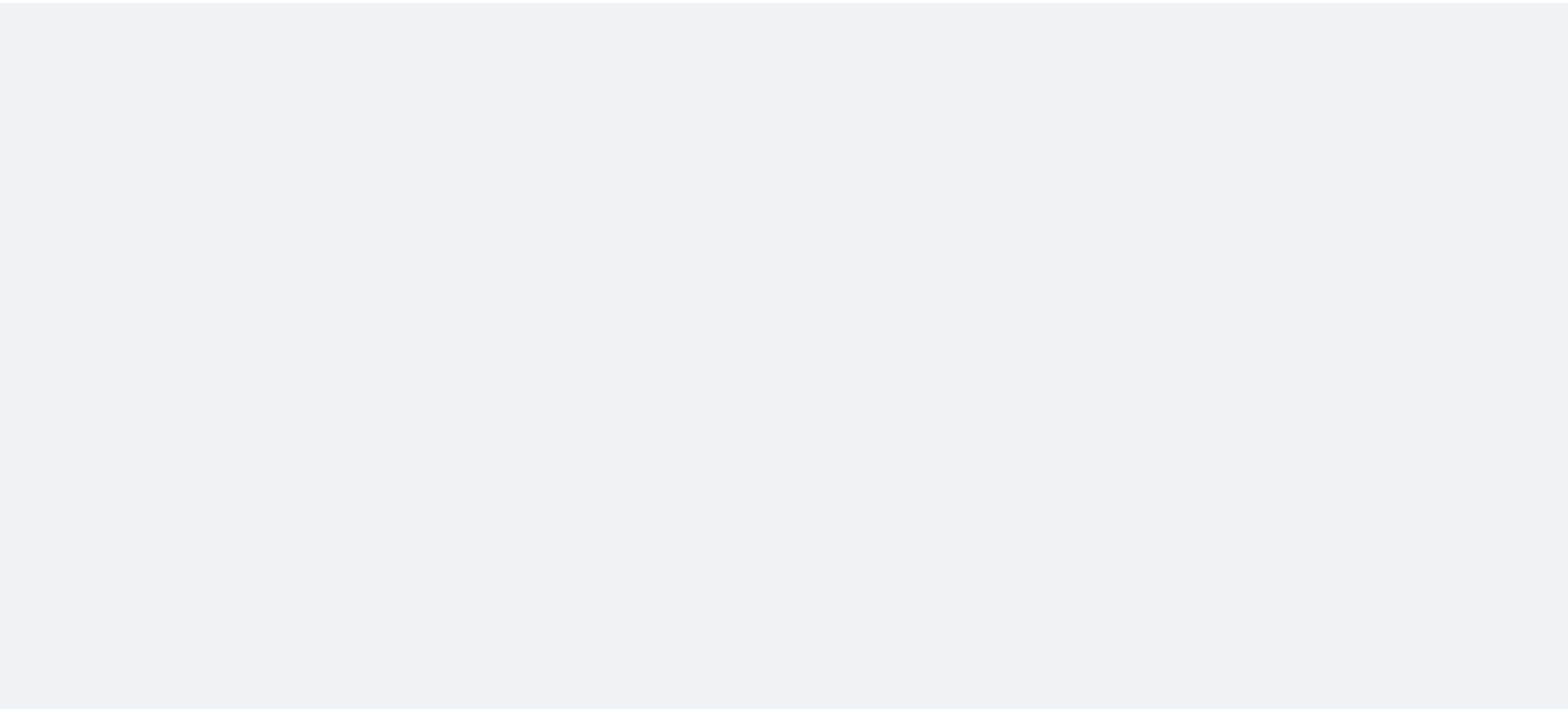 scroll, scrollTop: 0, scrollLeft: 0, axis: both 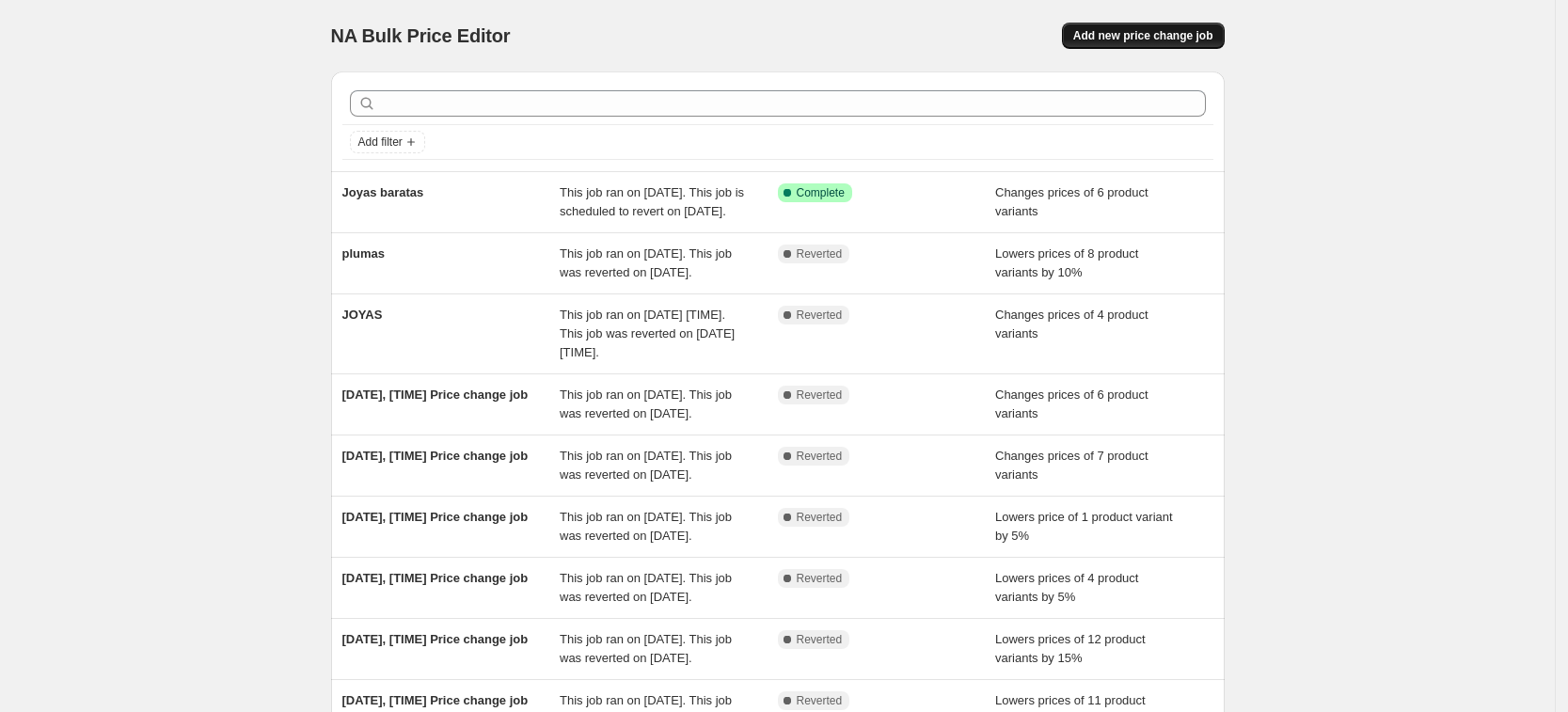 click on "Add new price change job" at bounding box center [1143, 36] 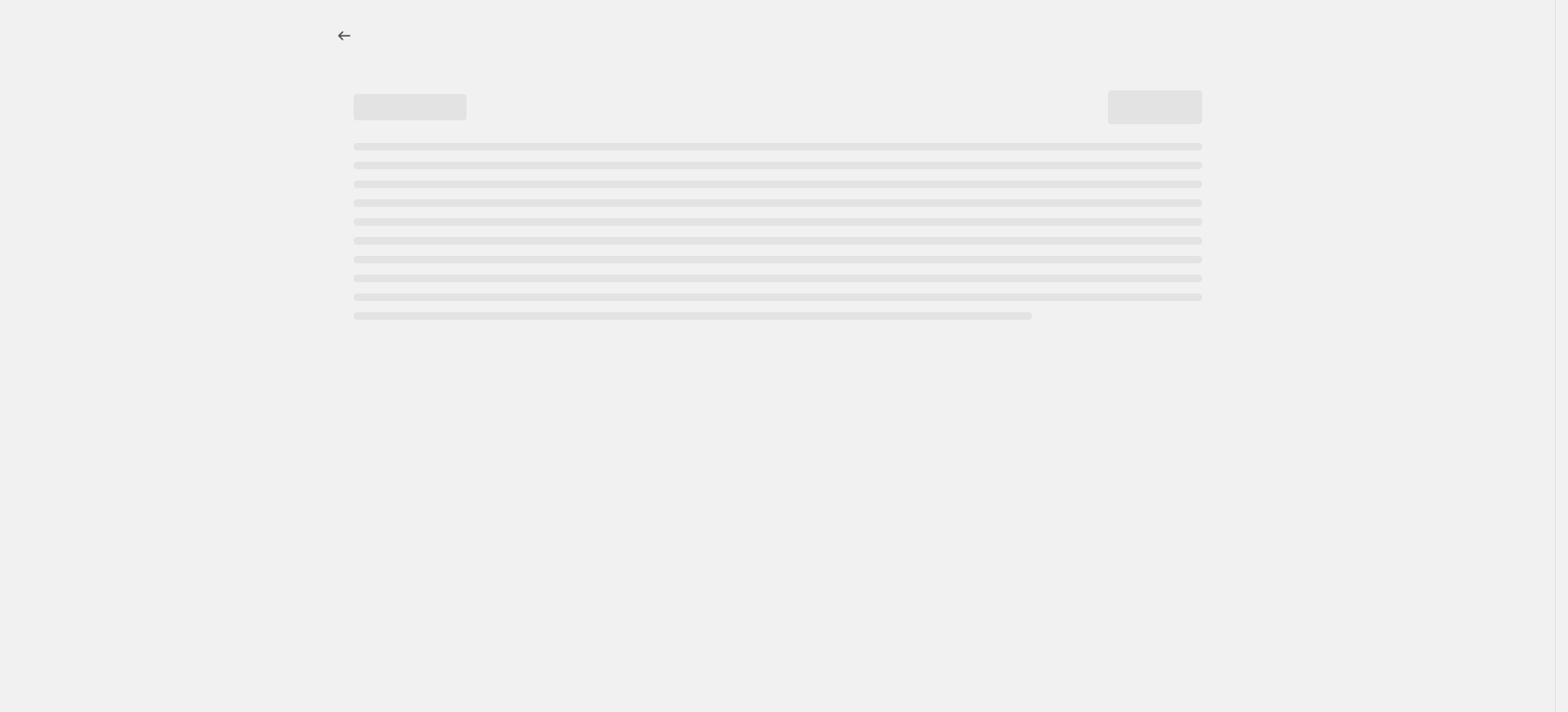 select on "percentage" 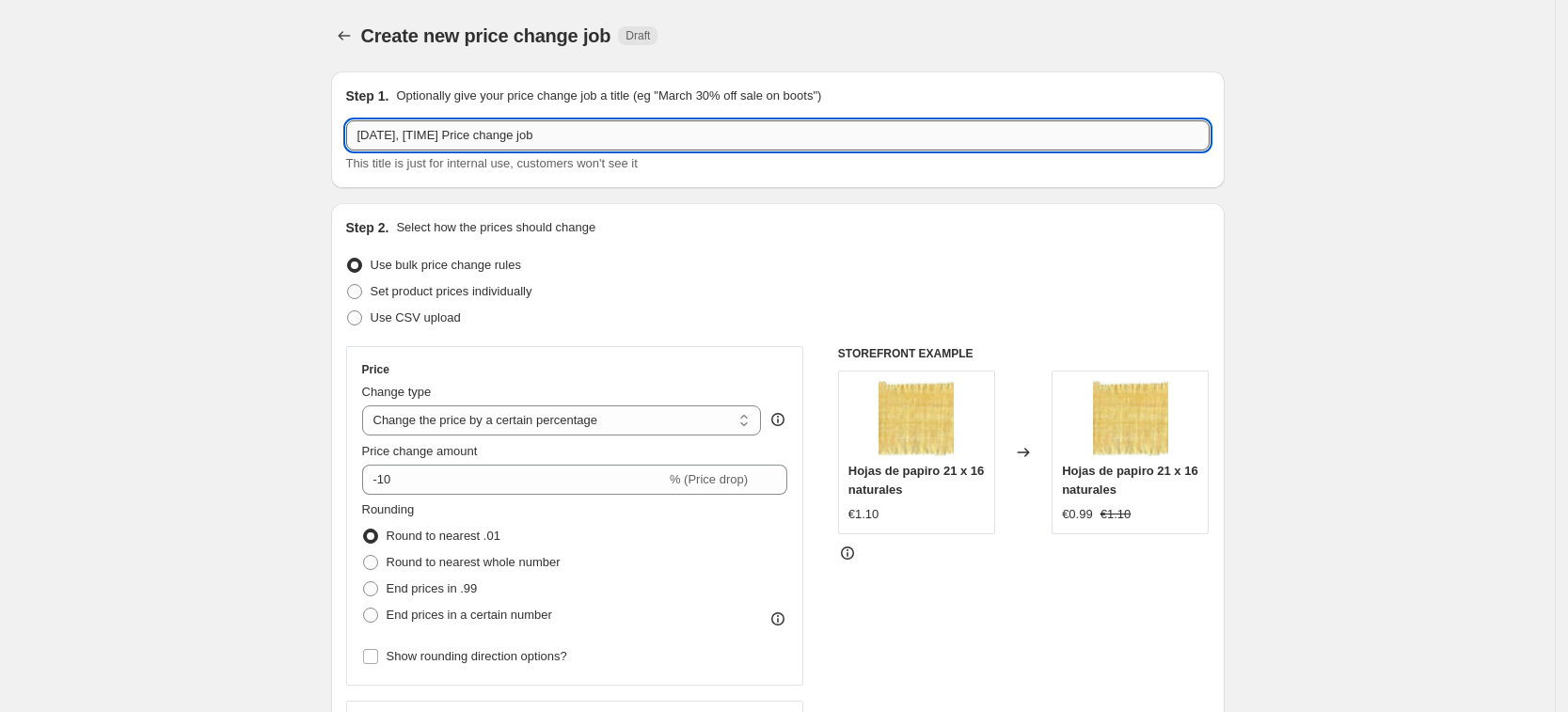 click on "1 ago 2025, 17:30:41 Price change job" at bounding box center (778, 135) 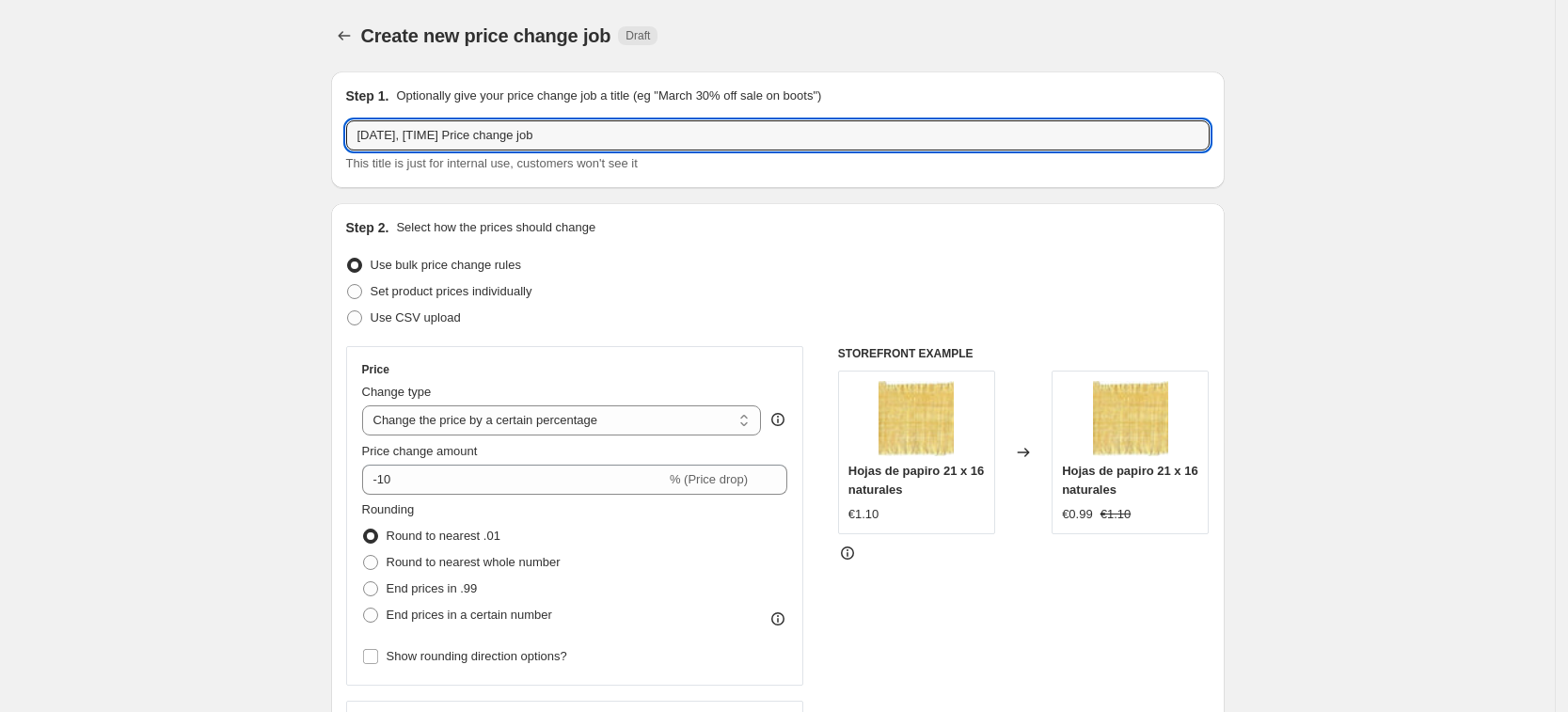 drag, startPoint x: 617, startPoint y: 146, endPoint x: 574, endPoint y: 160, distance: 45.22168 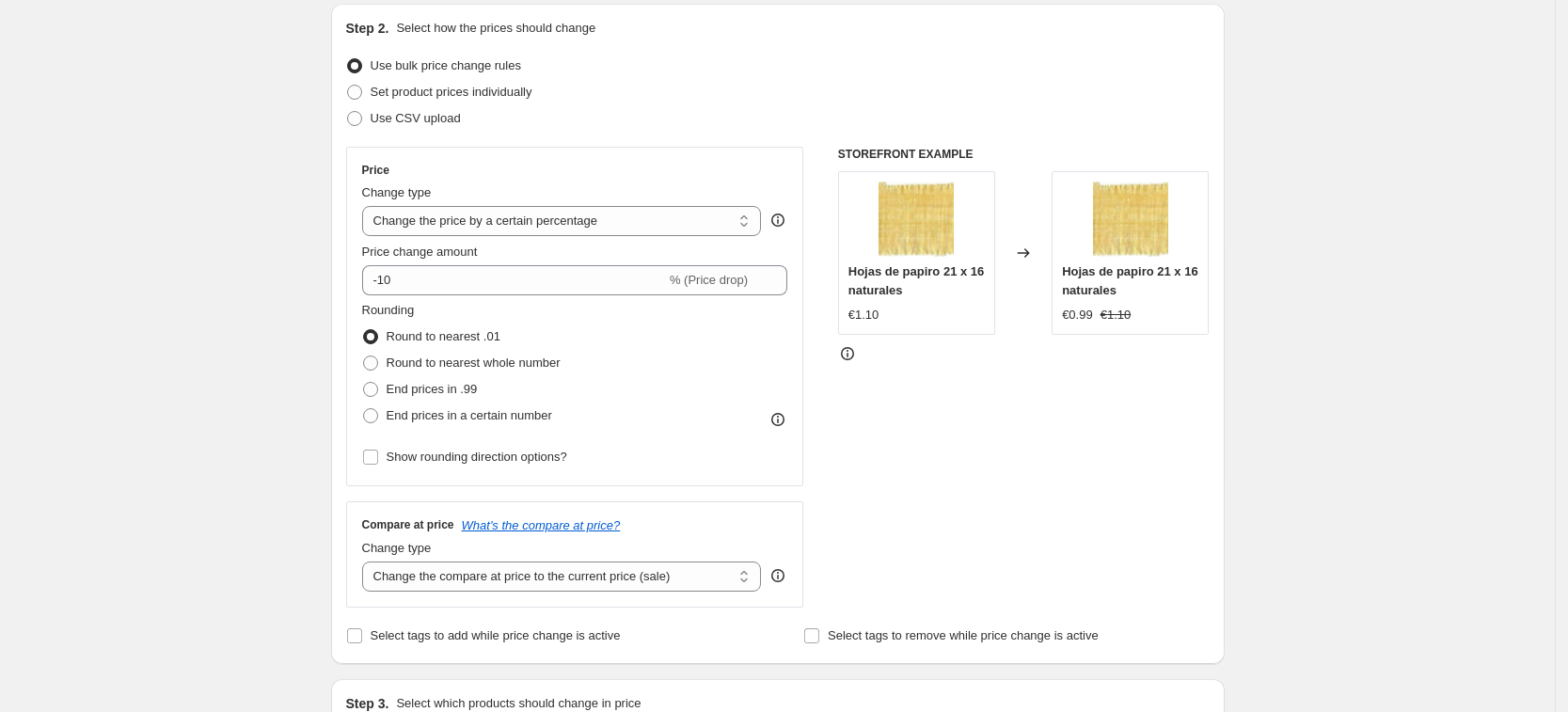scroll, scrollTop: 198, scrollLeft: 0, axis: vertical 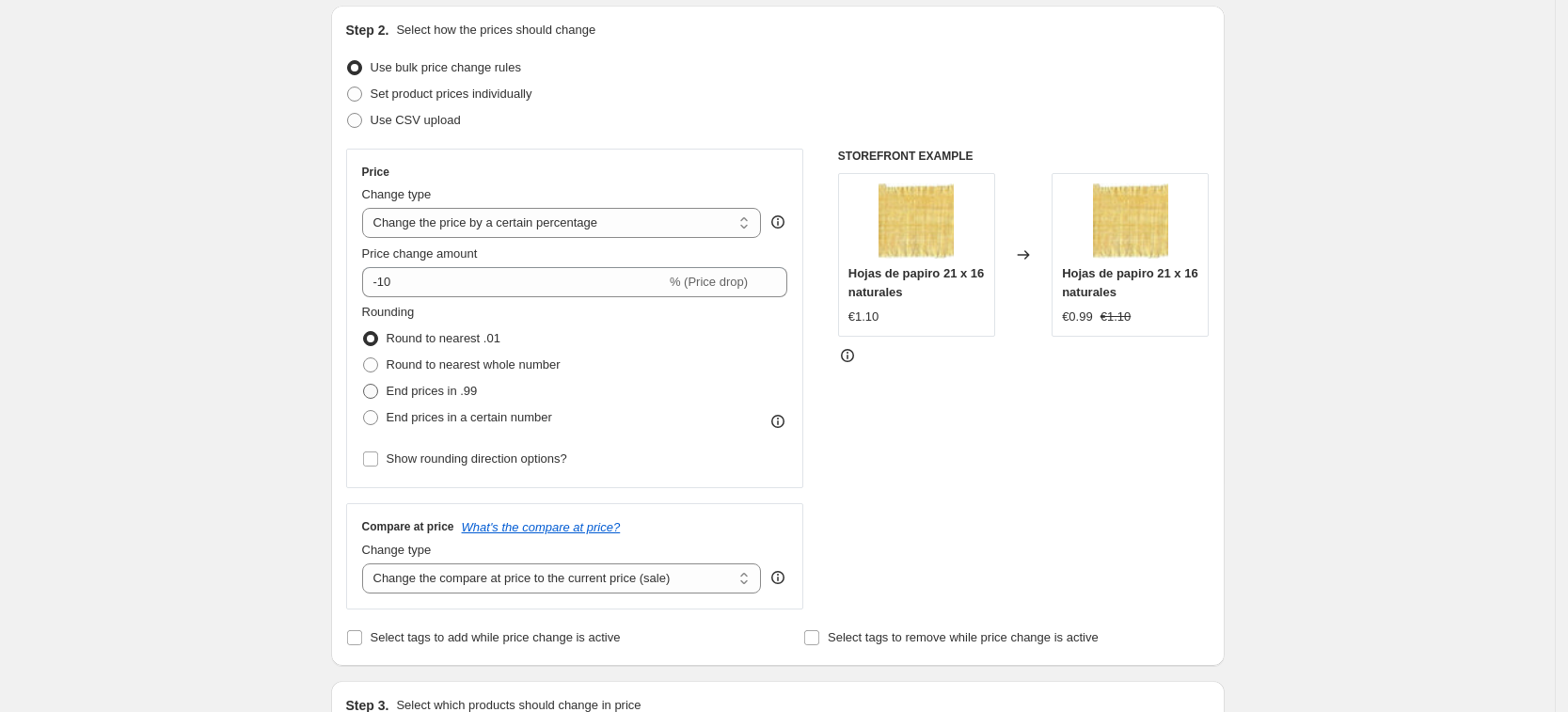 type on "Rebajas de Verano" 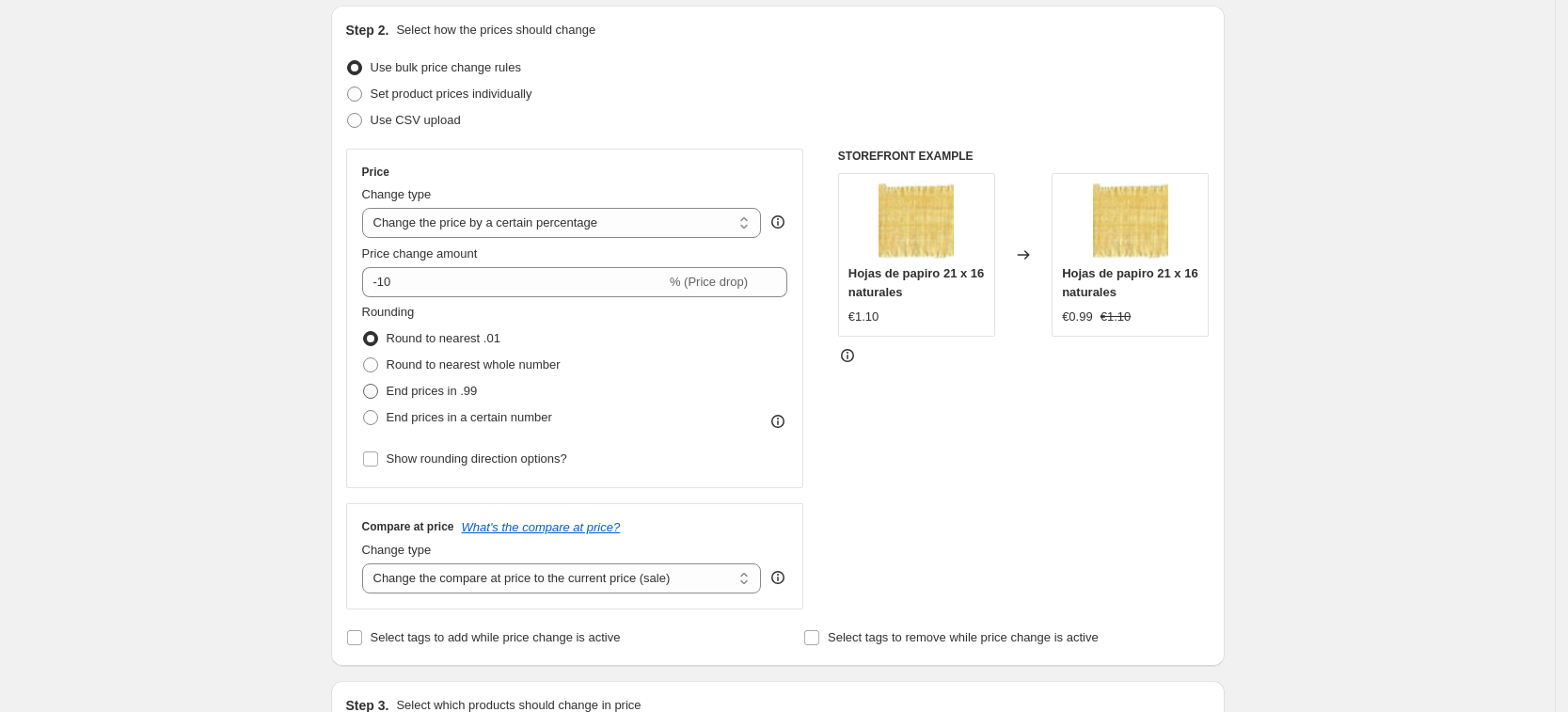 radio on "true" 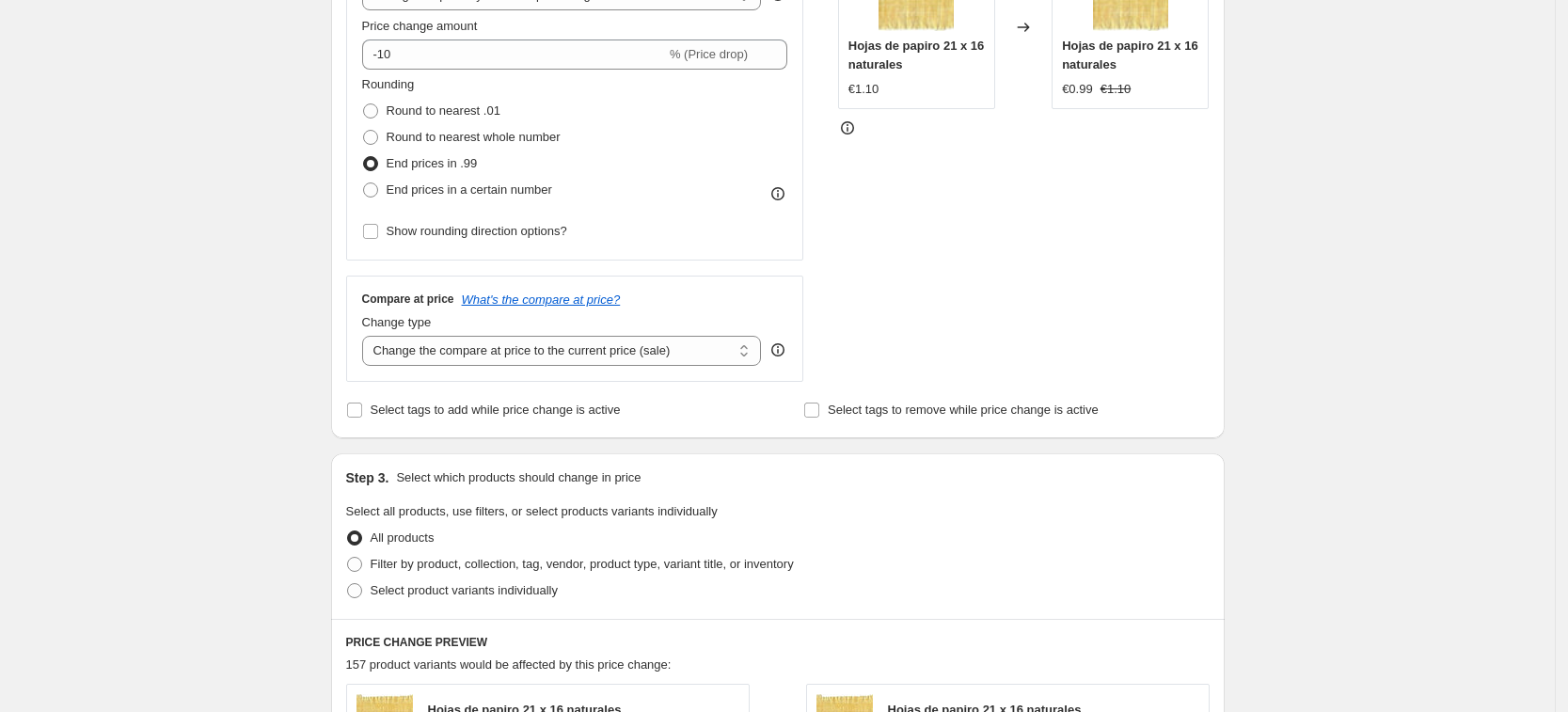 scroll, scrollTop: 518, scrollLeft: 0, axis: vertical 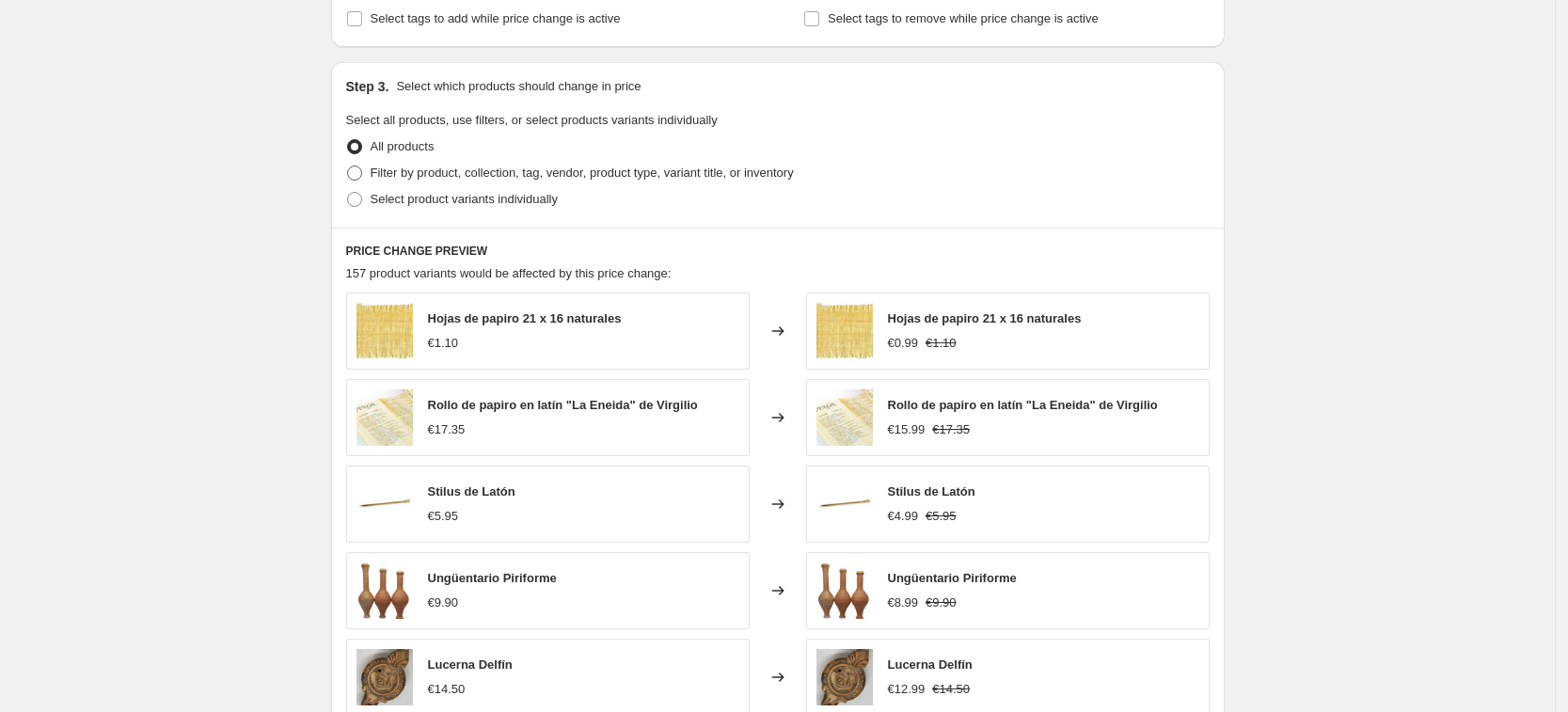 click at bounding box center (355, 173) 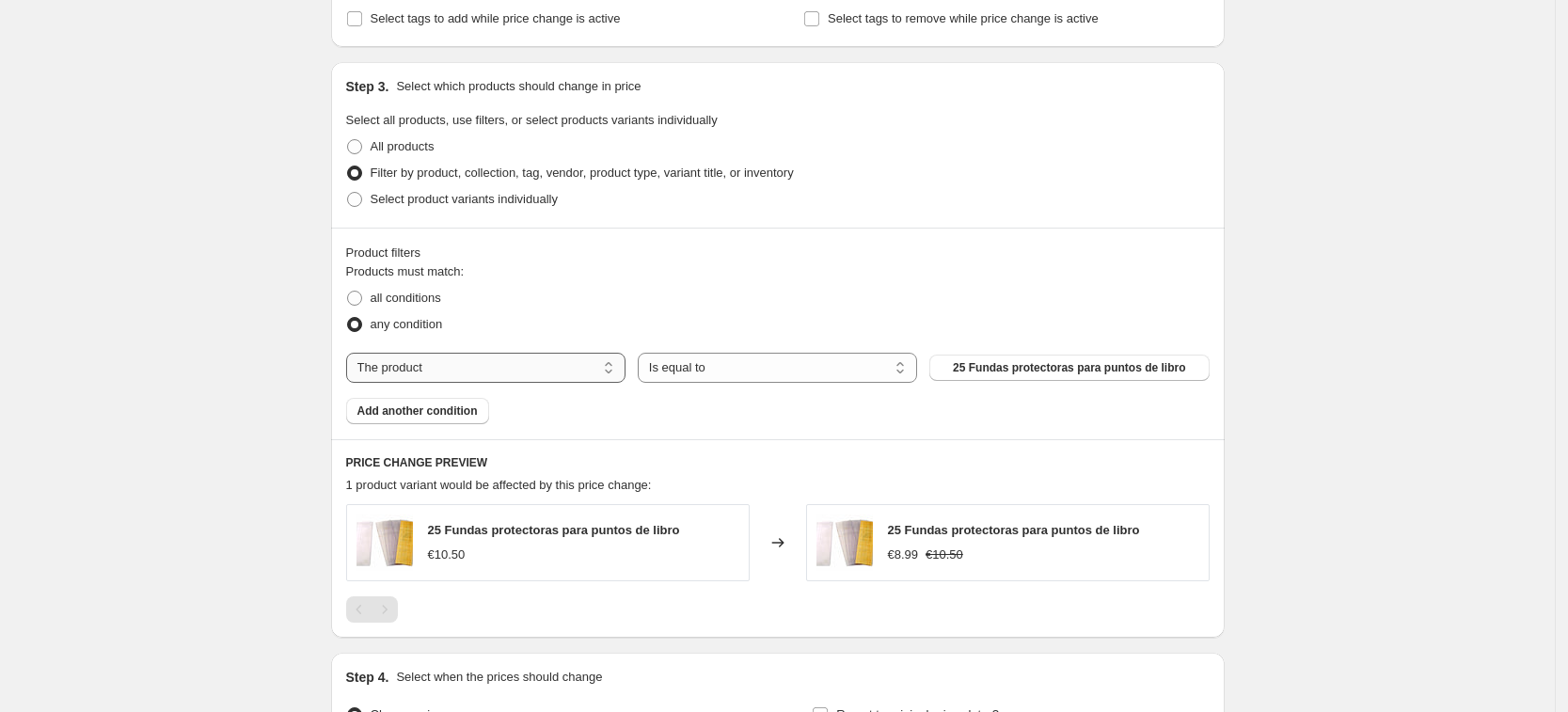 click on "The product The product's collection The product's tag The product's vendor The product's type The product's status The variant's title Inventory quantity" at bounding box center [485, 368] 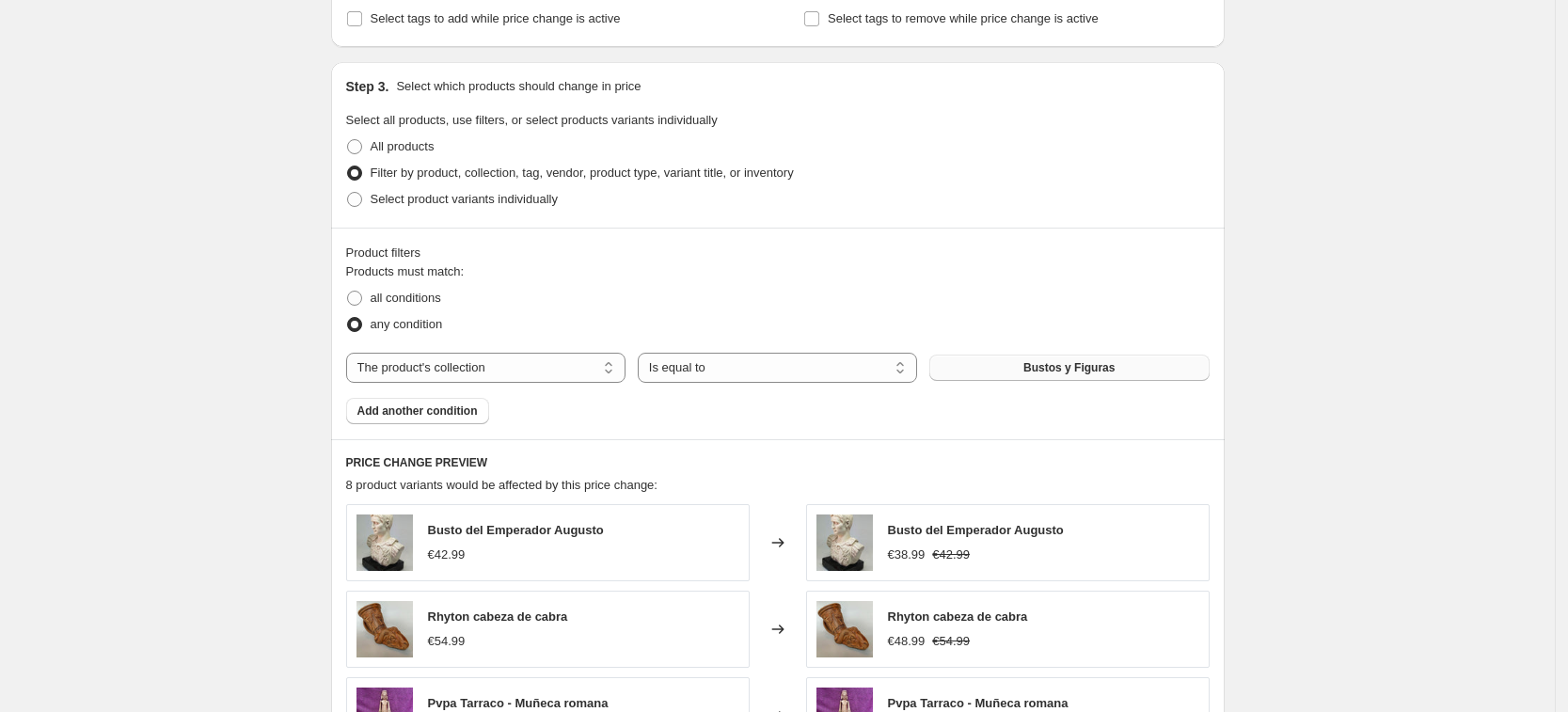 click on "Bustos y Figuras" at bounding box center [1069, 368] 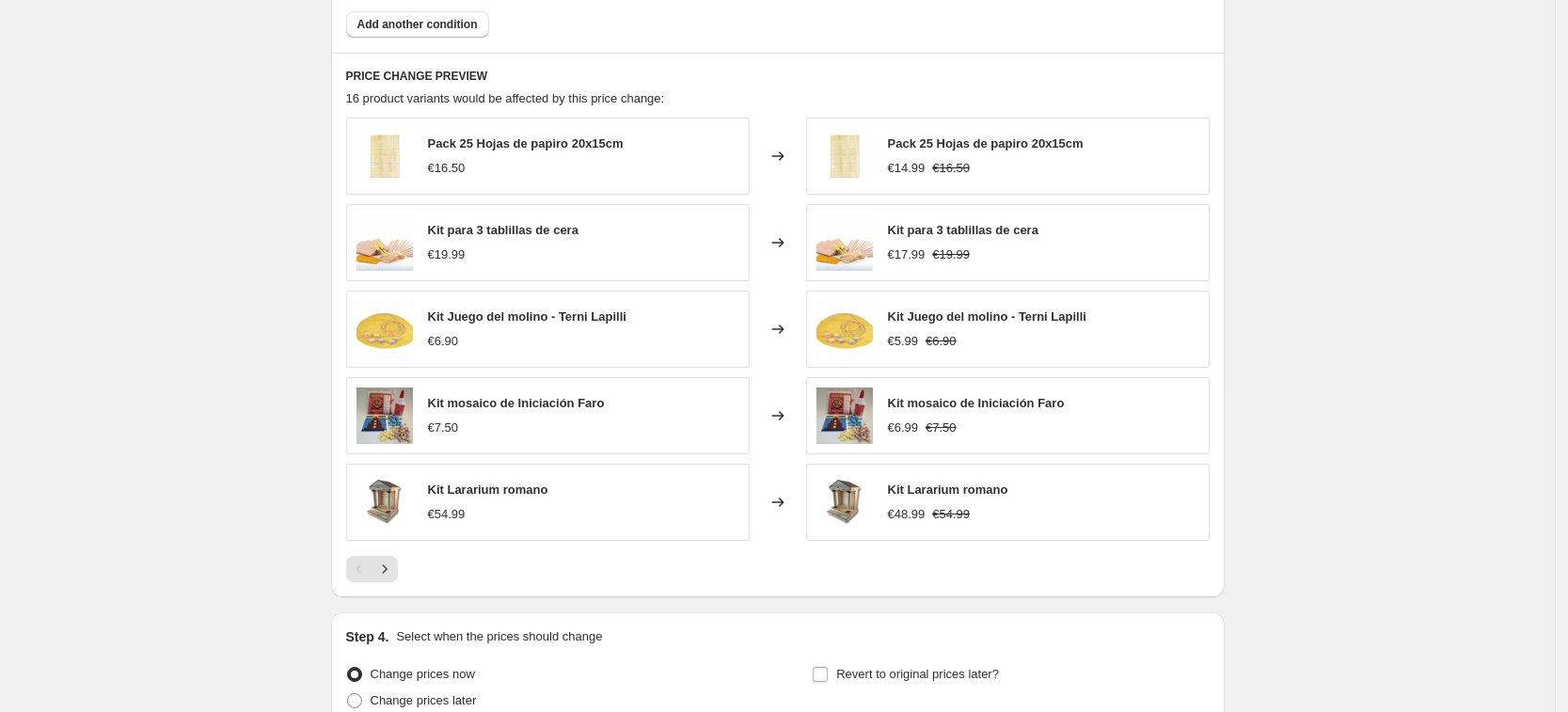 scroll, scrollTop: 1195, scrollLeft: 0, axis: vertical 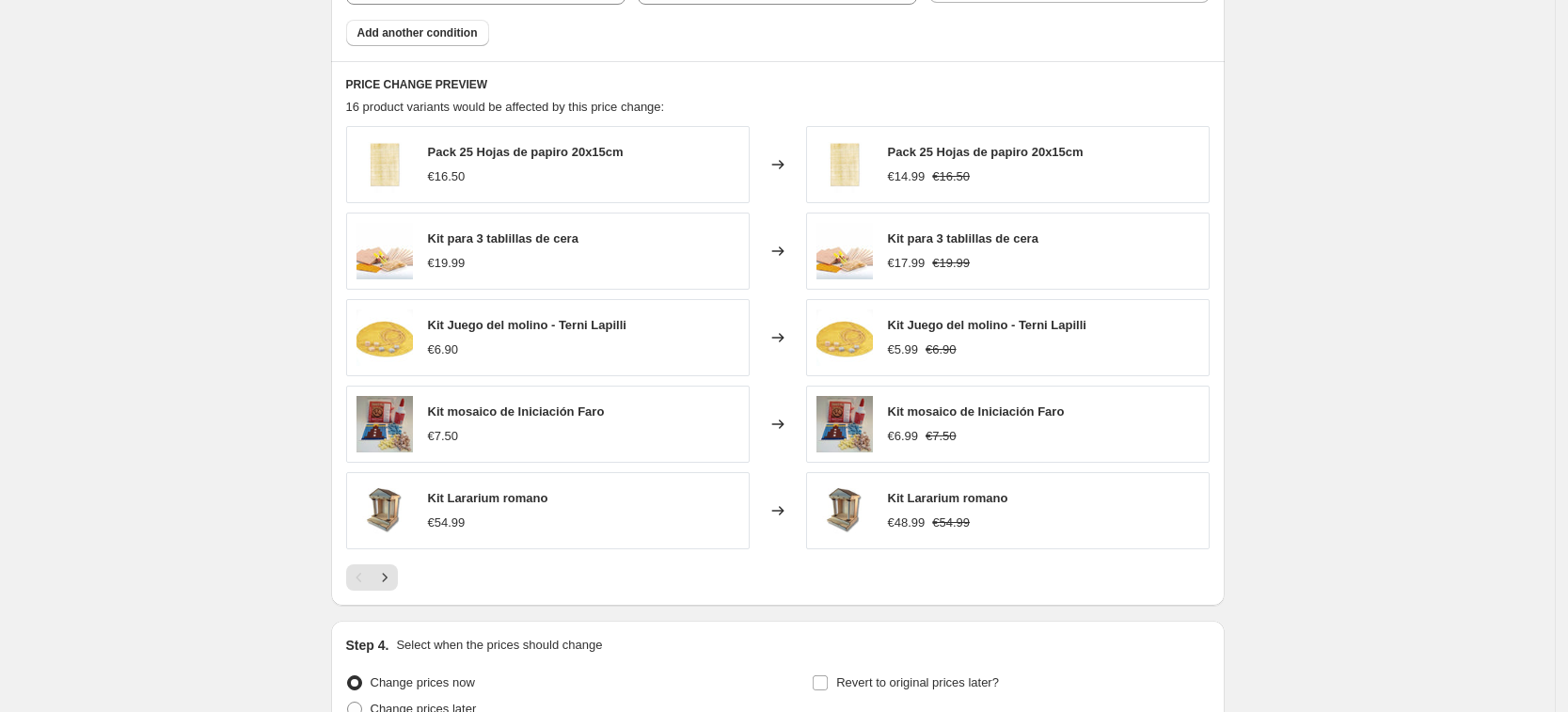 click on "Kit Lararium romano €48.99 €54.99" at bounding box center (1007, 511) 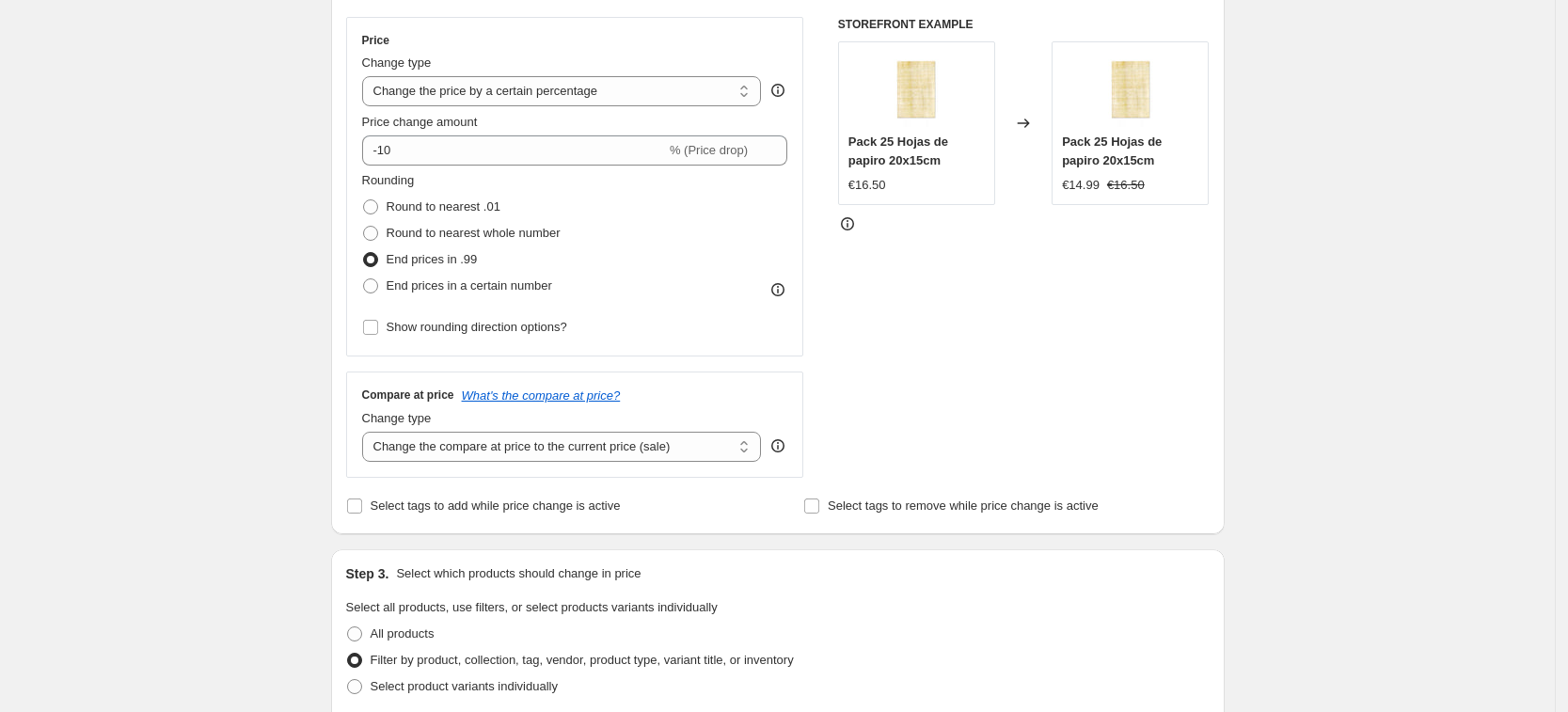 scroll, scrollTop: 1195, scrollLeft: 0, axis: vertical 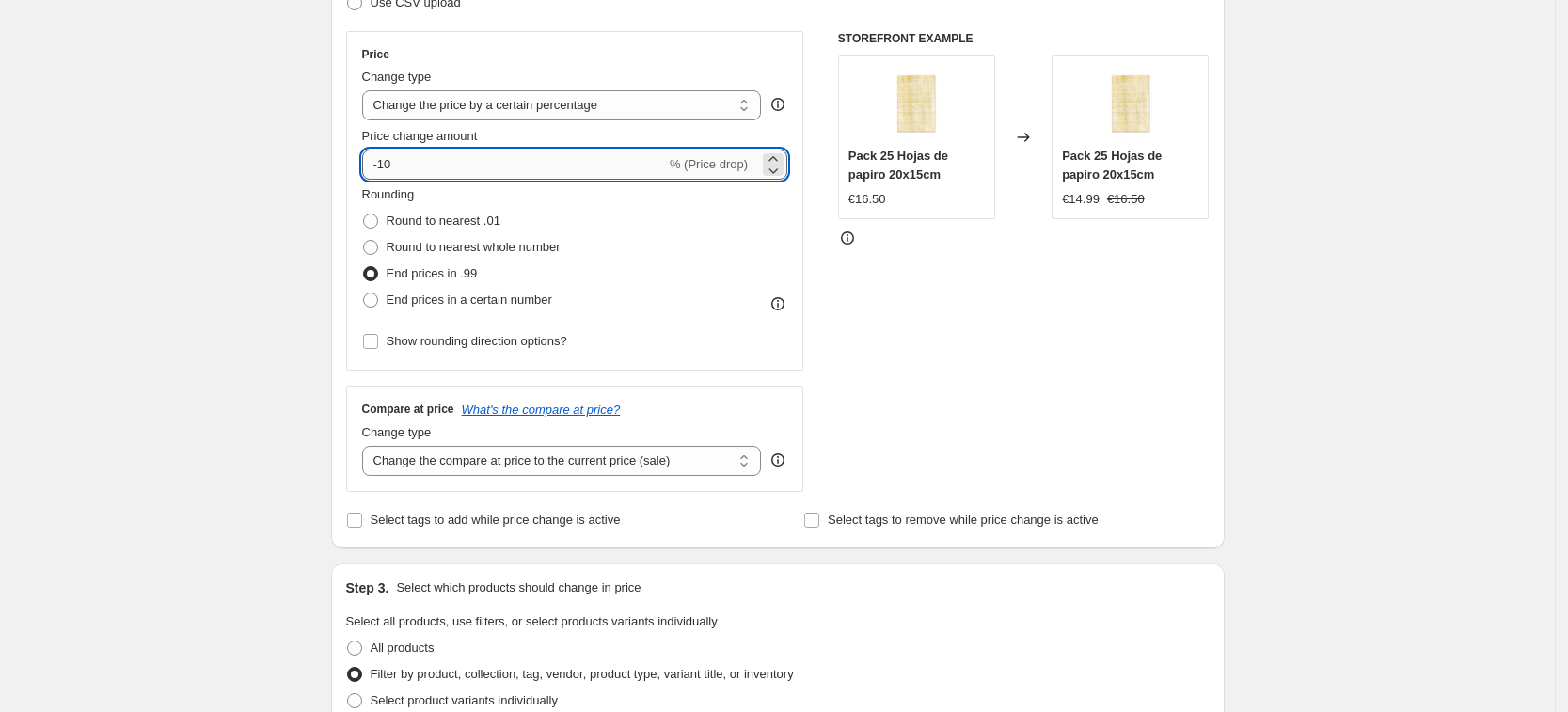 click on "-10" at bounding box center [514, 165] 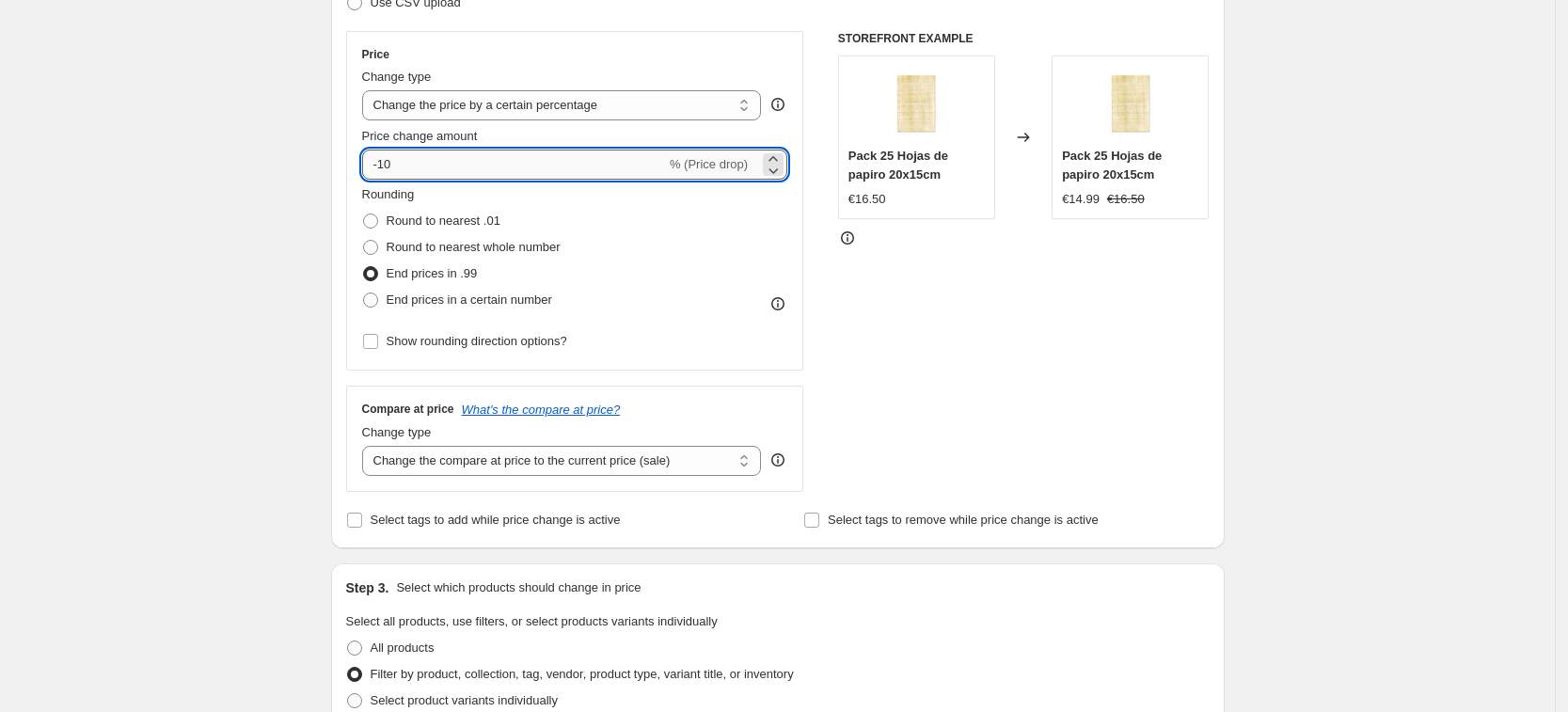 type on "-1" 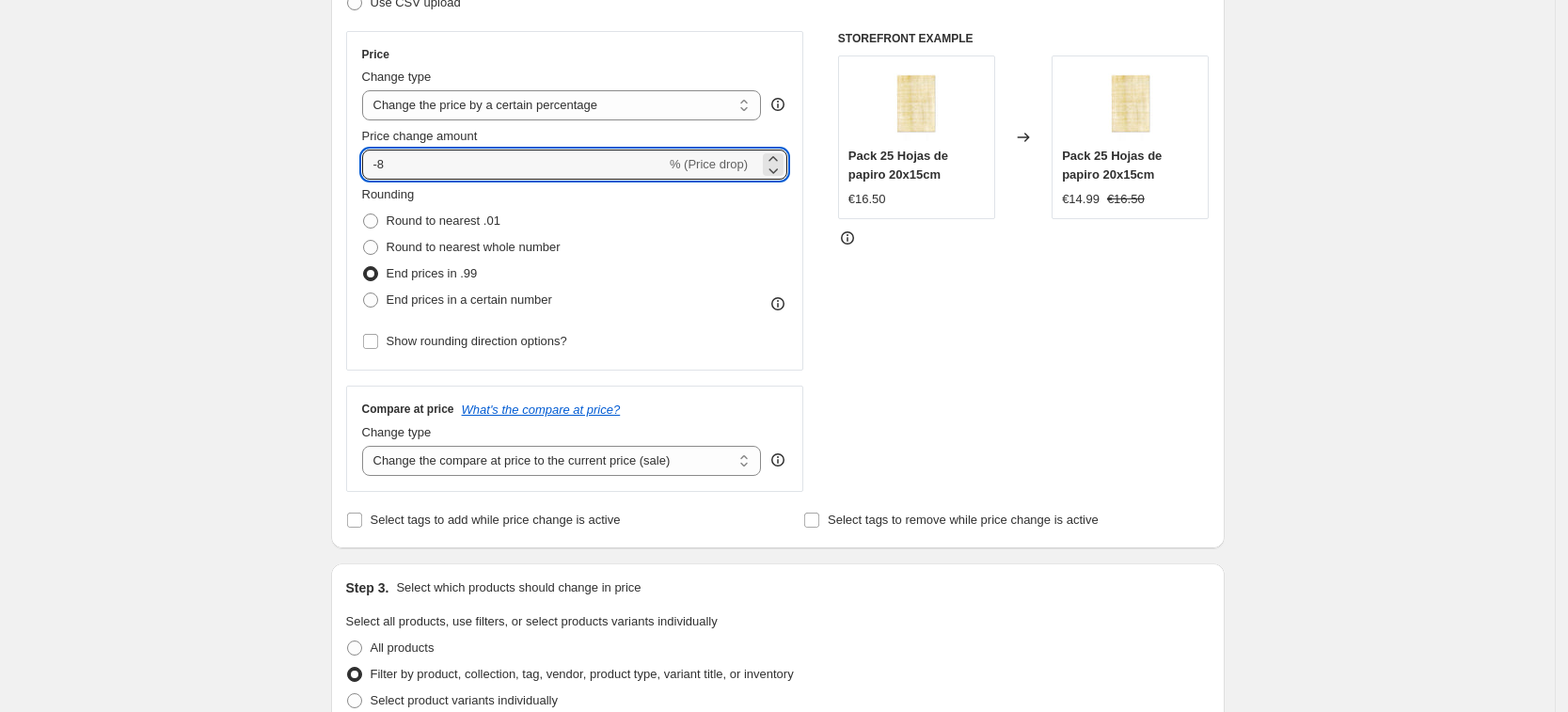 type on "-8" 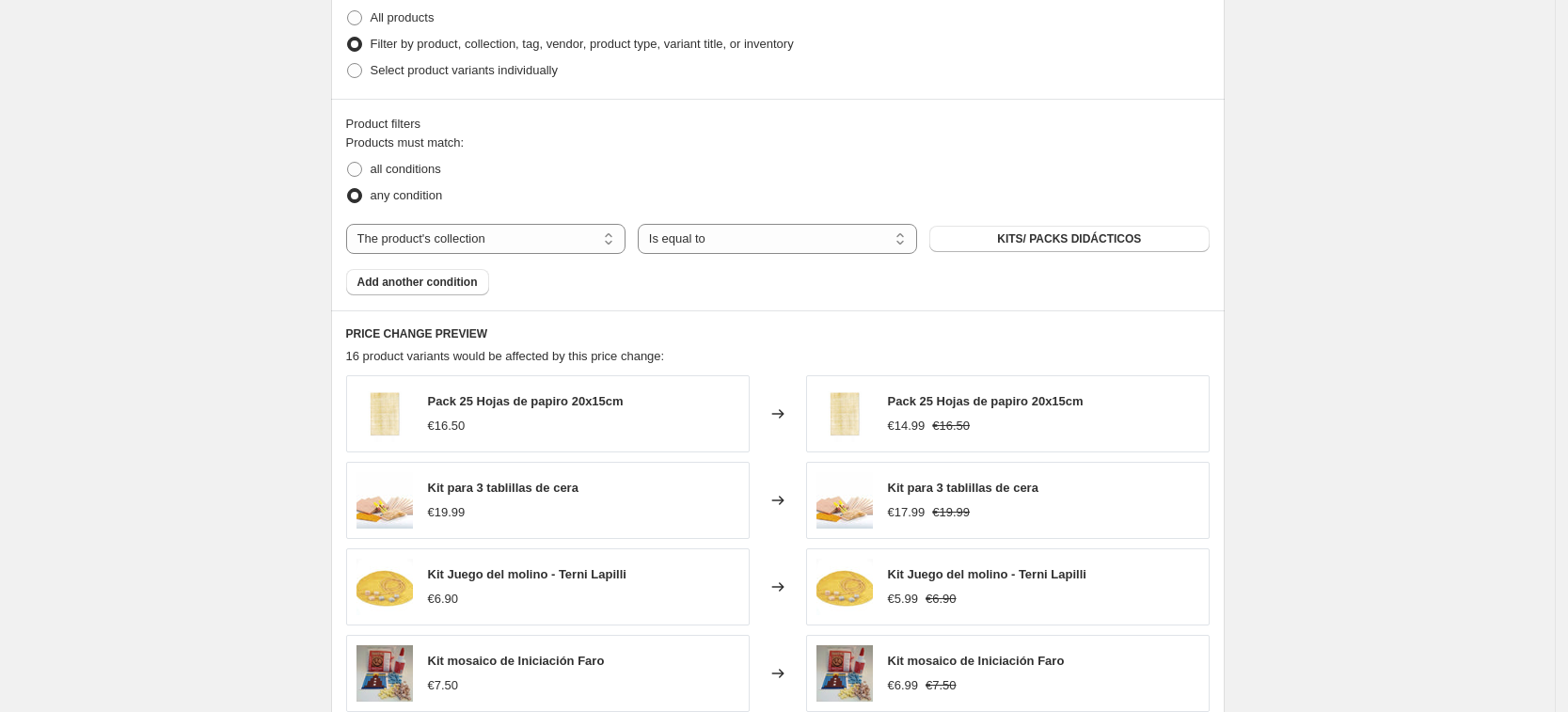 scroll, scrollTop: 963, scrollLeft: 0, axis: vertical 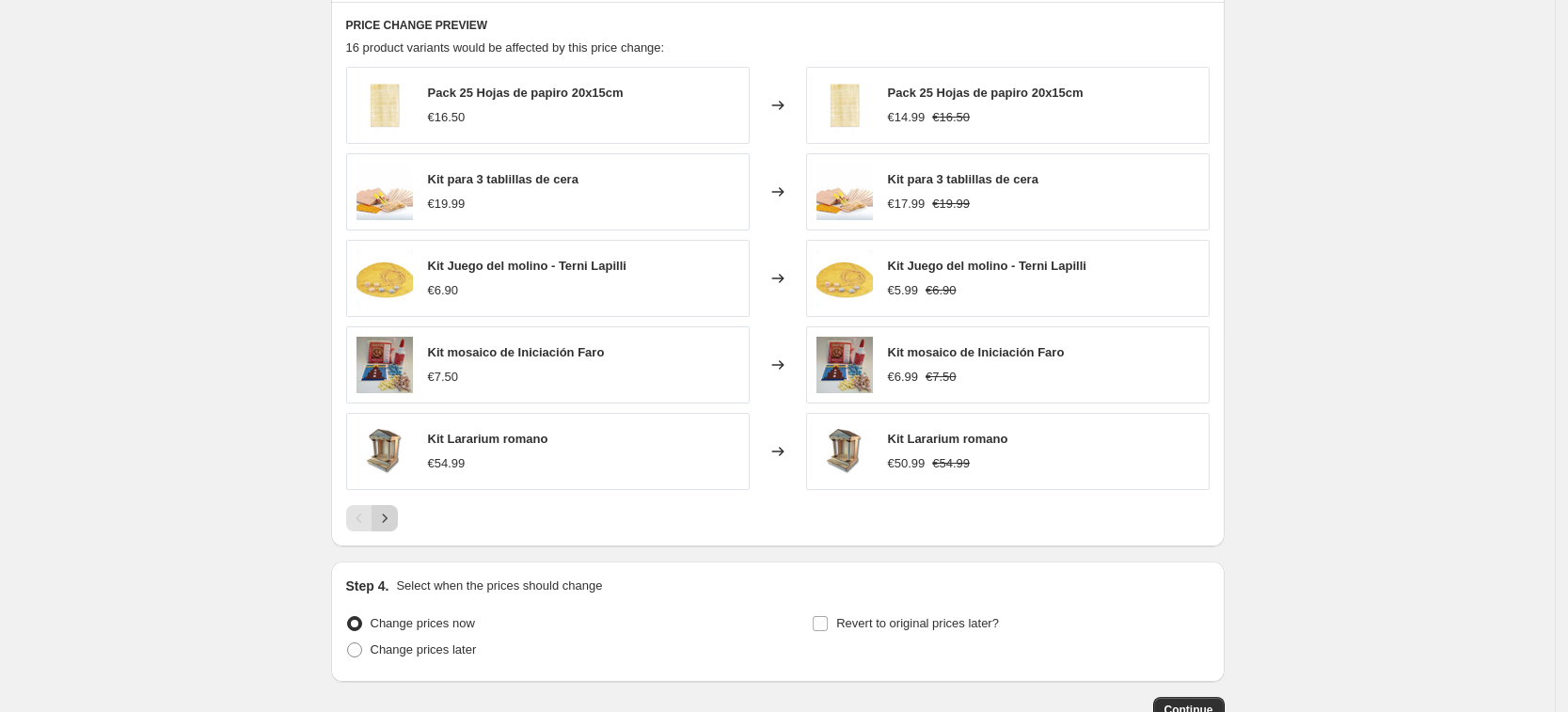click 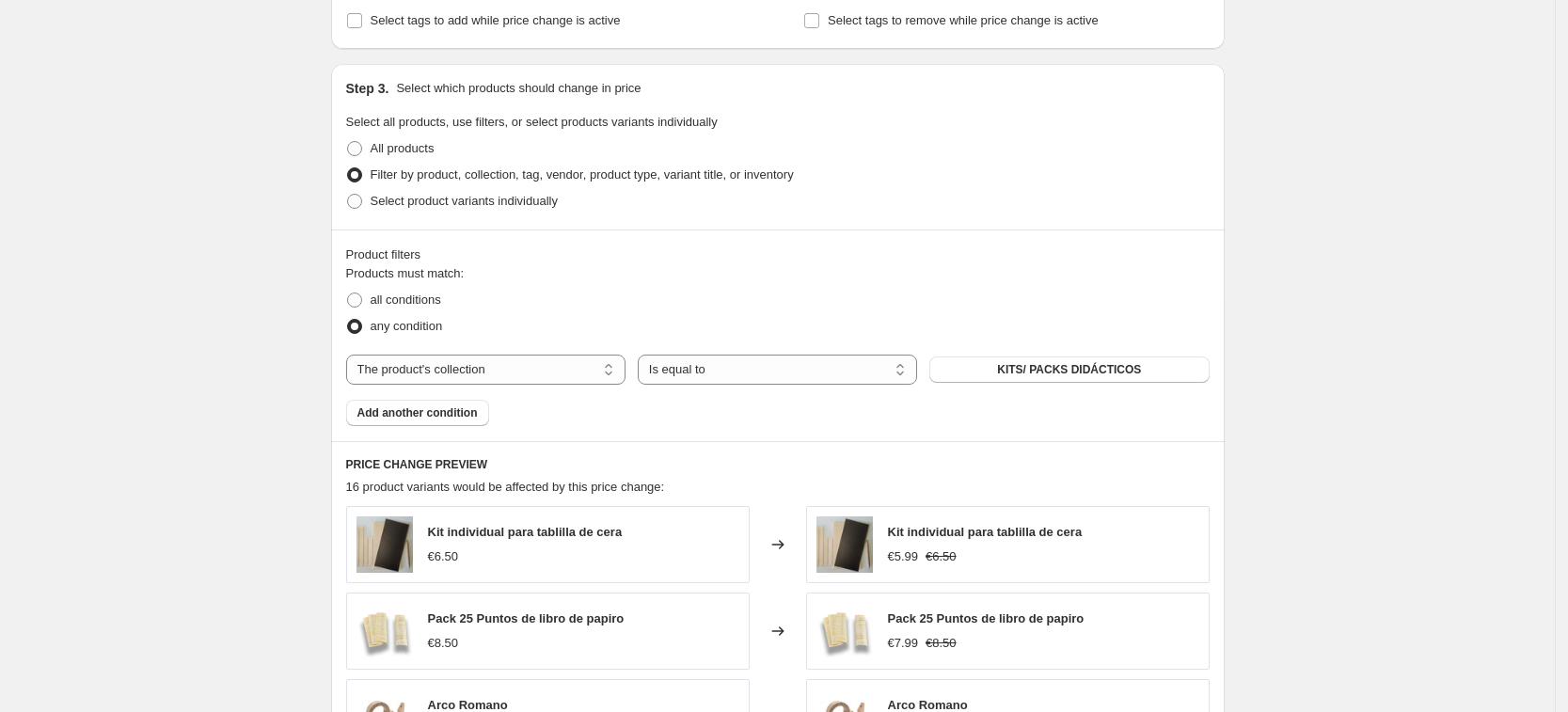 scroll, scrollTop: 785, scrollLeft: 0, axis: vertical 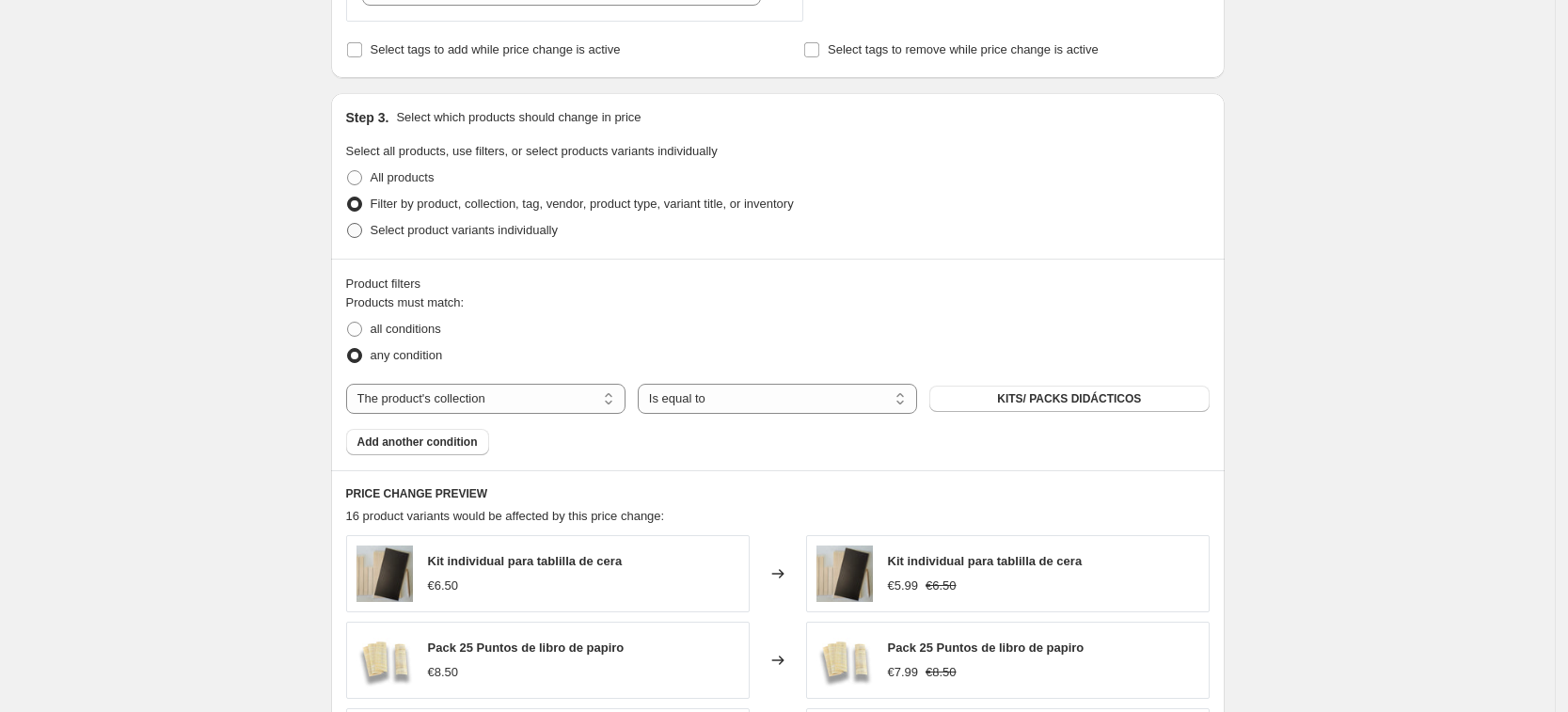 click at bounding box center [355, 230] 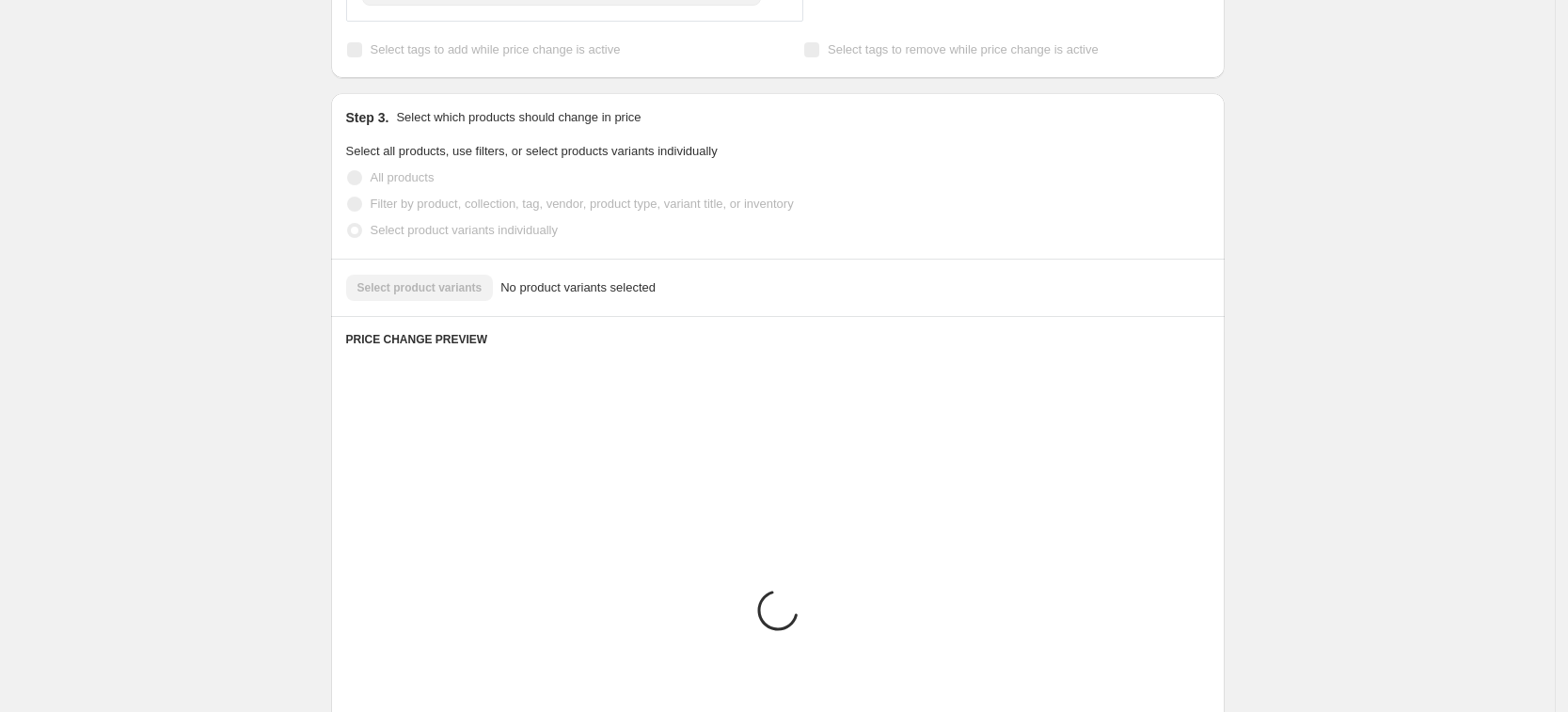 scroll, scrollTop: 752, scrollLeft: 0, axis: vertical 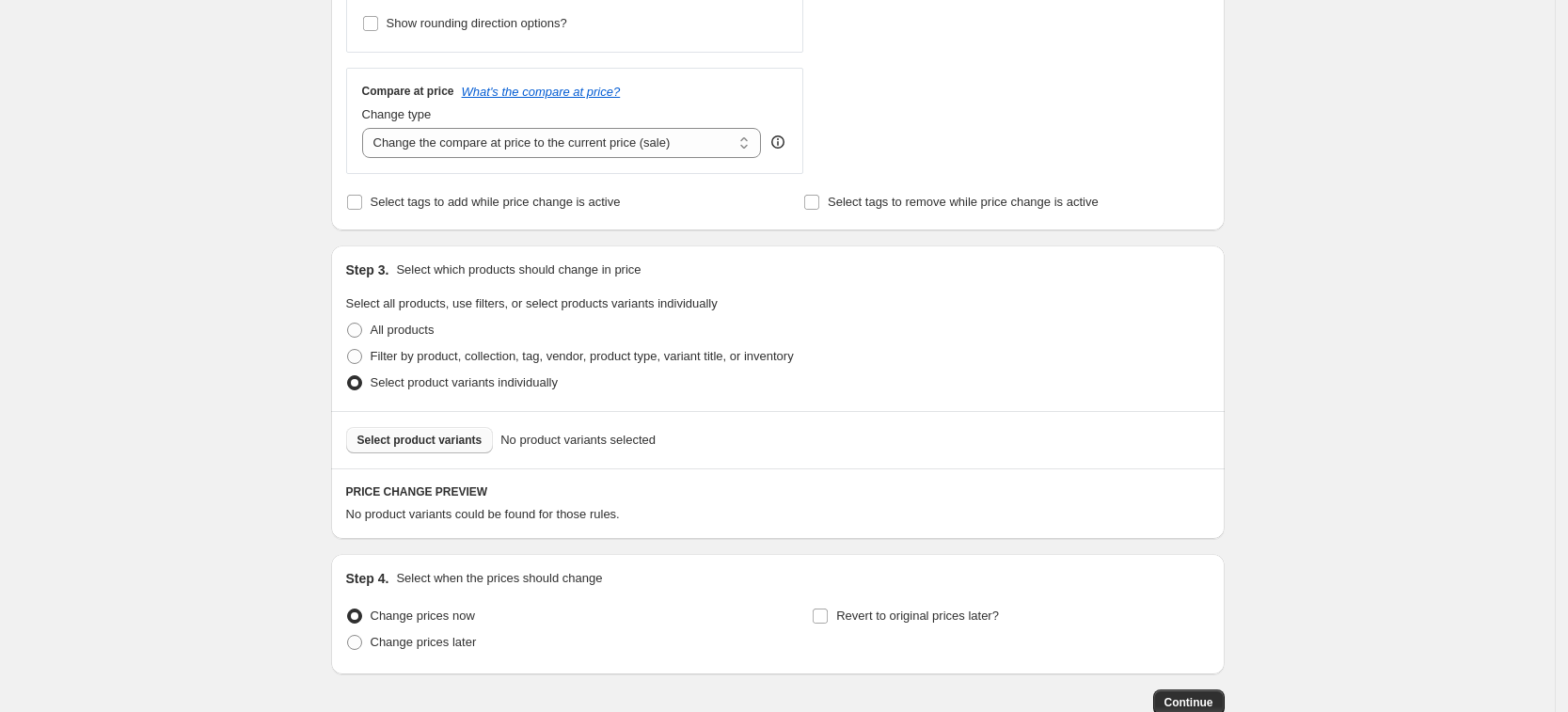click on "Select product variants" at bounding box center (420, 440) 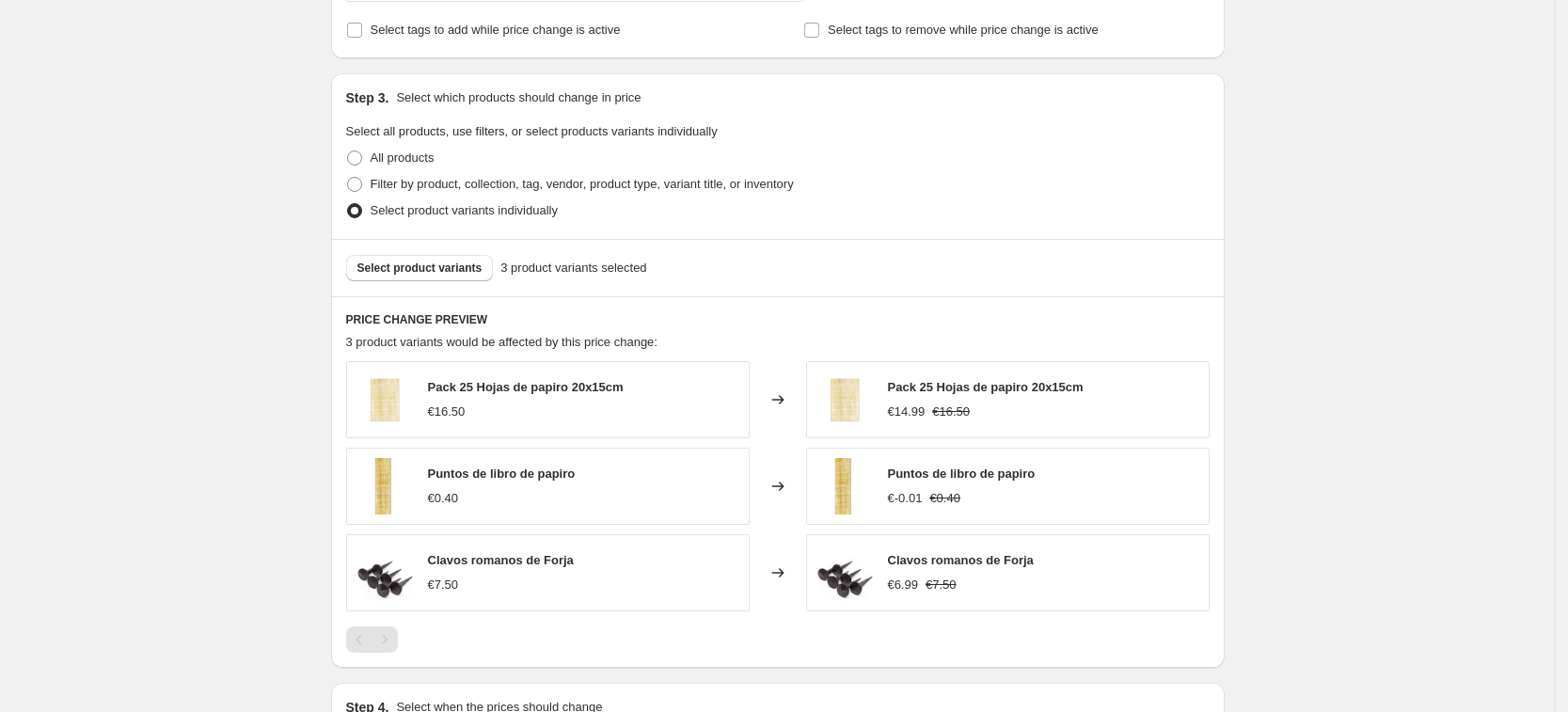 scroll, scrollTop: 811, scrollLeft: 0, axis: vertical 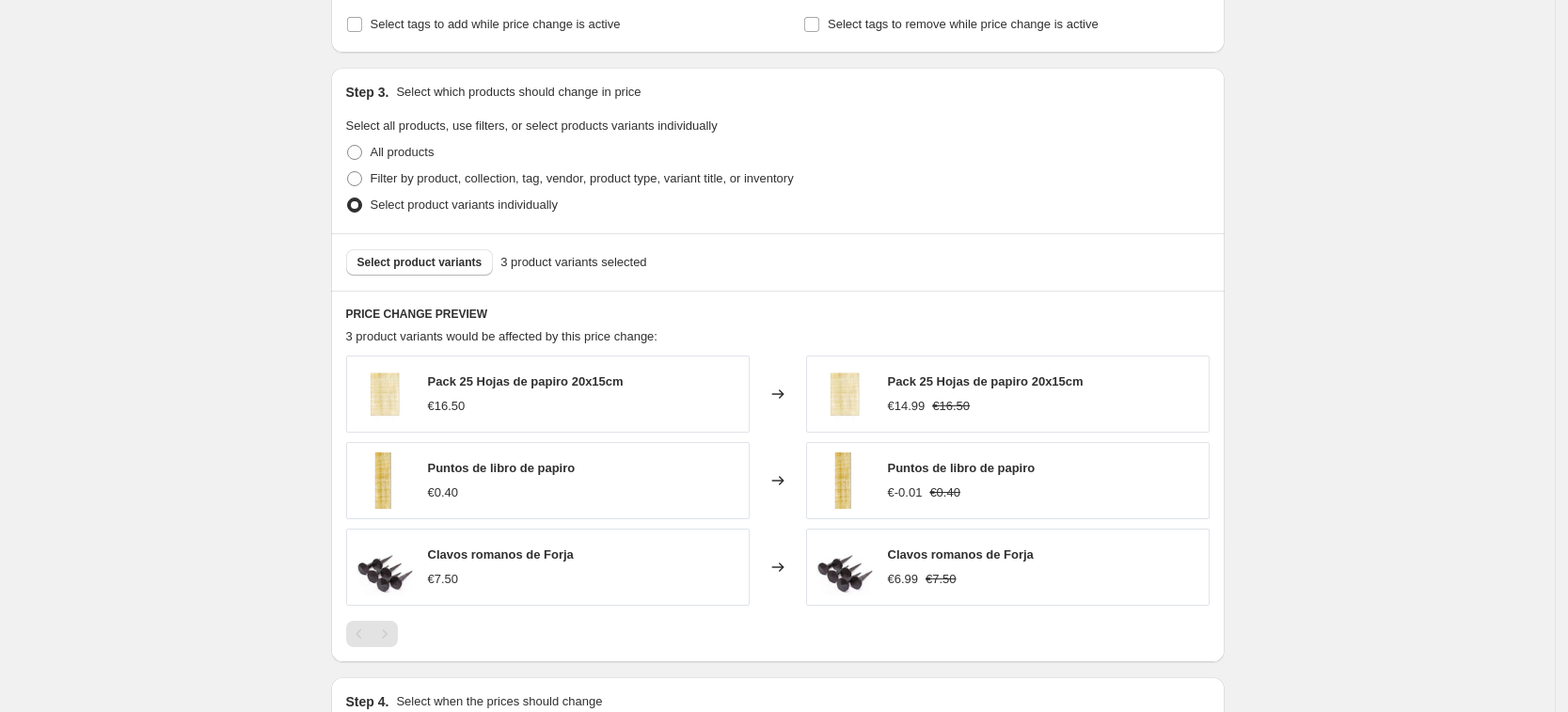 click on "€-0.01" at bounding box center (905, 493) 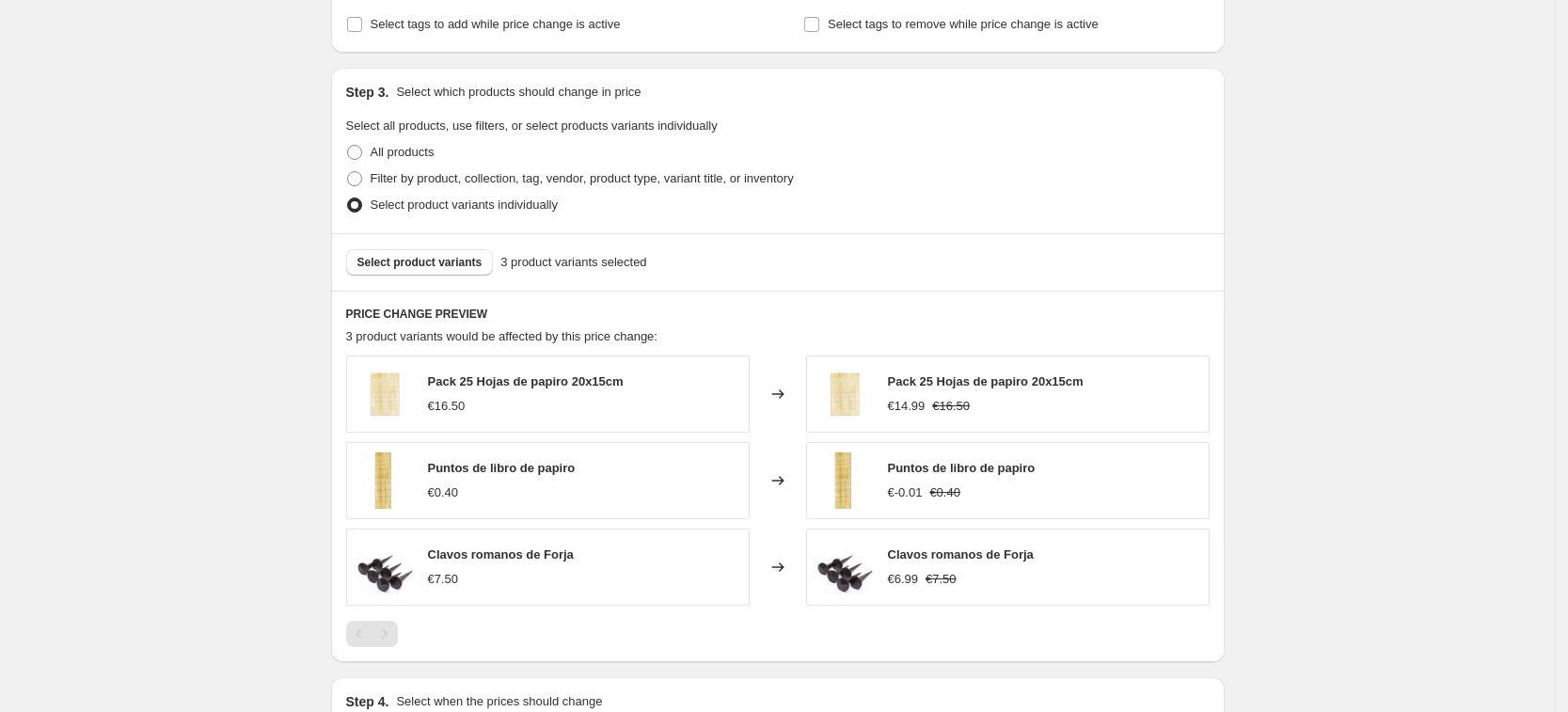 click 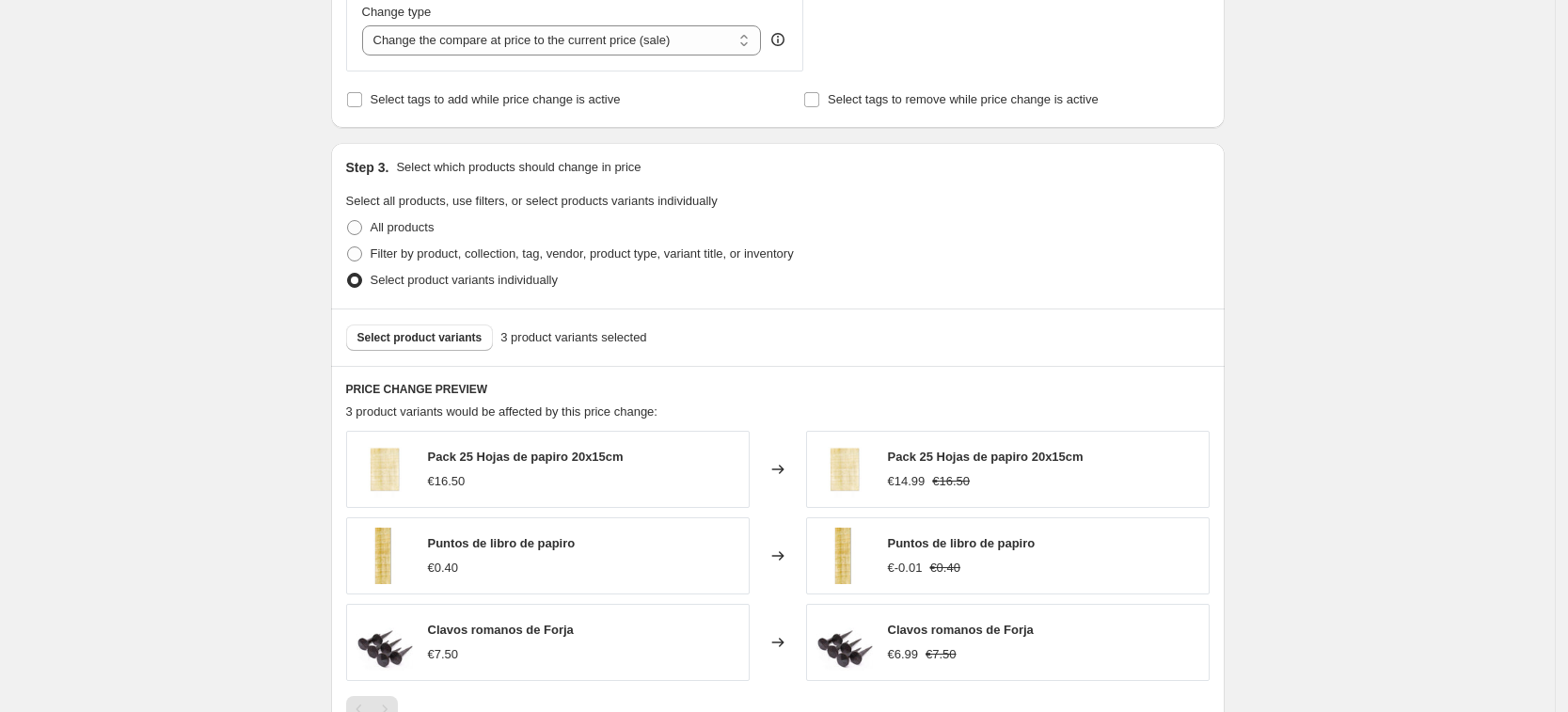 scroll, scrollTop: 740, scrollLeft: 0, axis: vertical 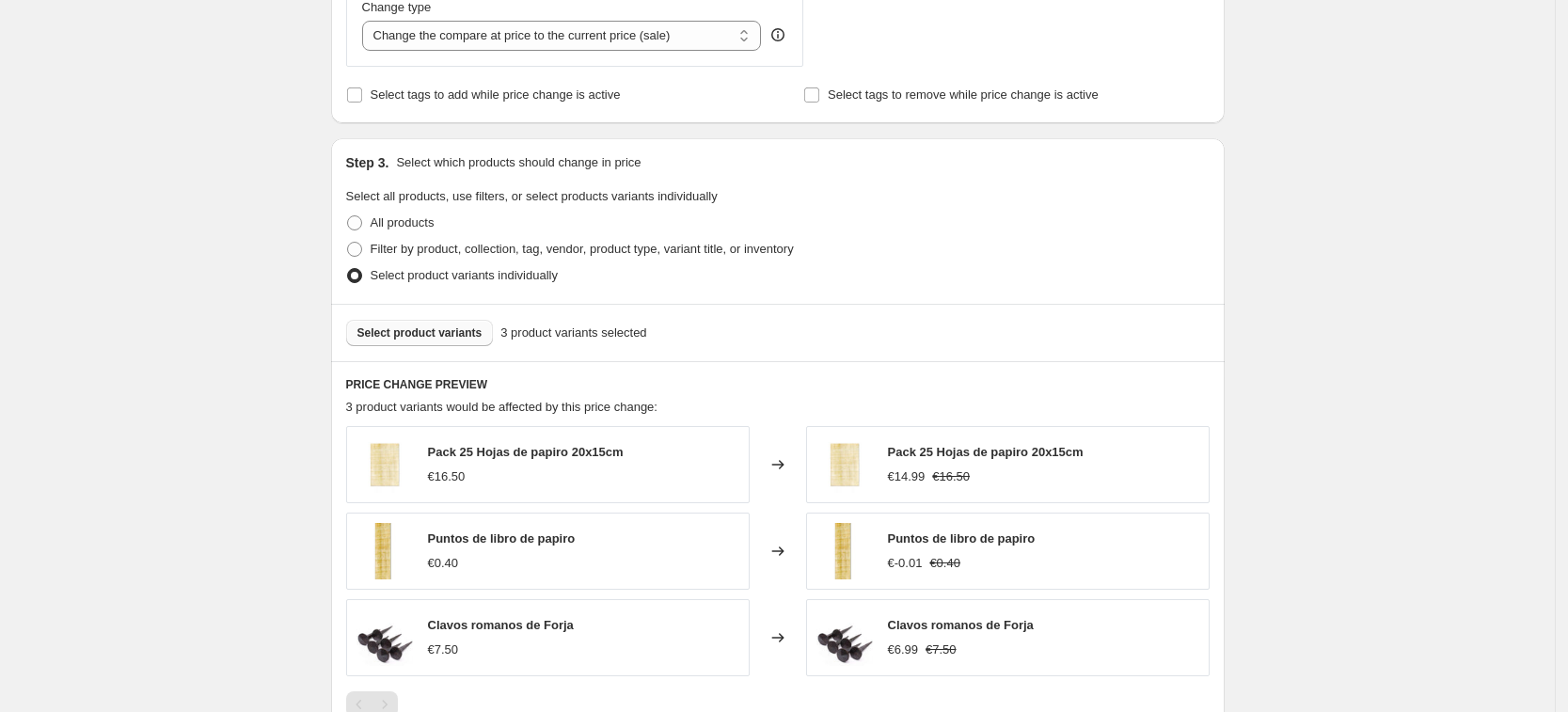 click on "Select product variants" at bounding box center (420, 333) 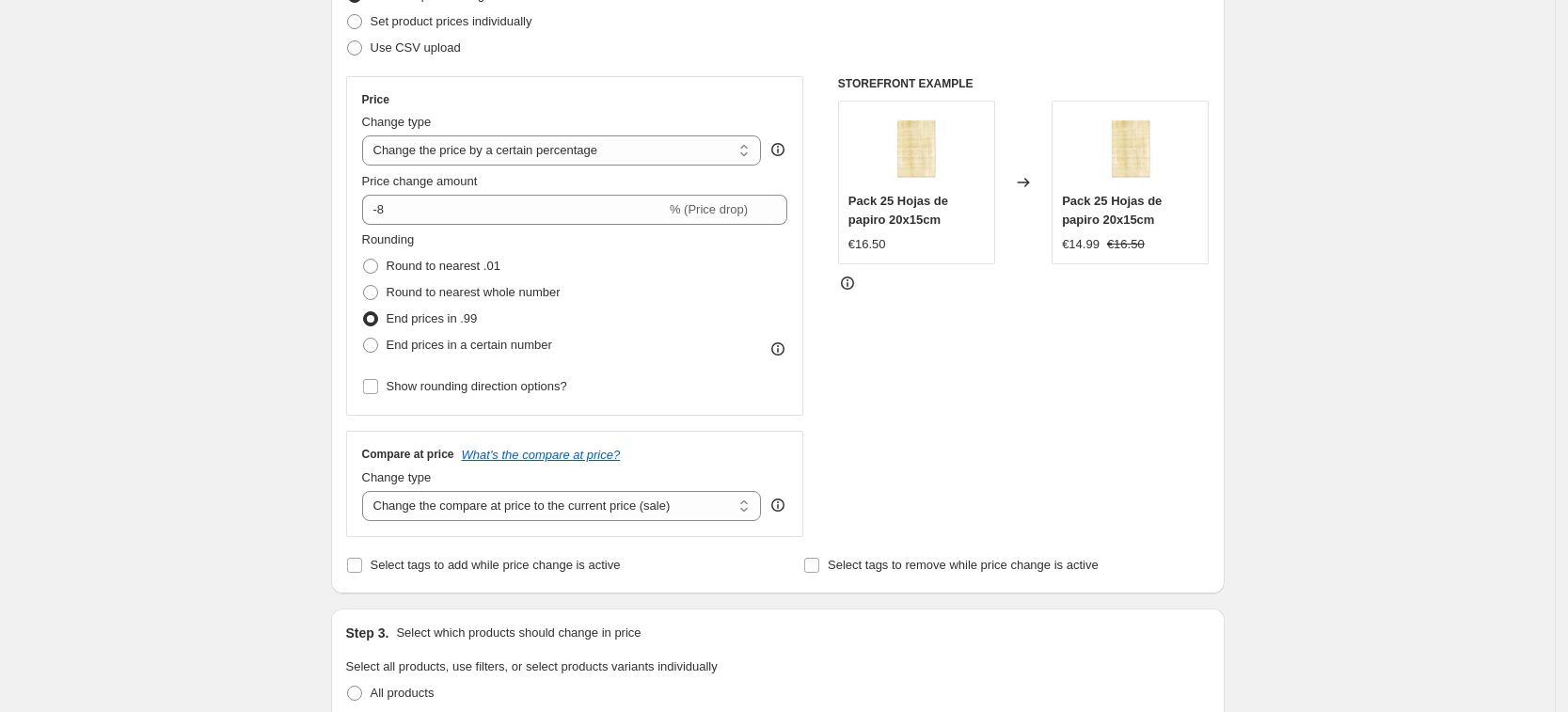 scroll, scrollTop: 740, scrollLeft: 0, axis: vertical 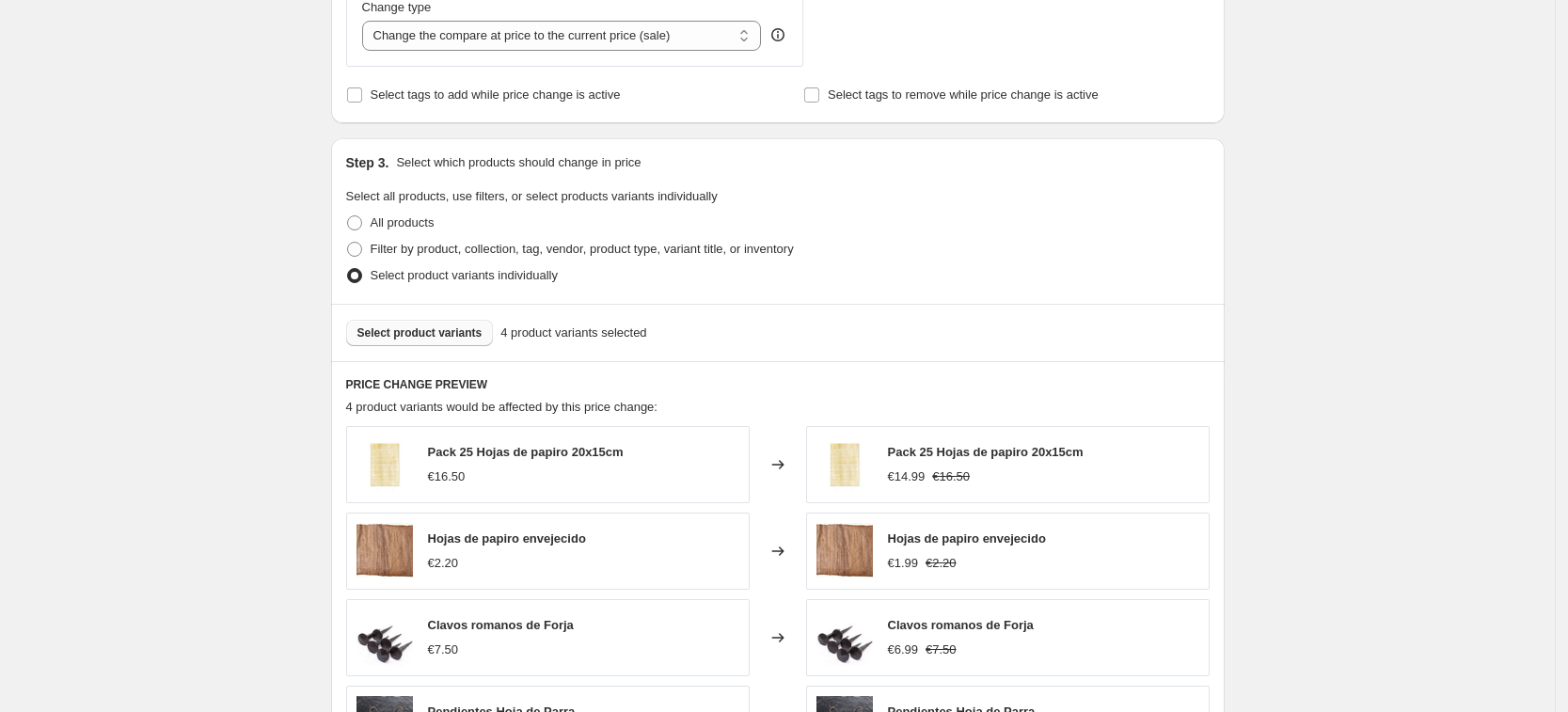 click on "Select product variants" at bounding box center [420, 333] 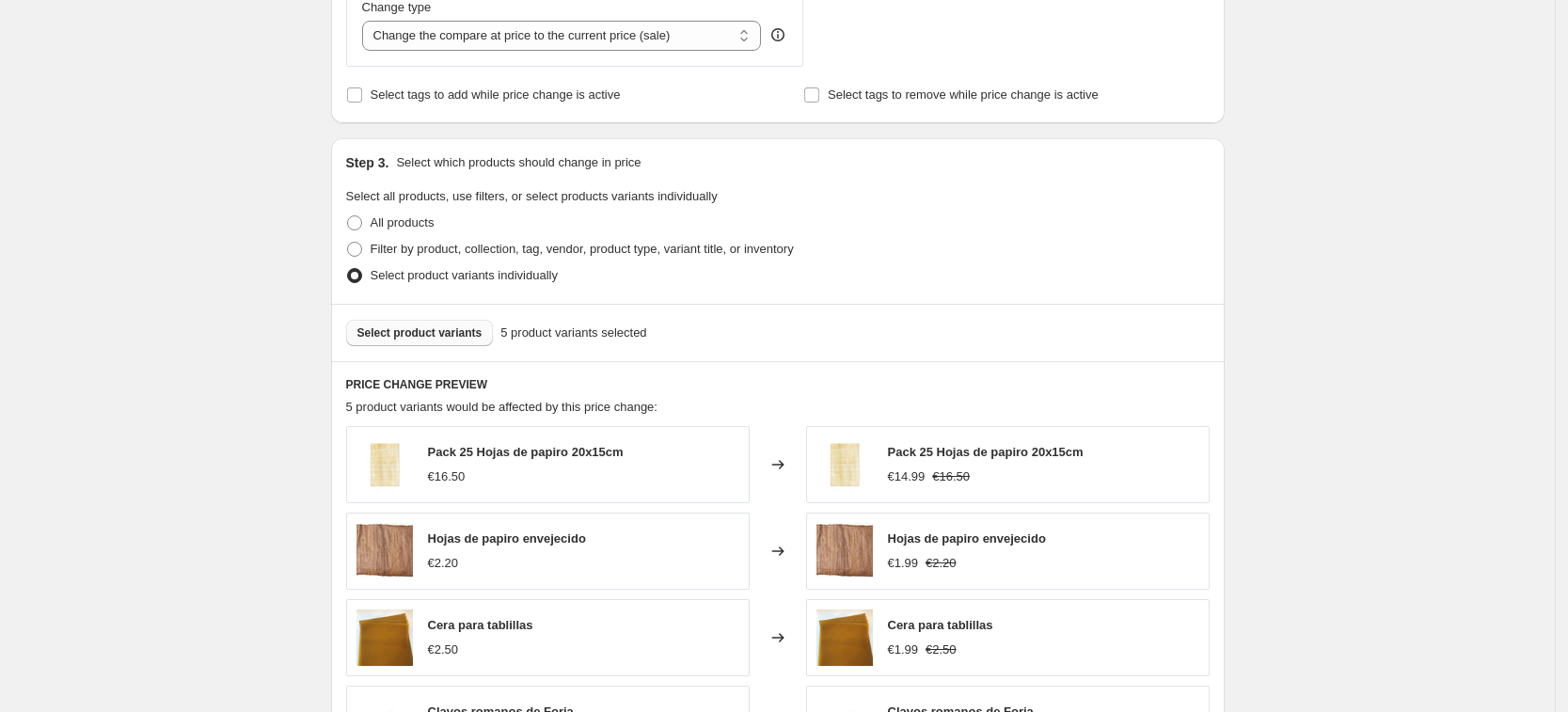 click on "Select product variants" at bounding box center [420, 333] 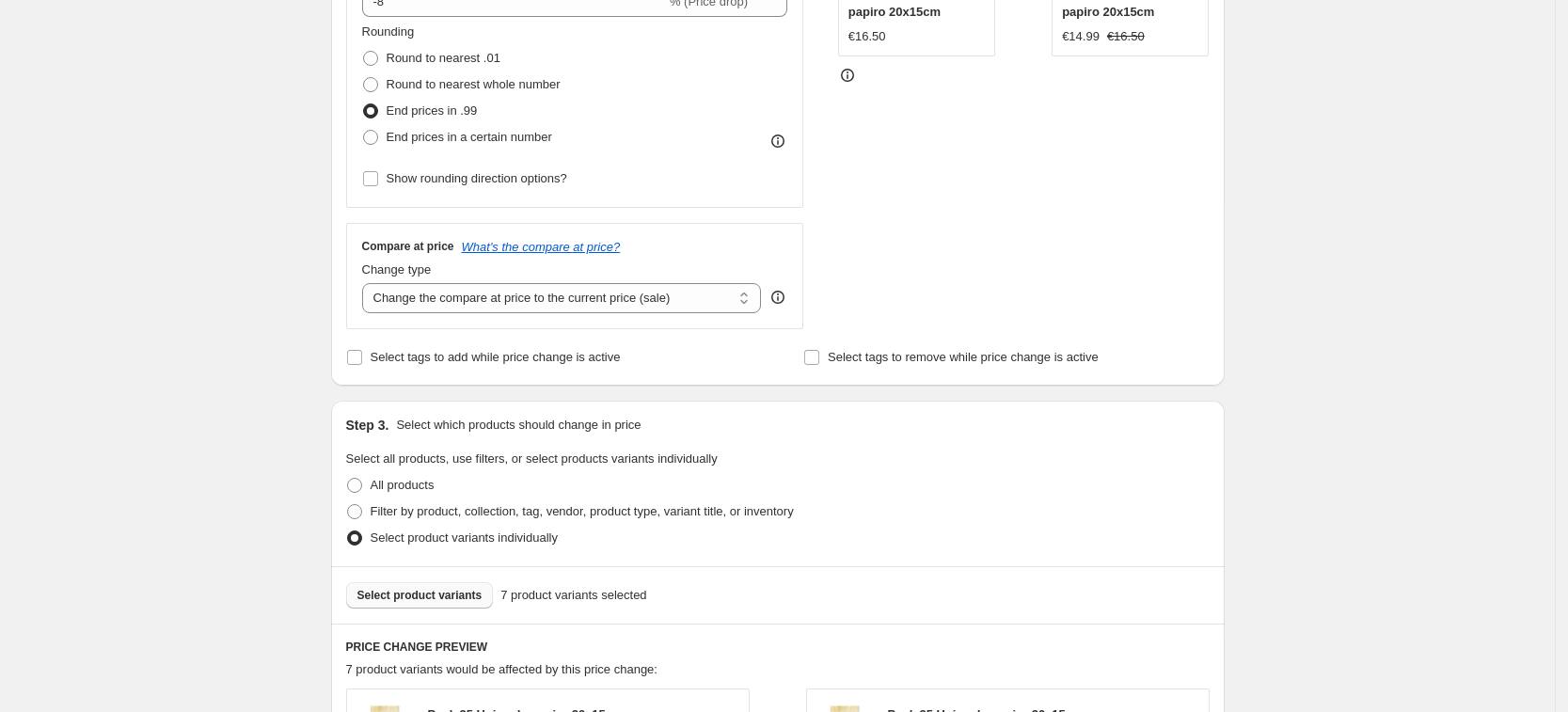 scroll, scrollTop: 574, scrollLeft: 0, axis: vertical 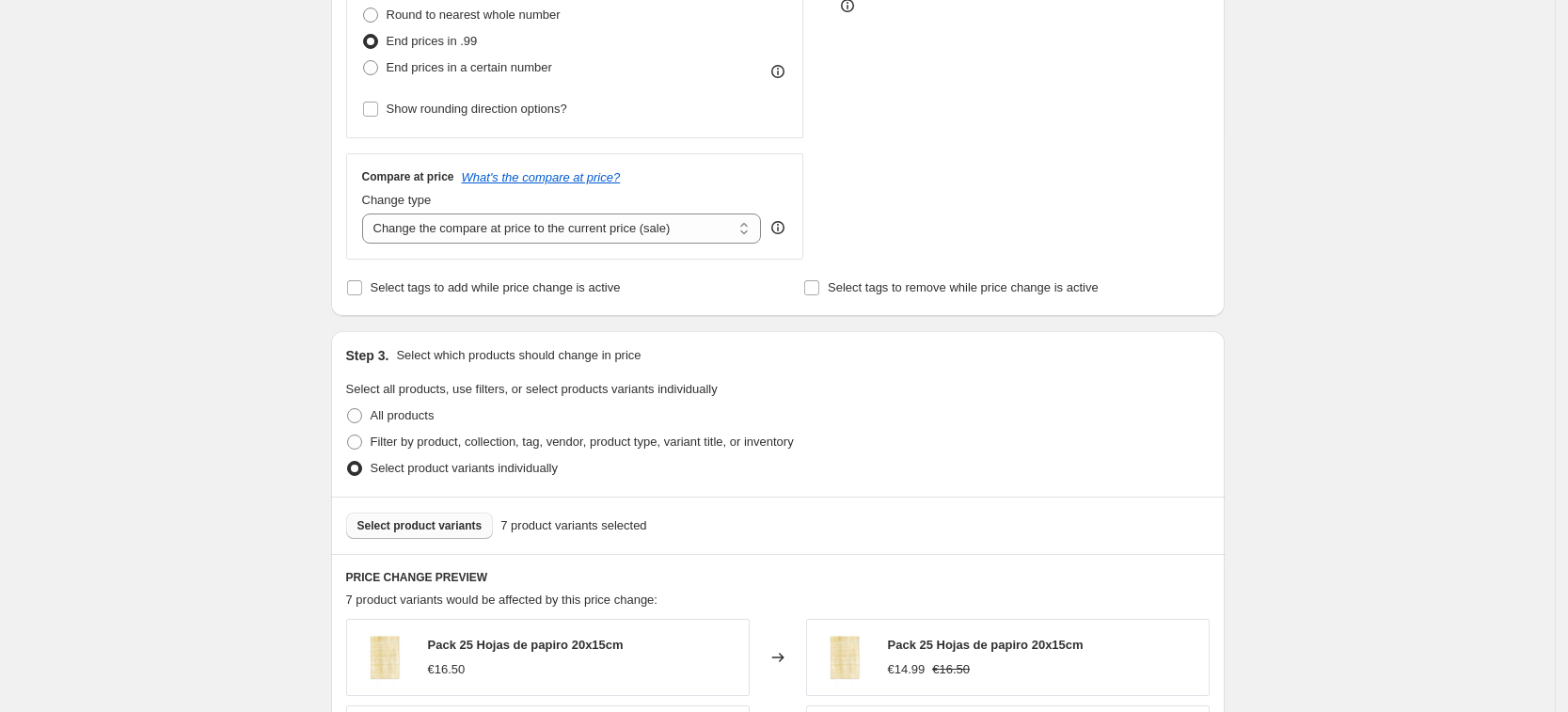 click on "Select product variants" at bounding box center (420, 526) 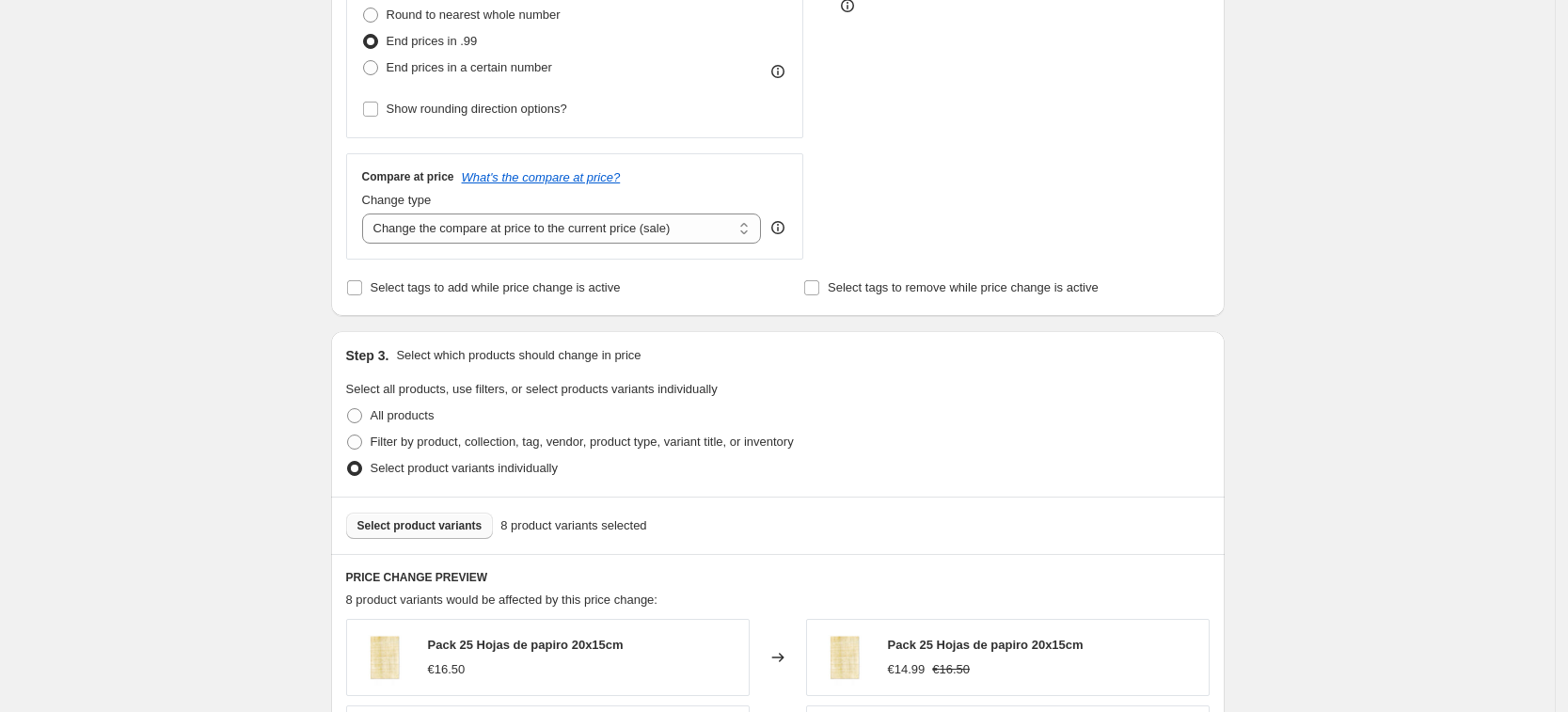 click on "Select product variants" at bounding box center (420, 526) 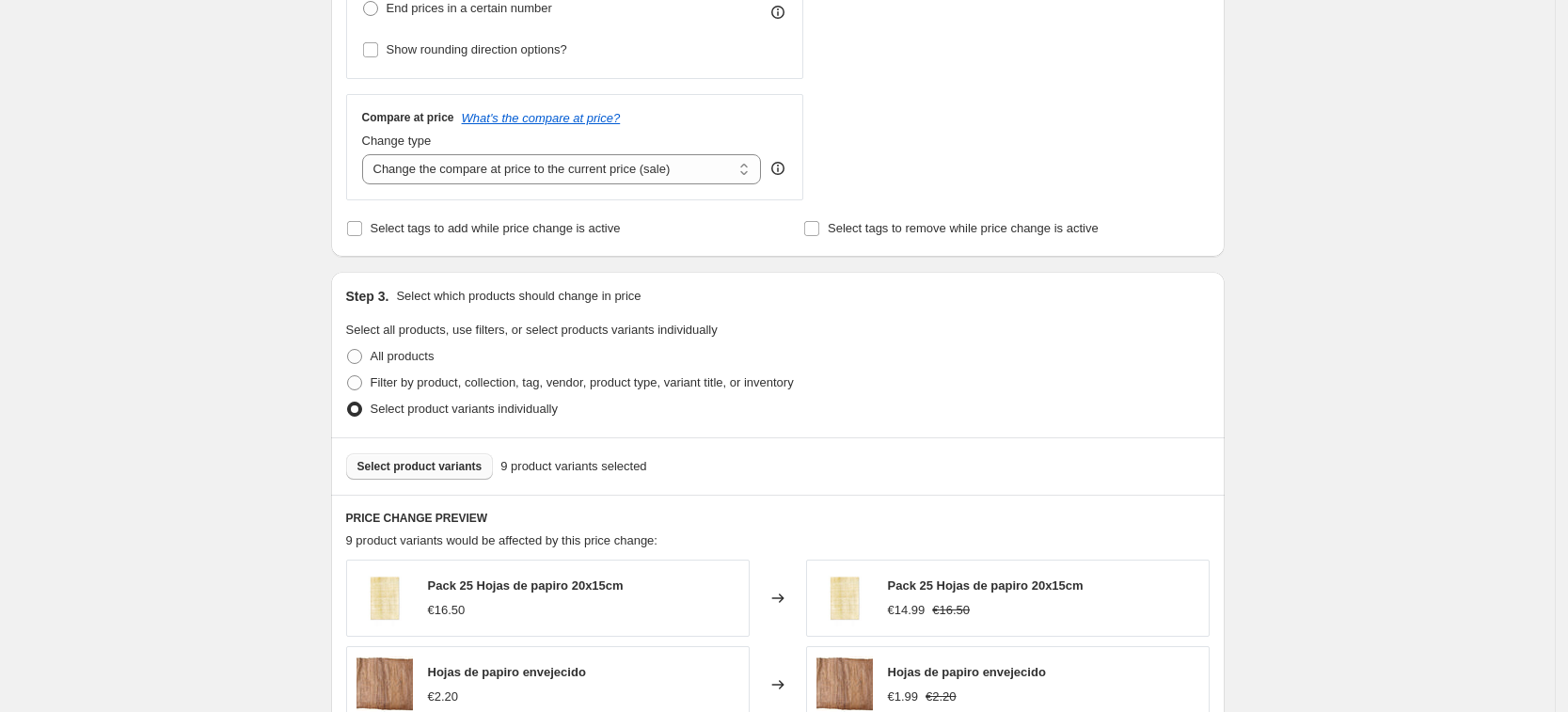 scroll, scrollTop: 547, scrollLeft: 0, axis: vertical 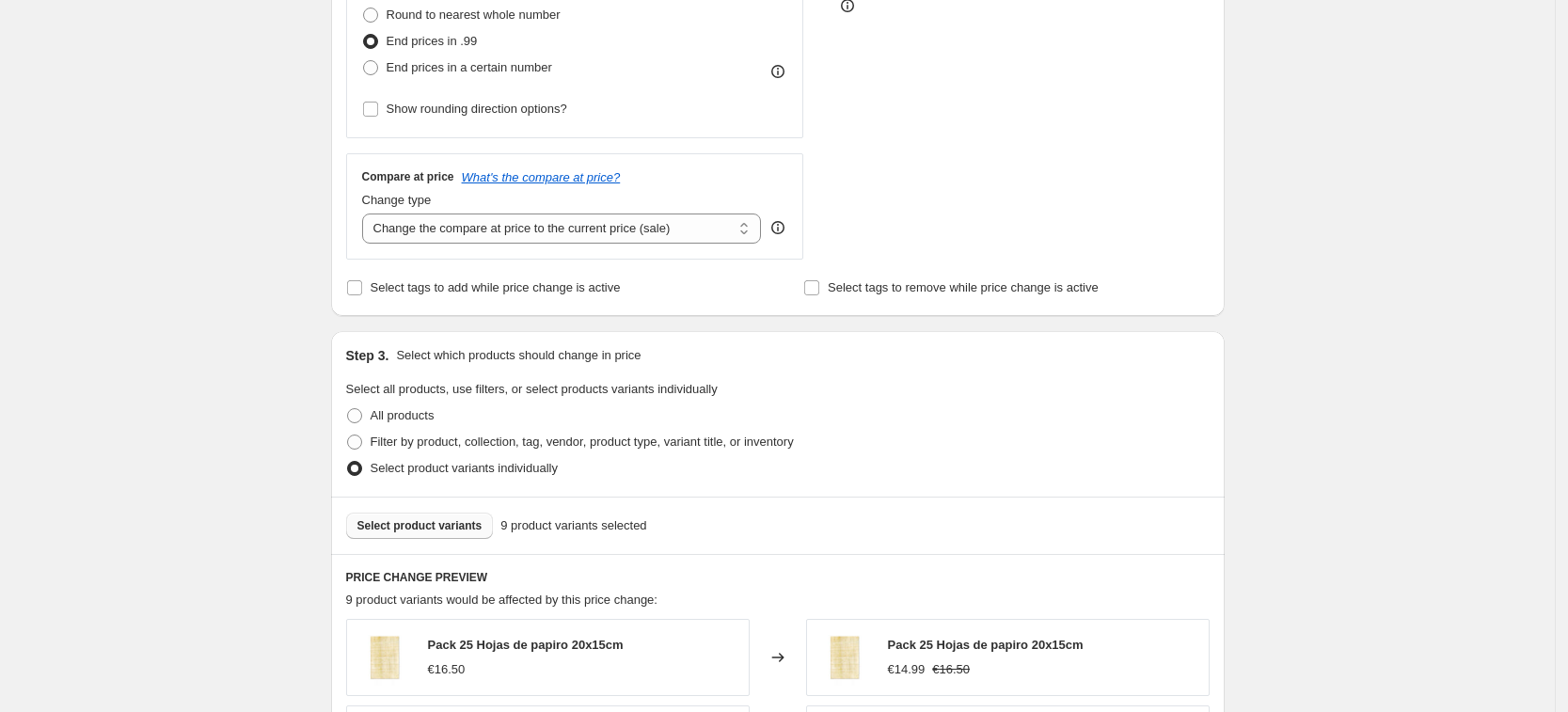 click on "Select product variants" at bounding box center [420, 526] 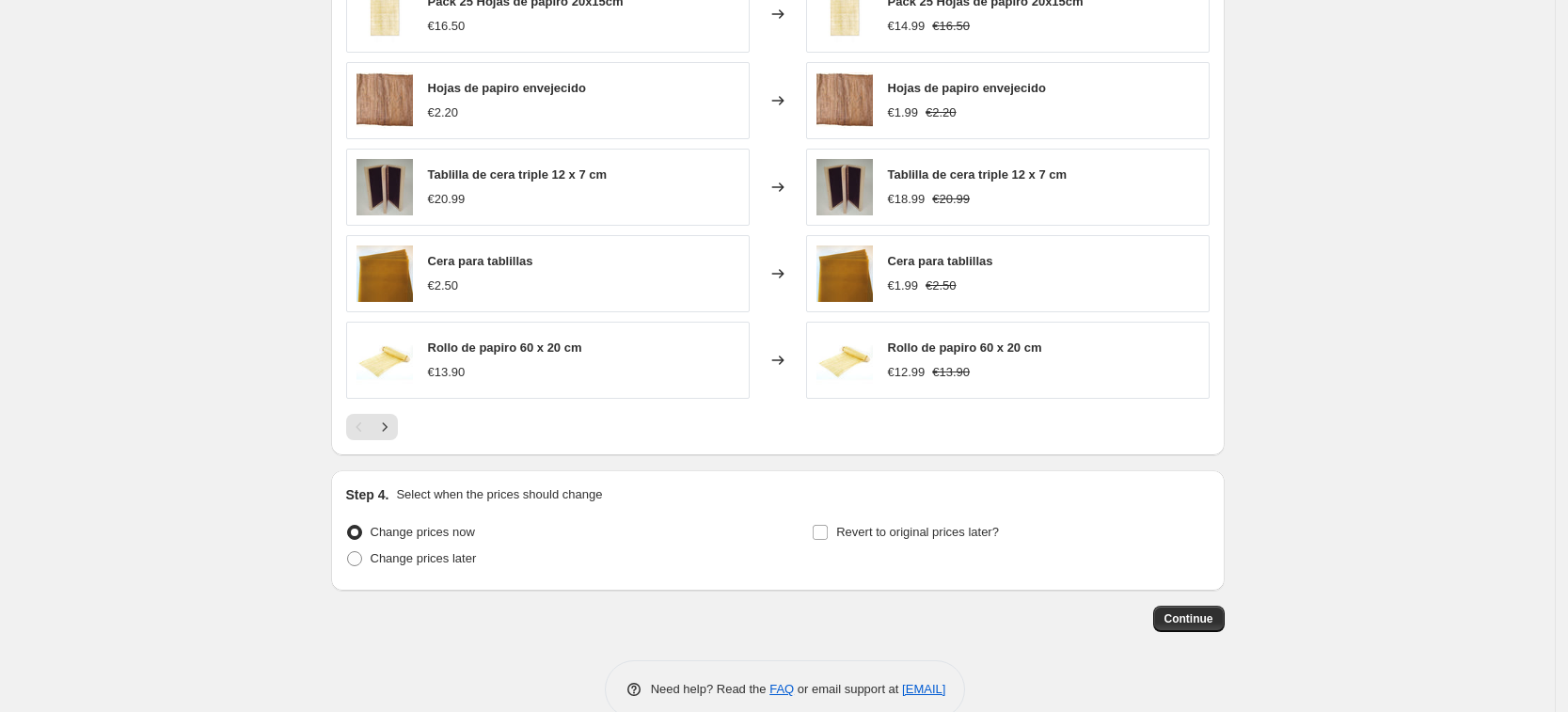 scroll, scrollTop: 1226, scrollLeft: 0, axis: vertical 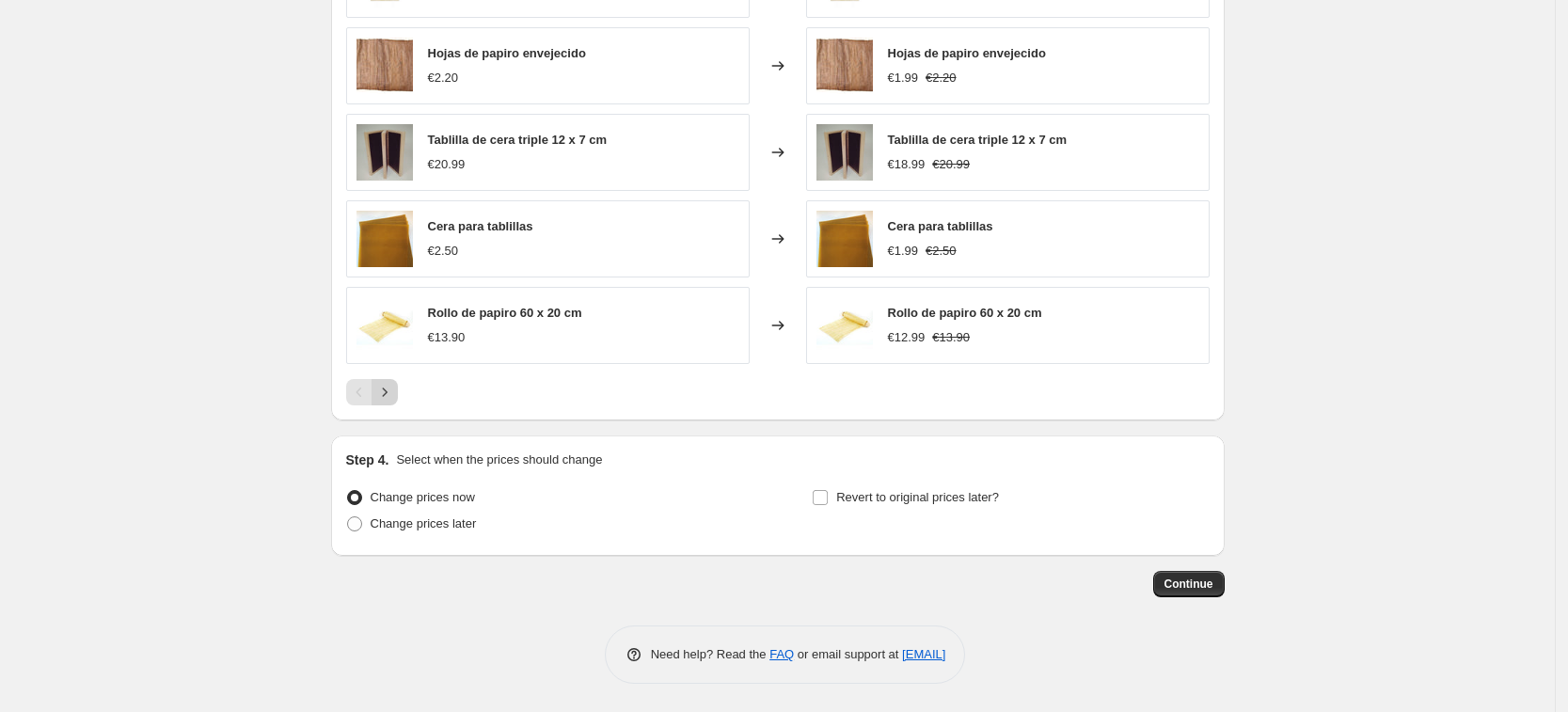 click 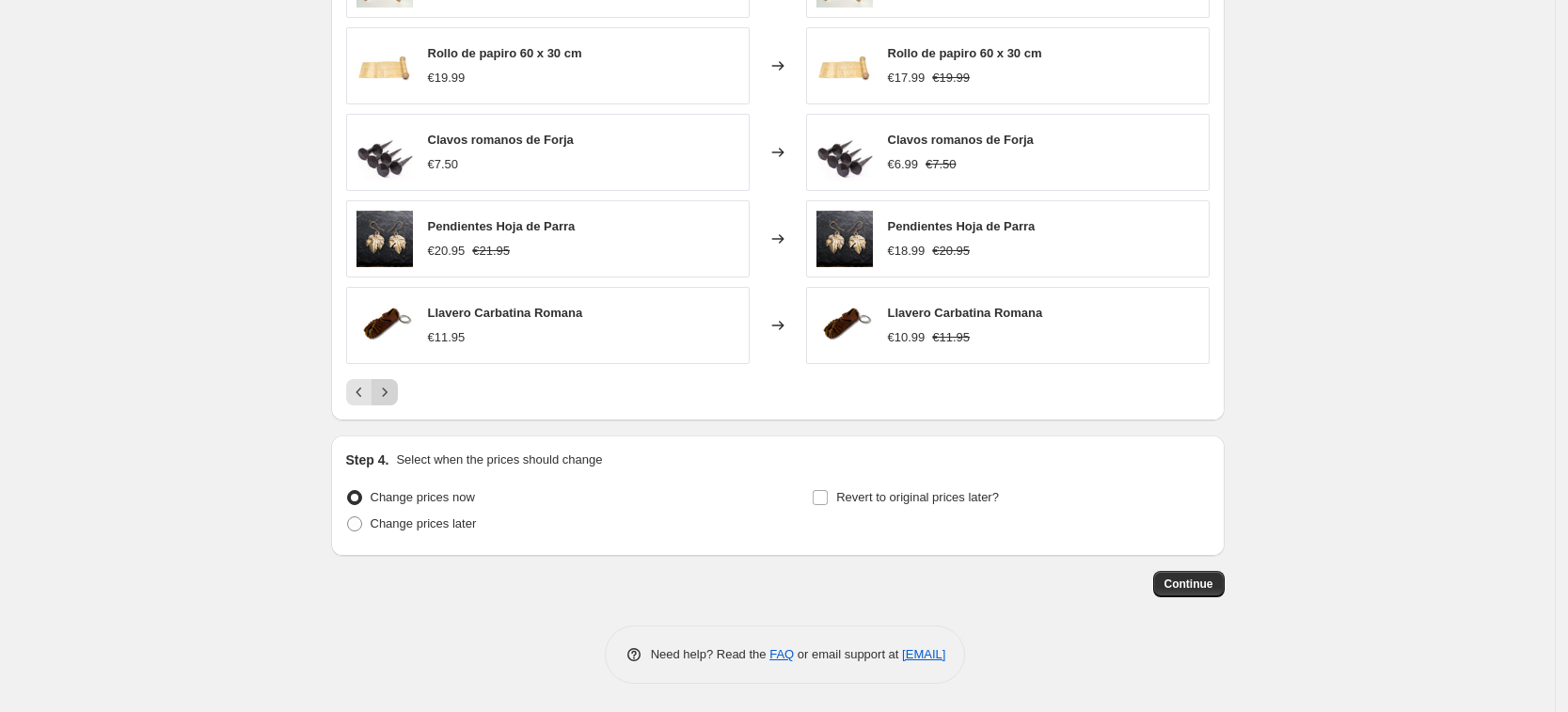 click 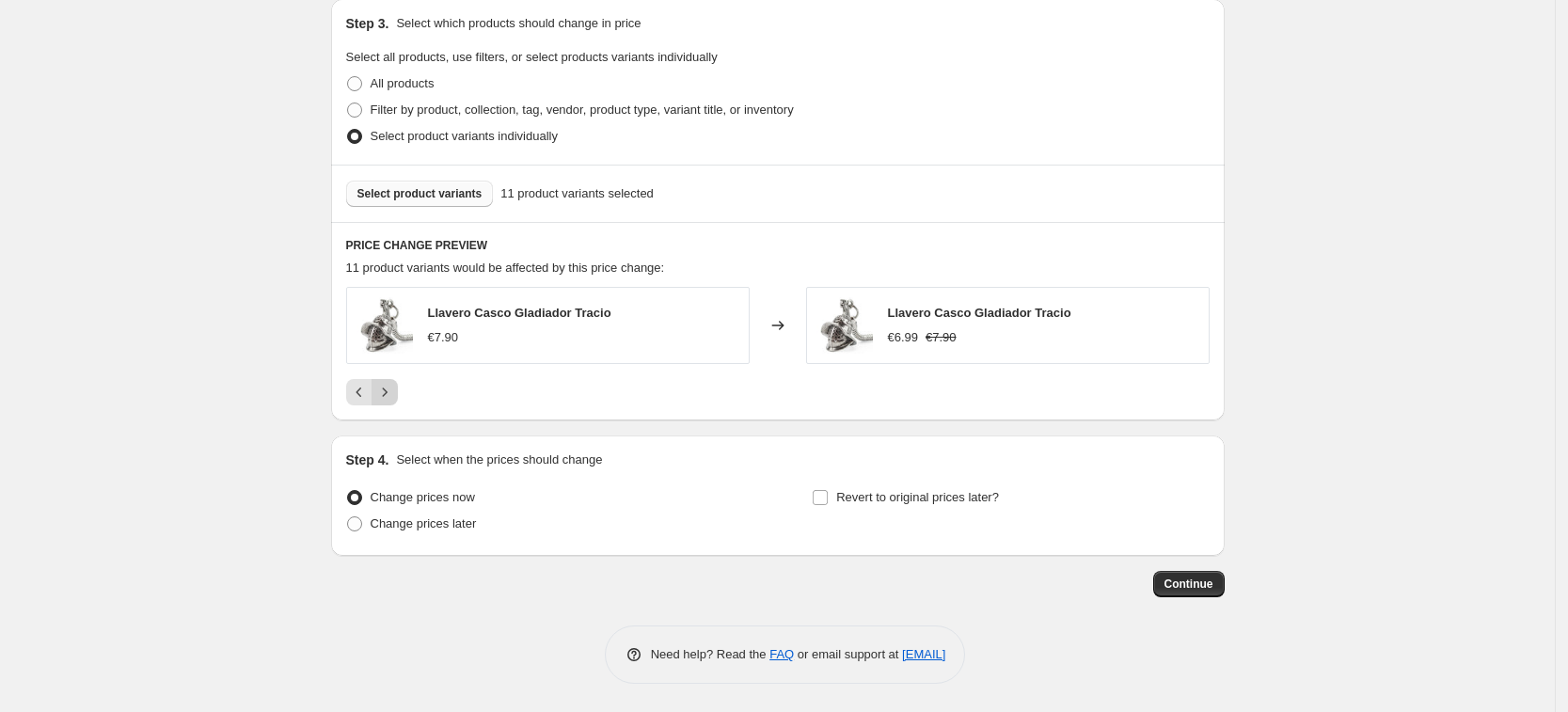 scroll, scrollTop: 880, scrollLeft: 0, axis: vertical 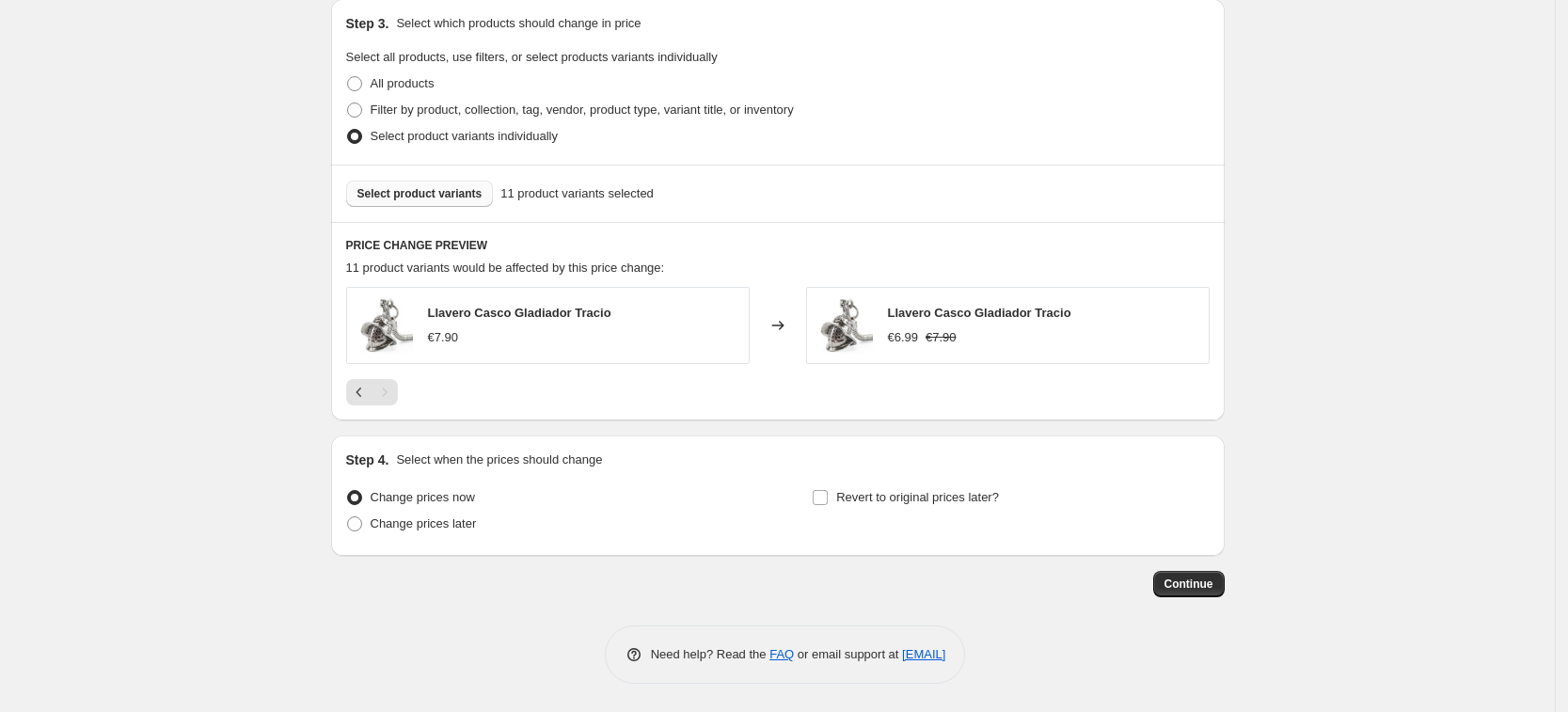 click on "Select product variants" at bounding box center (420, 194) 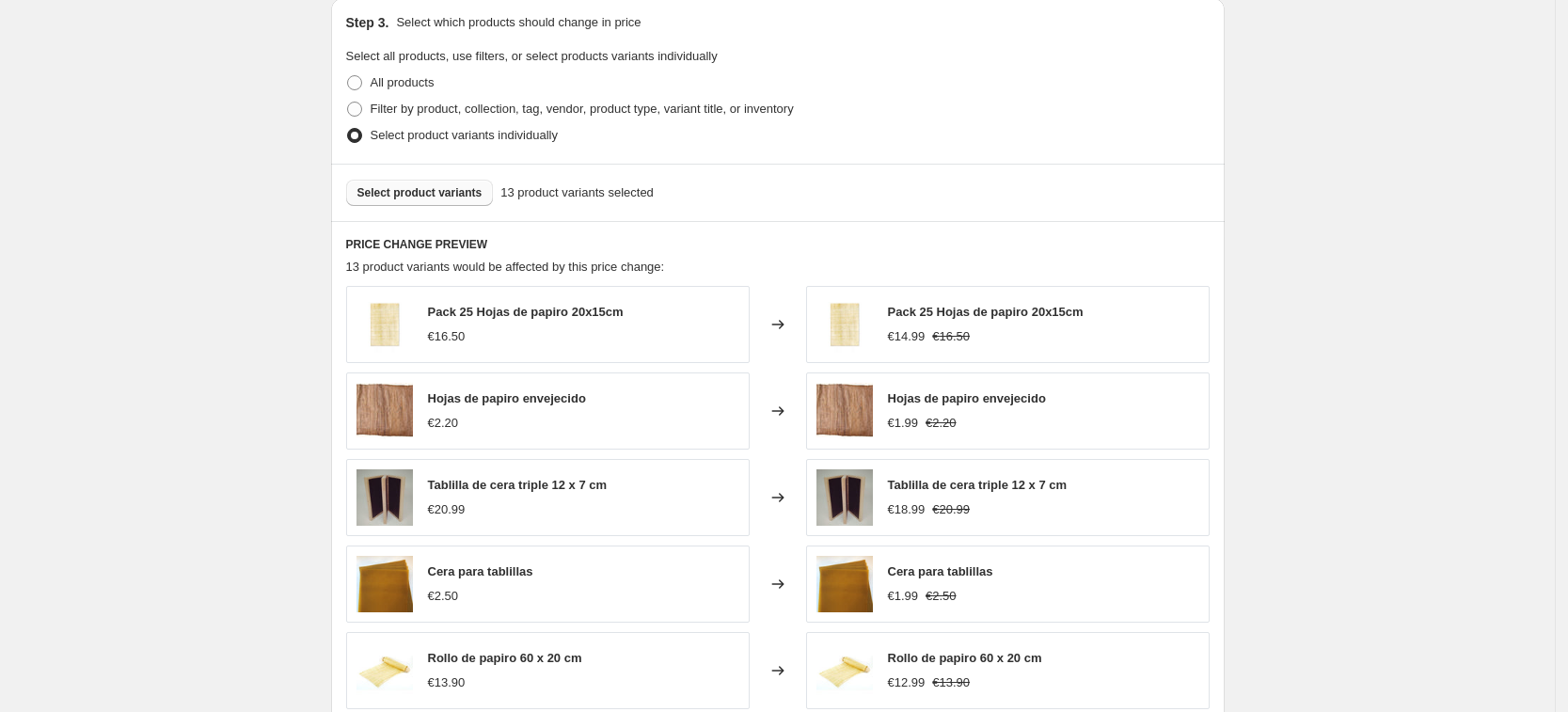 scroll, scrollTop: 1226, scrollLeft: 0, axis: vertical 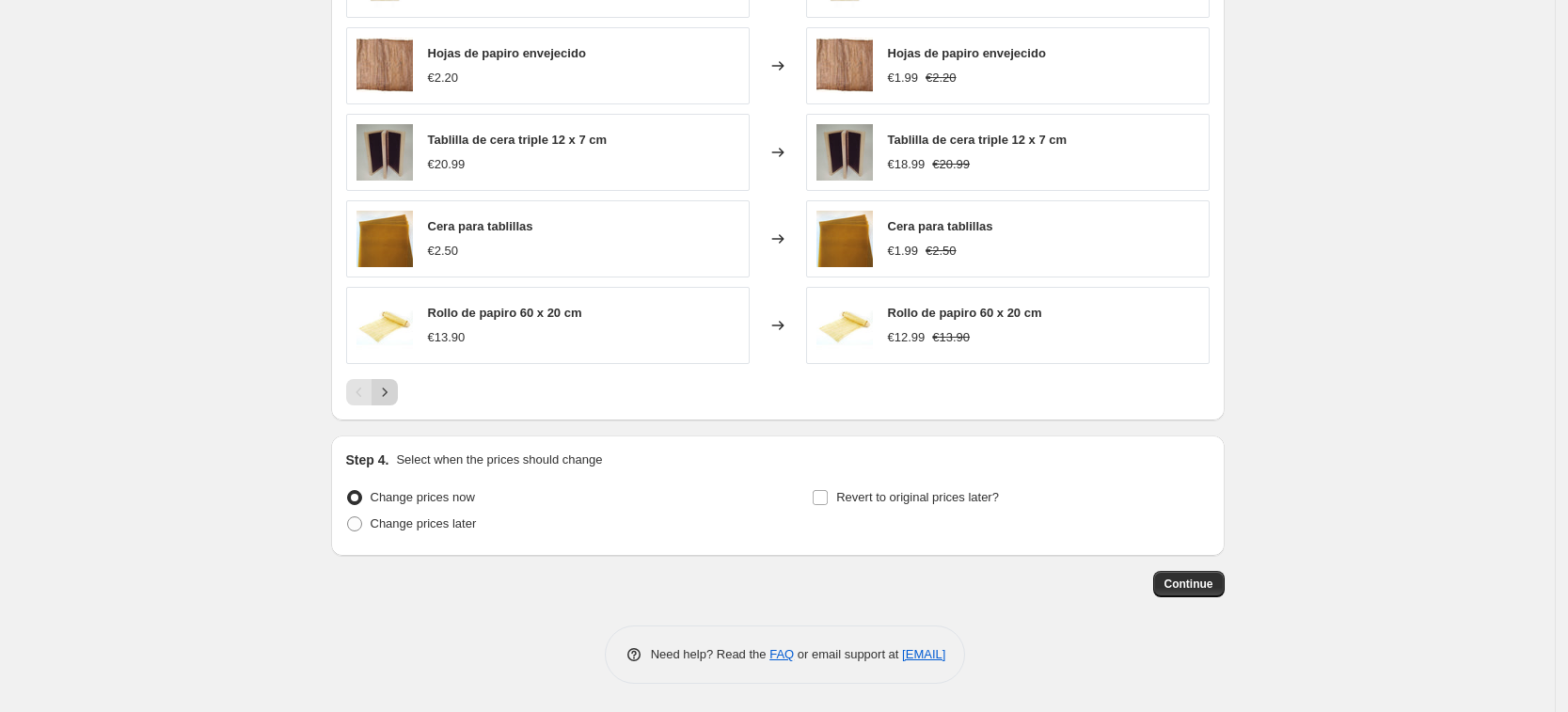 click 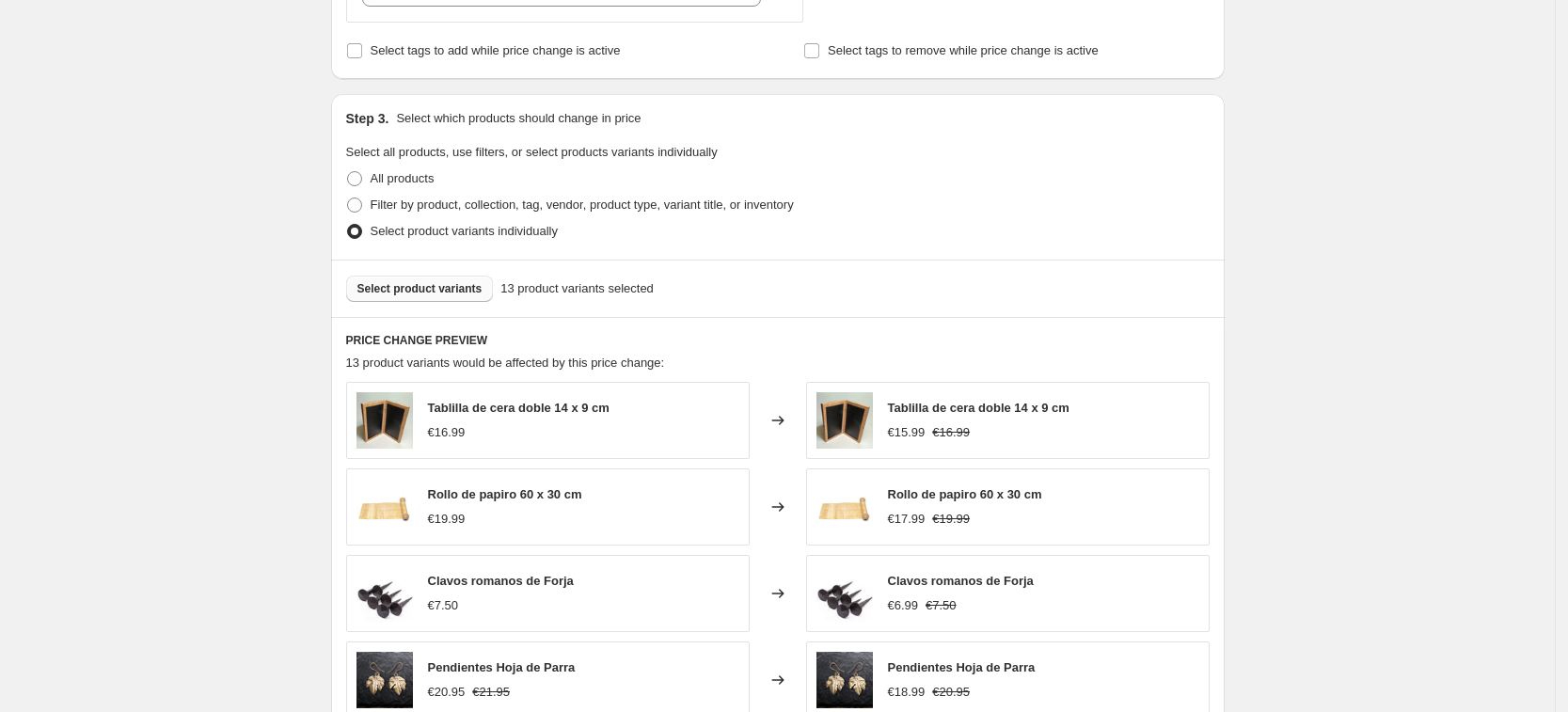 scroll, scrollTop: 1226, scrollLeft: 0, axis: vertical 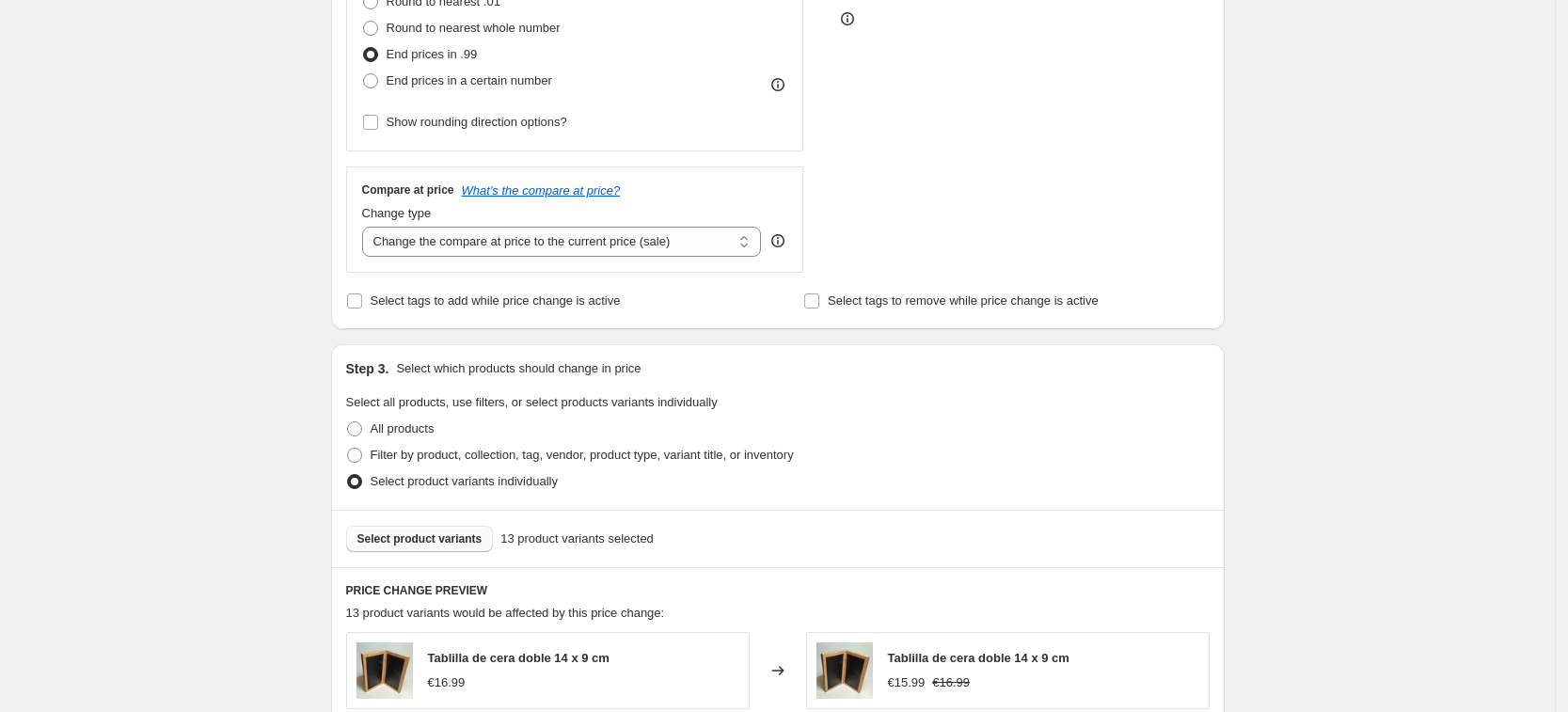 click on "Select product variants" at bounding box center (420, 539) 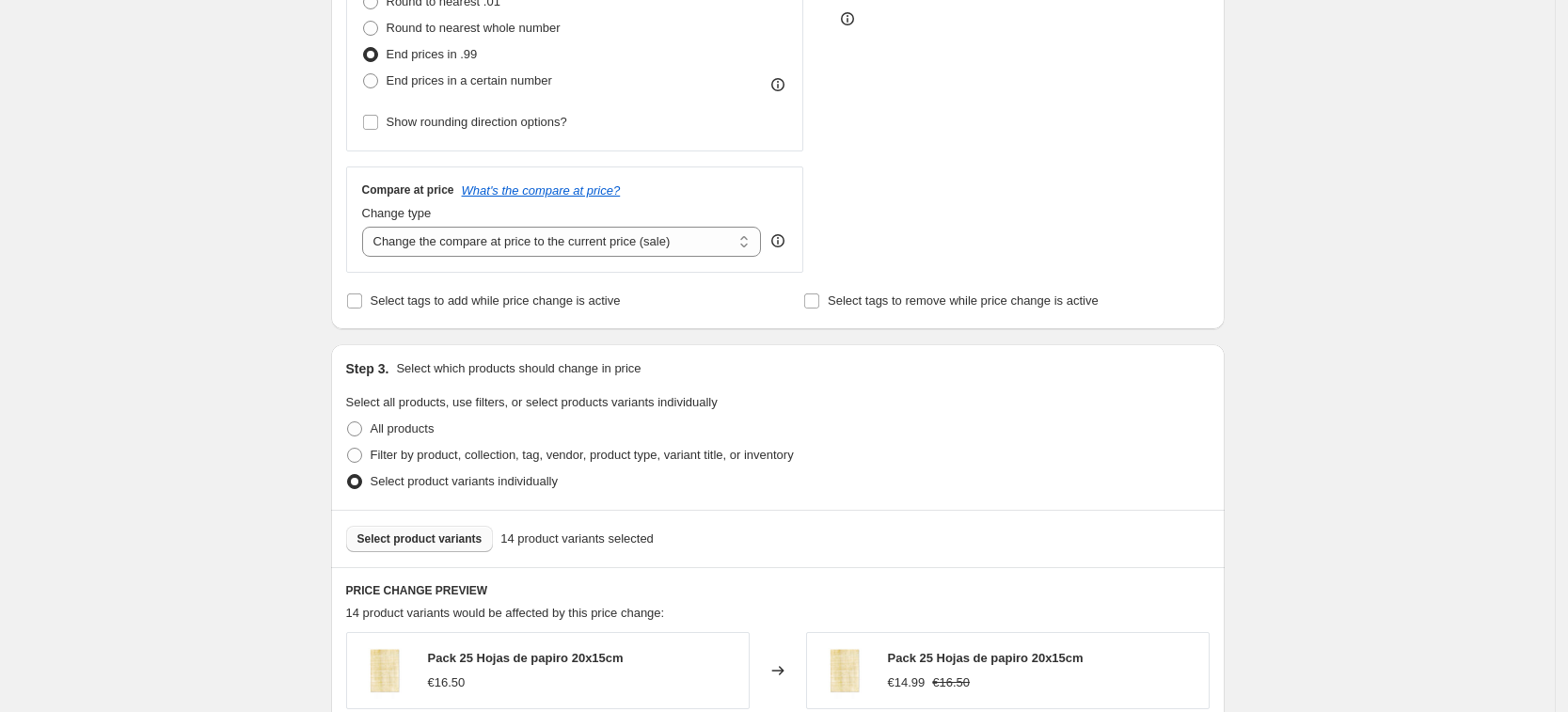 click on "Select product variants" at bounding box center [420, 539] 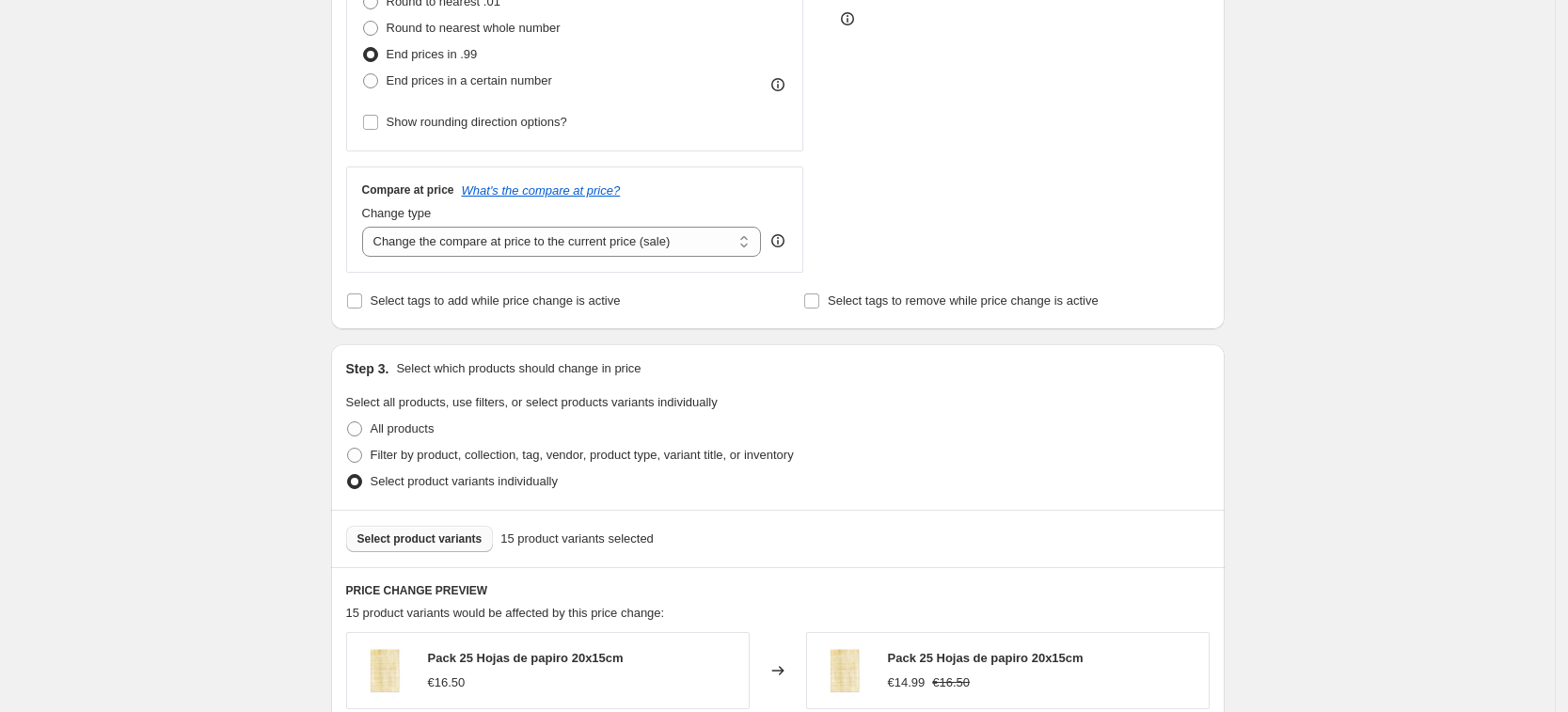 click on "Select product variants" at bounding box center [420, 539] 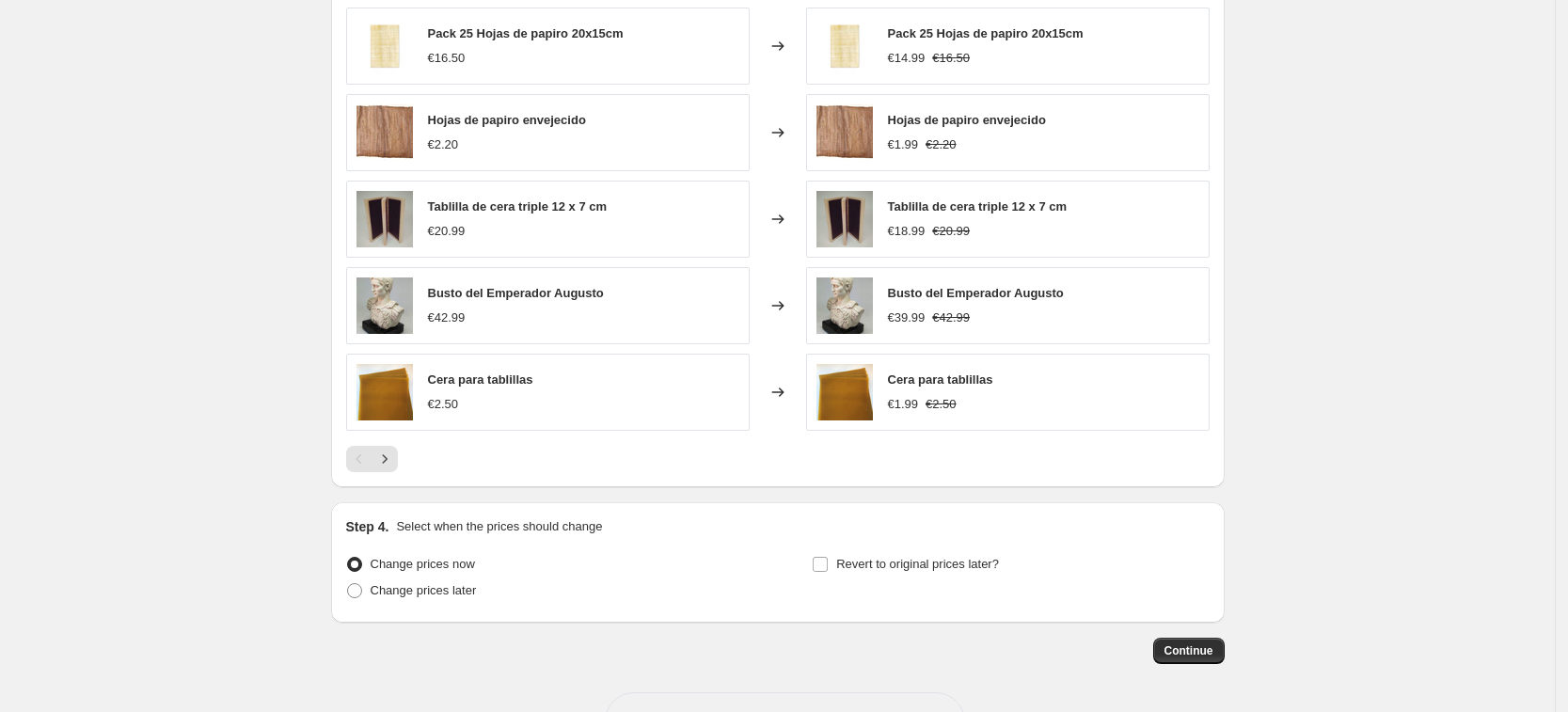 scroll, scrollTop: 1226, scrollLeft: 0, axis: vertical 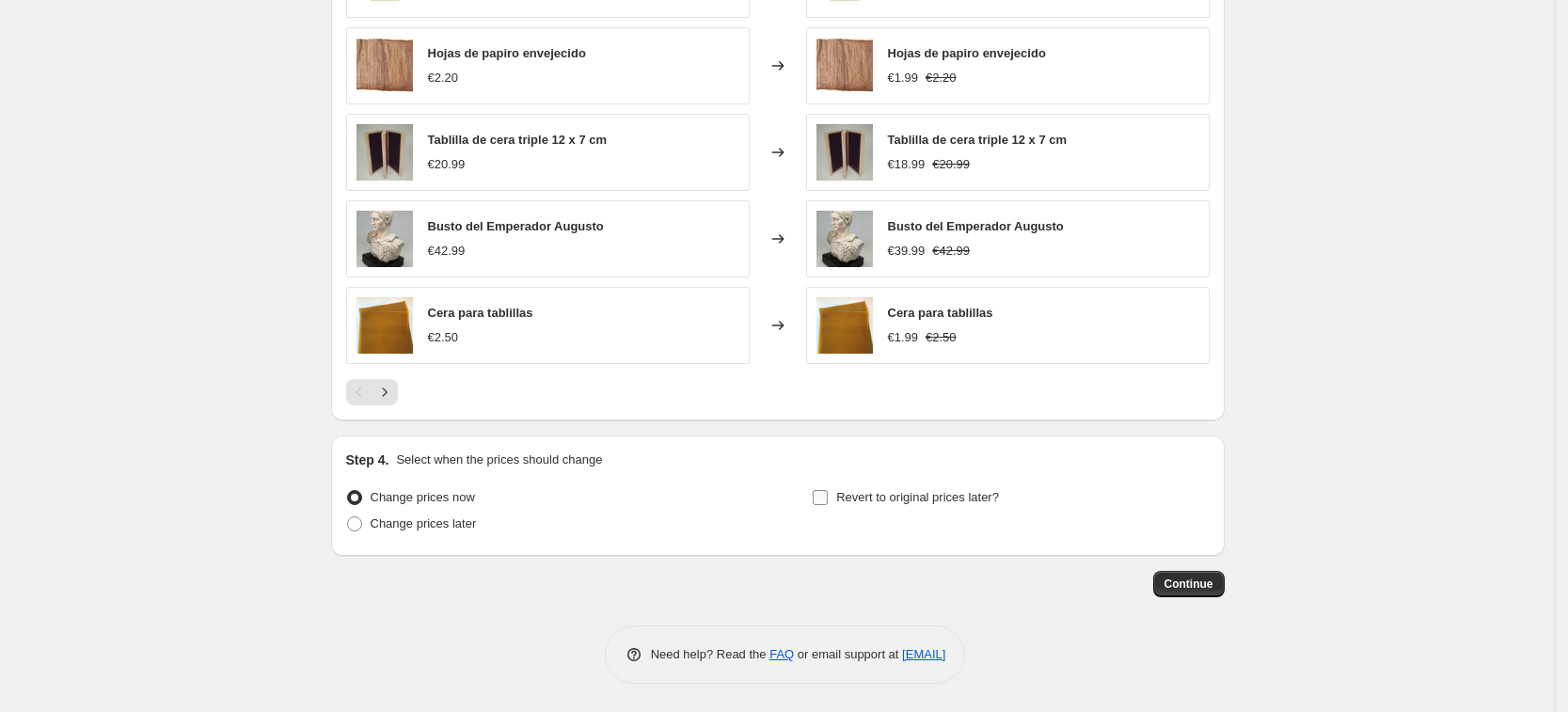 click on "Revert to original prices later?" at bounding box center (820, 498) 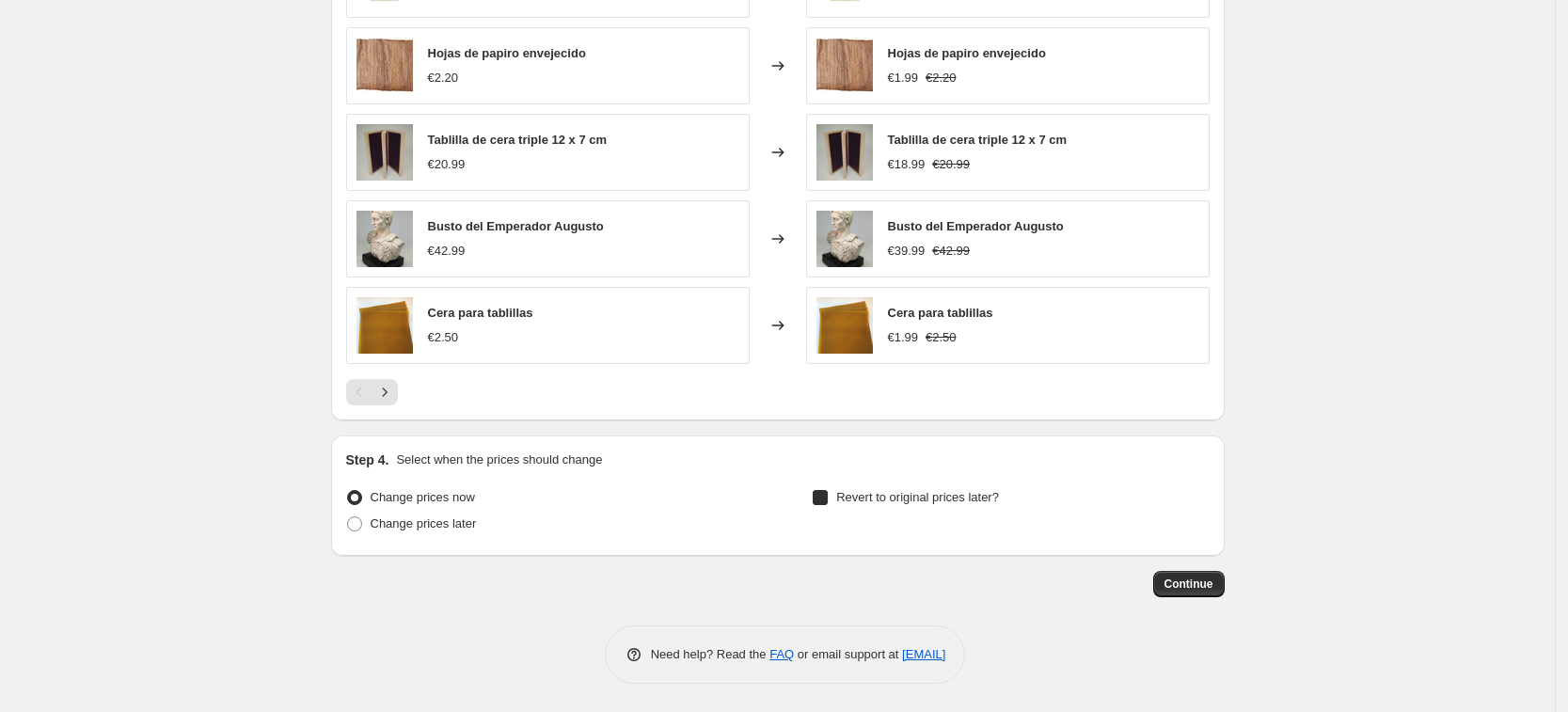 checkbox on "true" 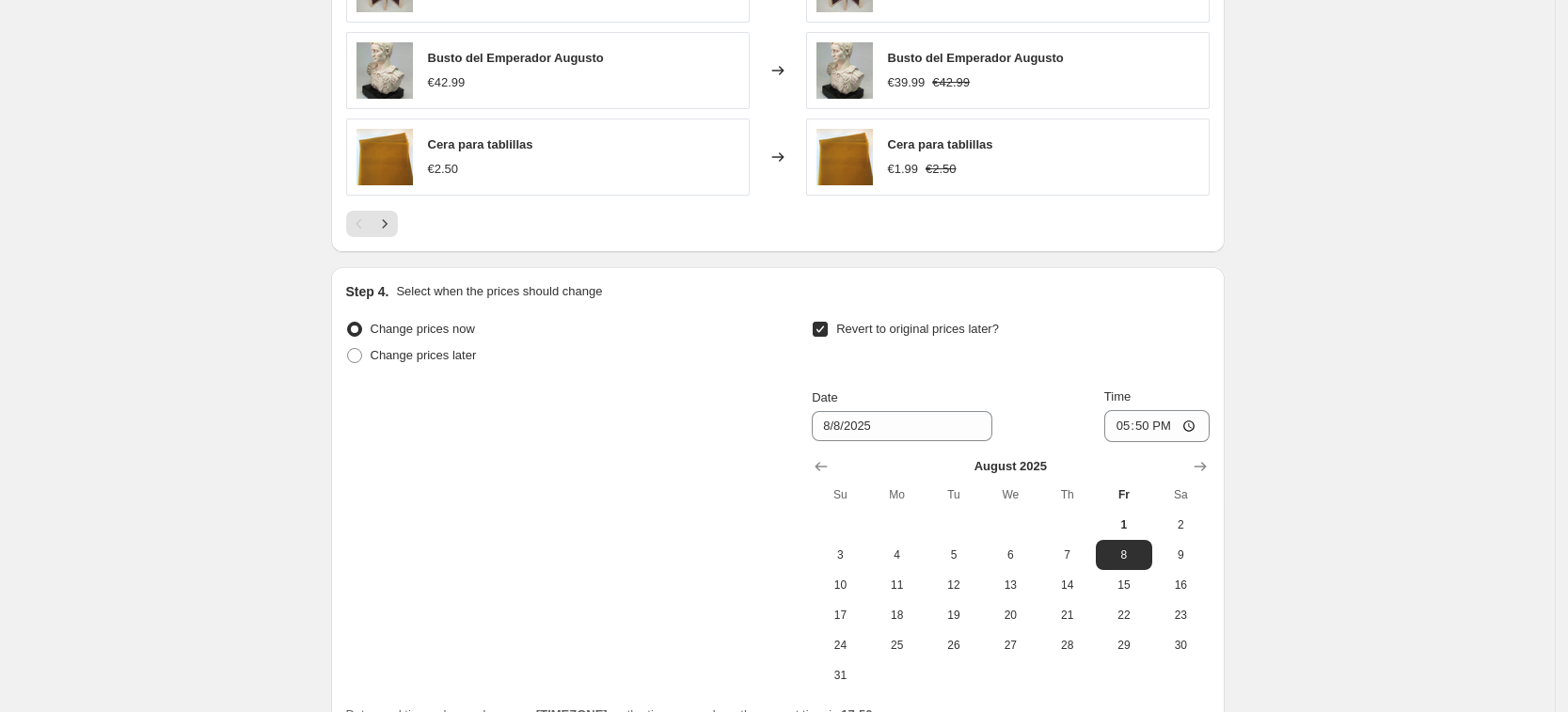 scroll, scrollTop: 1419, scrollLeft: 0, axis: vertical 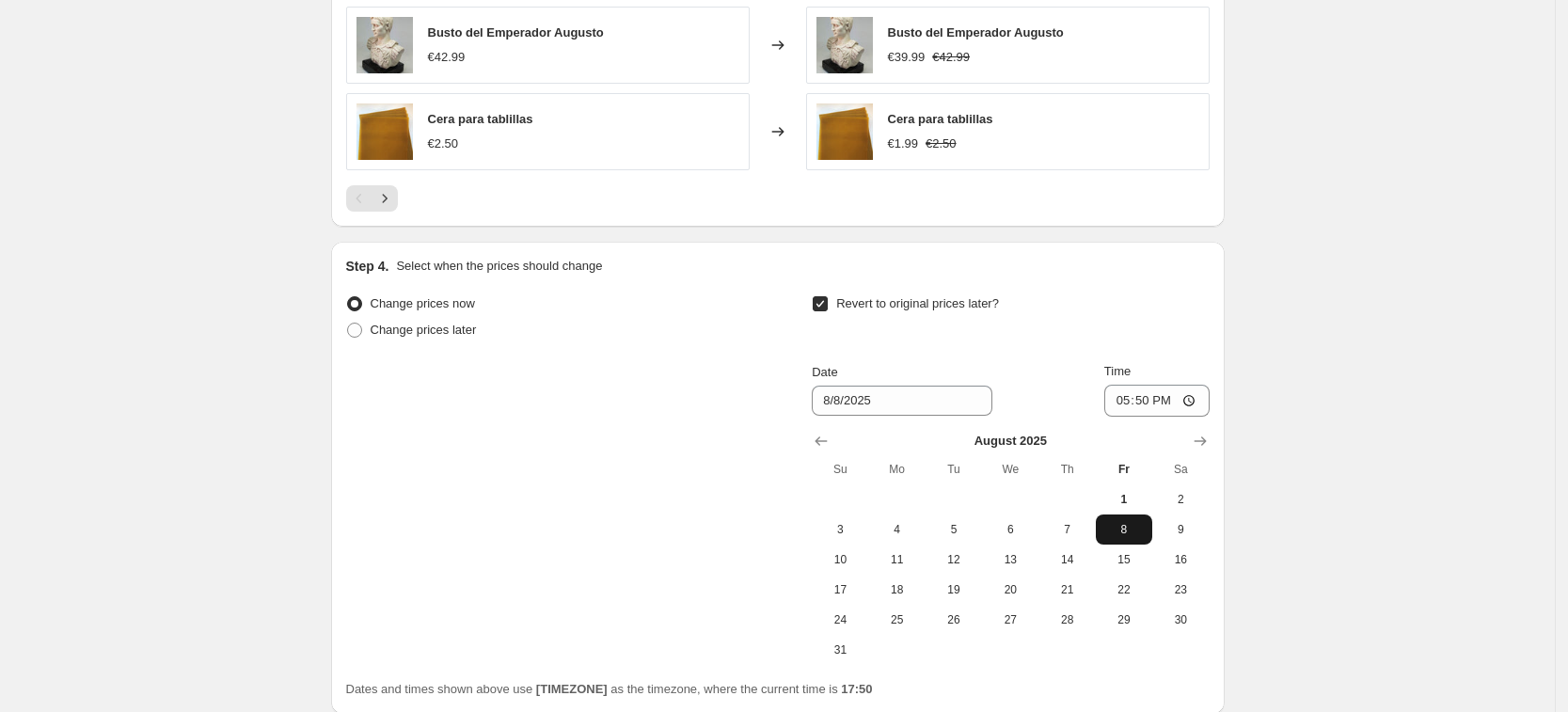 click on "8" at bounding box center [1124, 530] 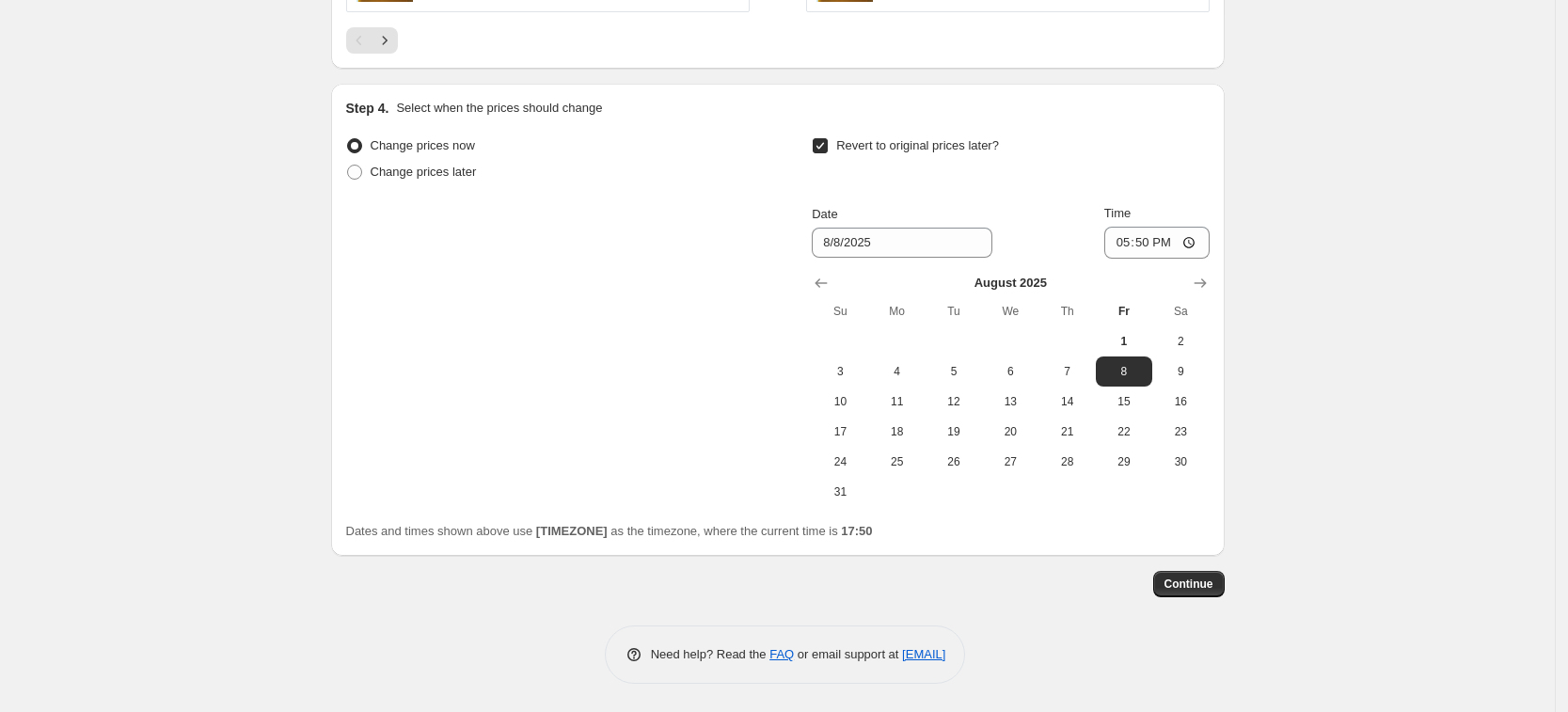 scroll, scrollTop: 1578, scrollLeft: 0, axis: vertical 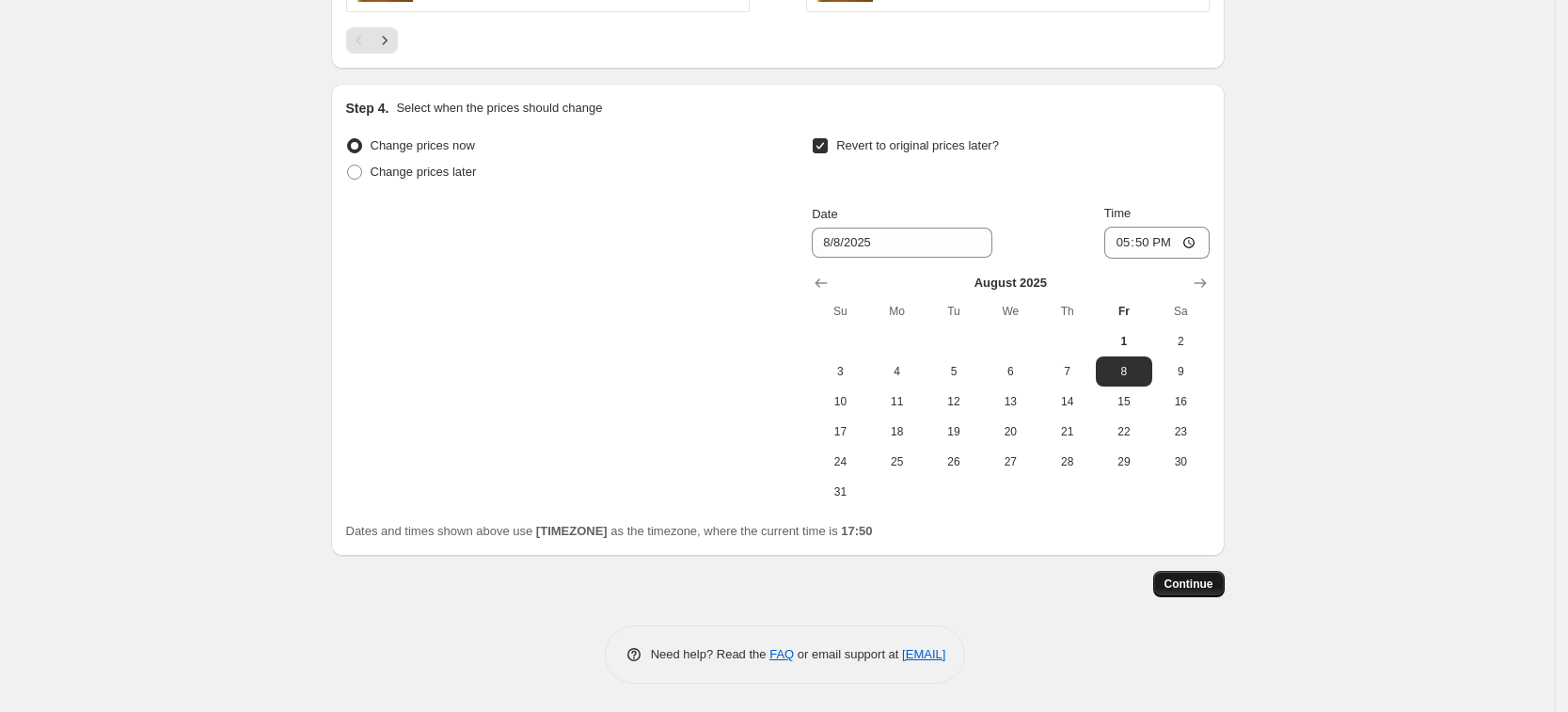 click on "Continue" at bounding box center [1189, 584] 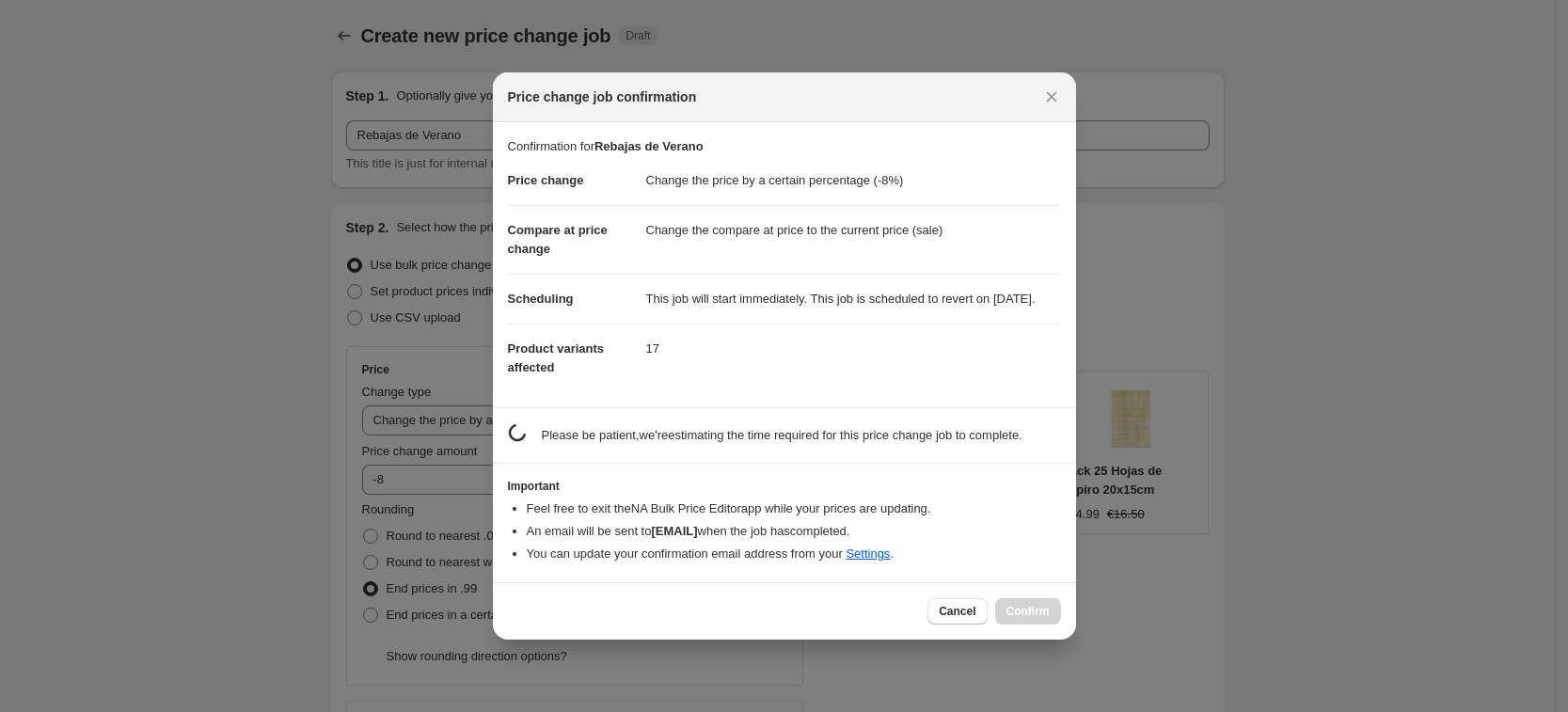 scroll, scrollTop: 0, scrollLeft: 0, axis: both 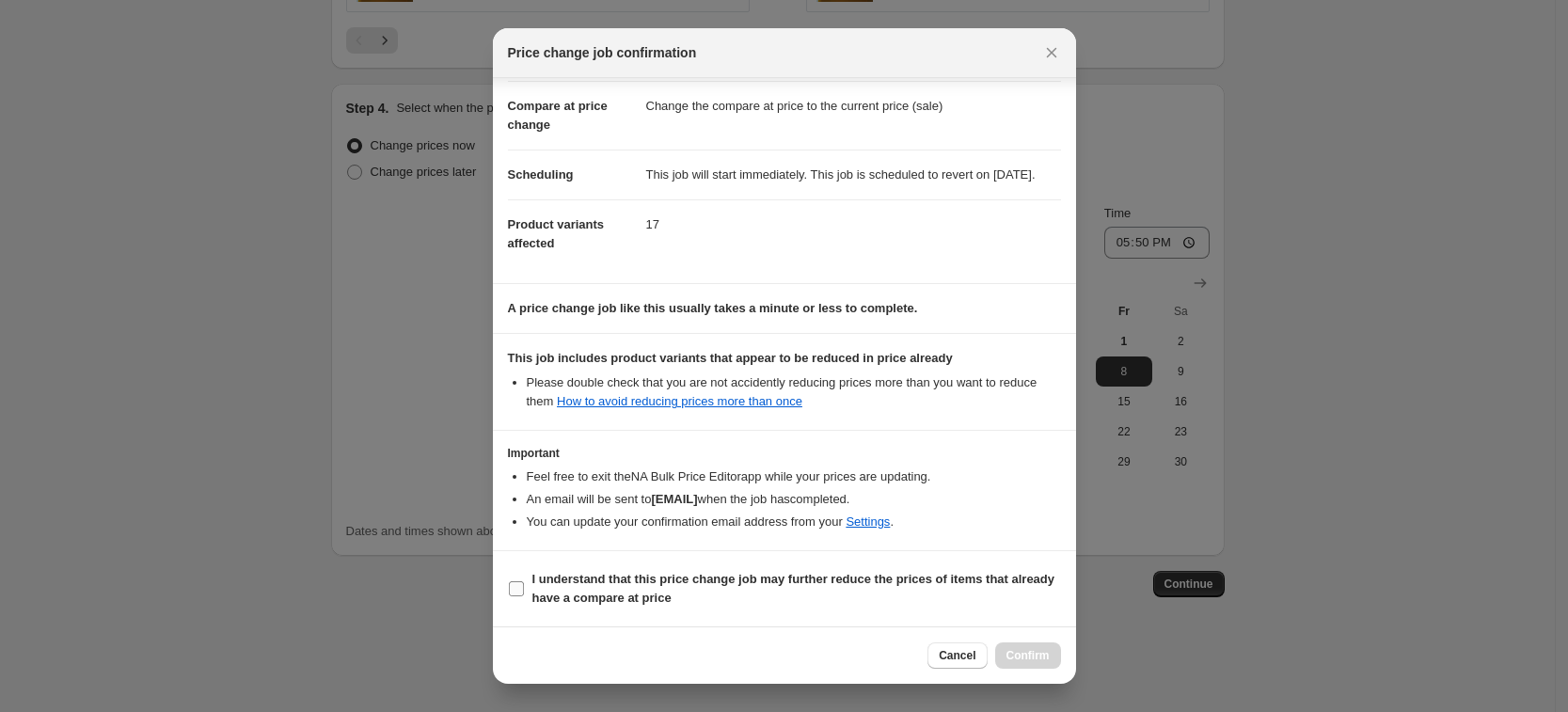 click on "I understand that this price change job may further reduce the prices of items that already have a compare at price" at bounding box center [516, 589] 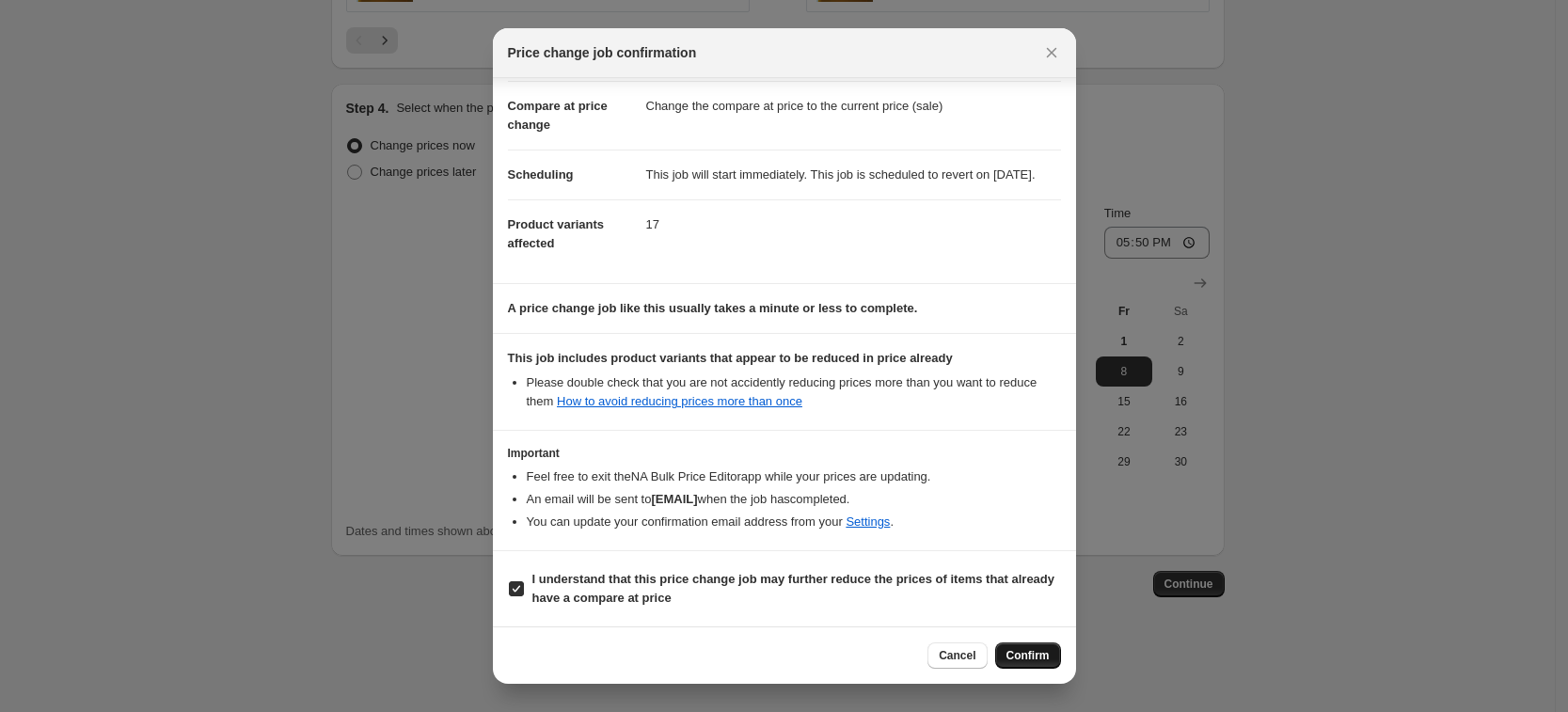 click on "Confirm" at bounding box center (1028, 656) 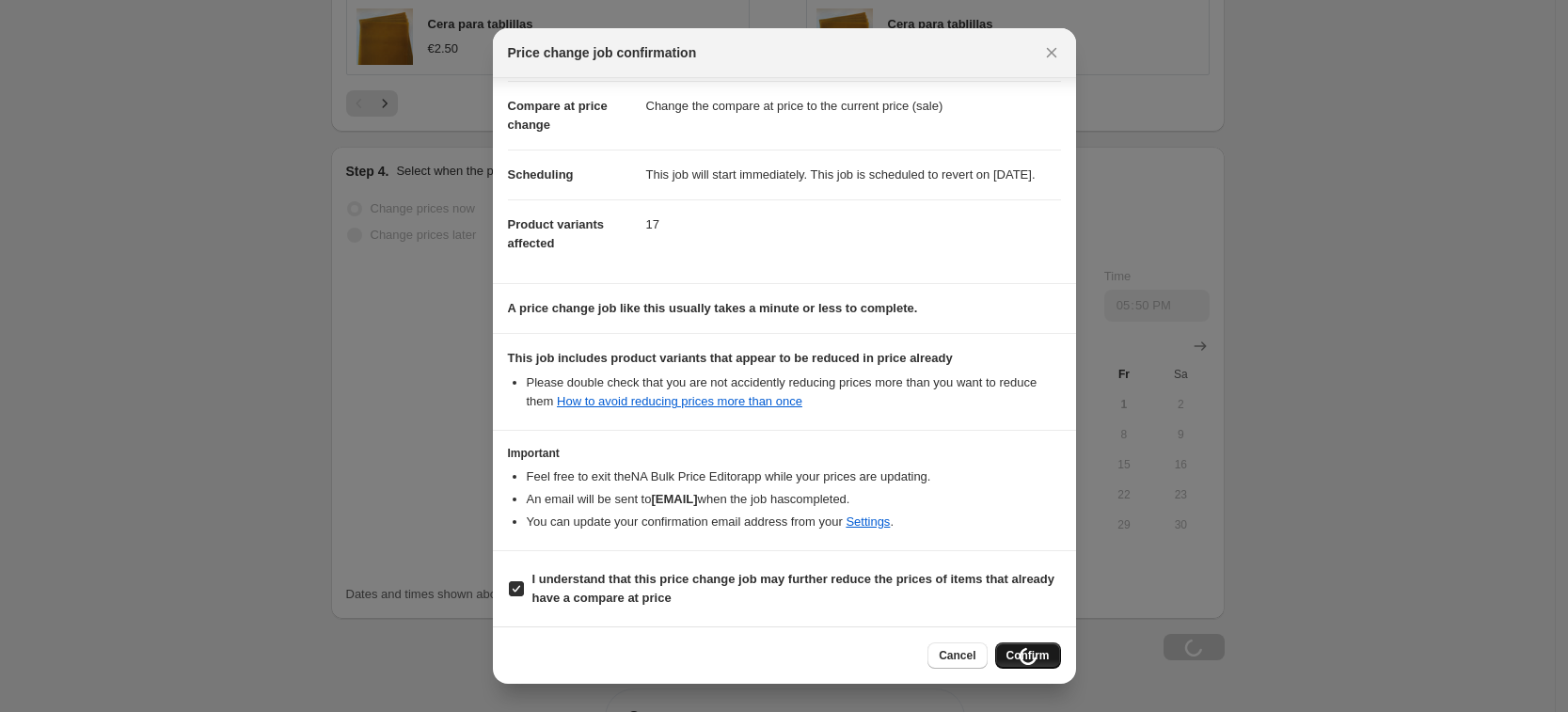 scroll, scrollTop: 1642, scrollLeft: 0, axis: vertical 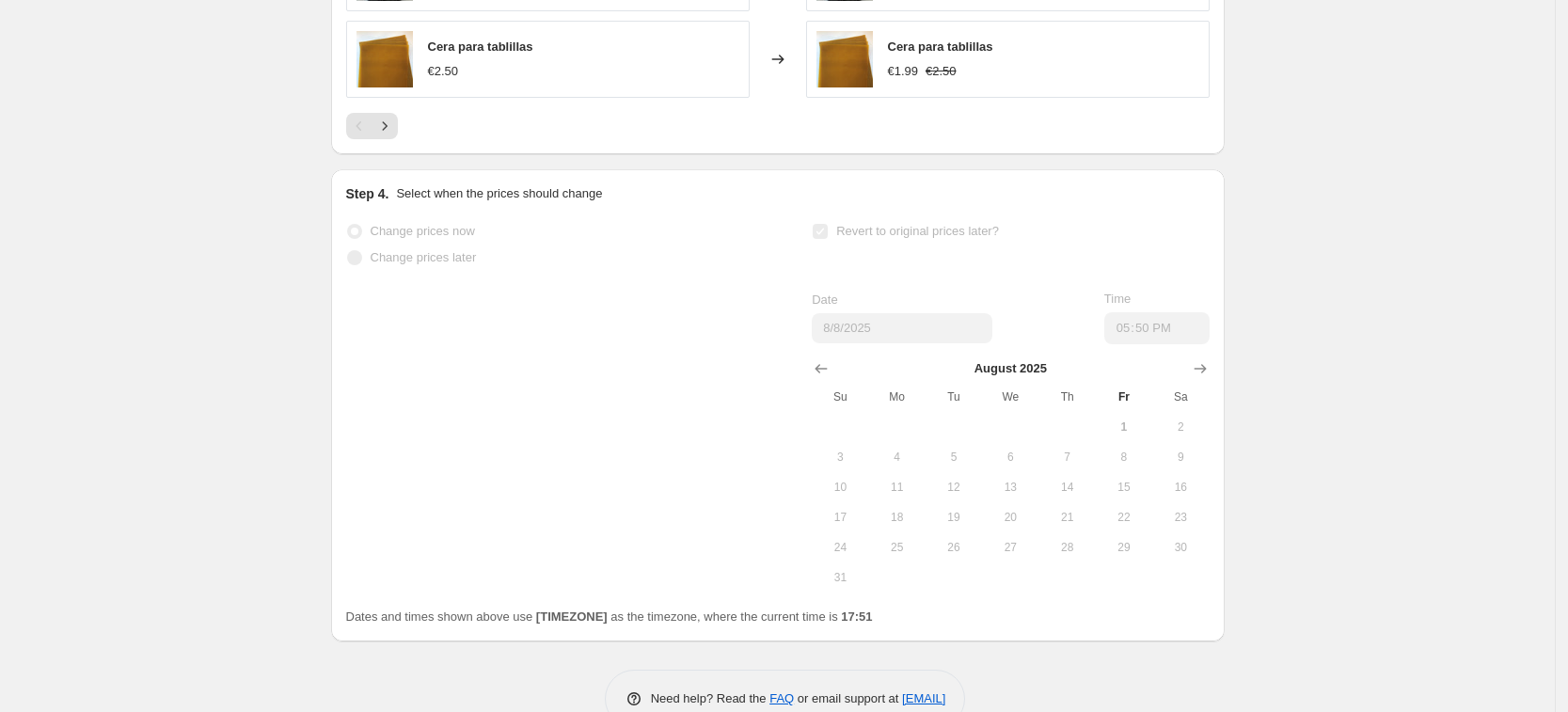 select on "percentage" 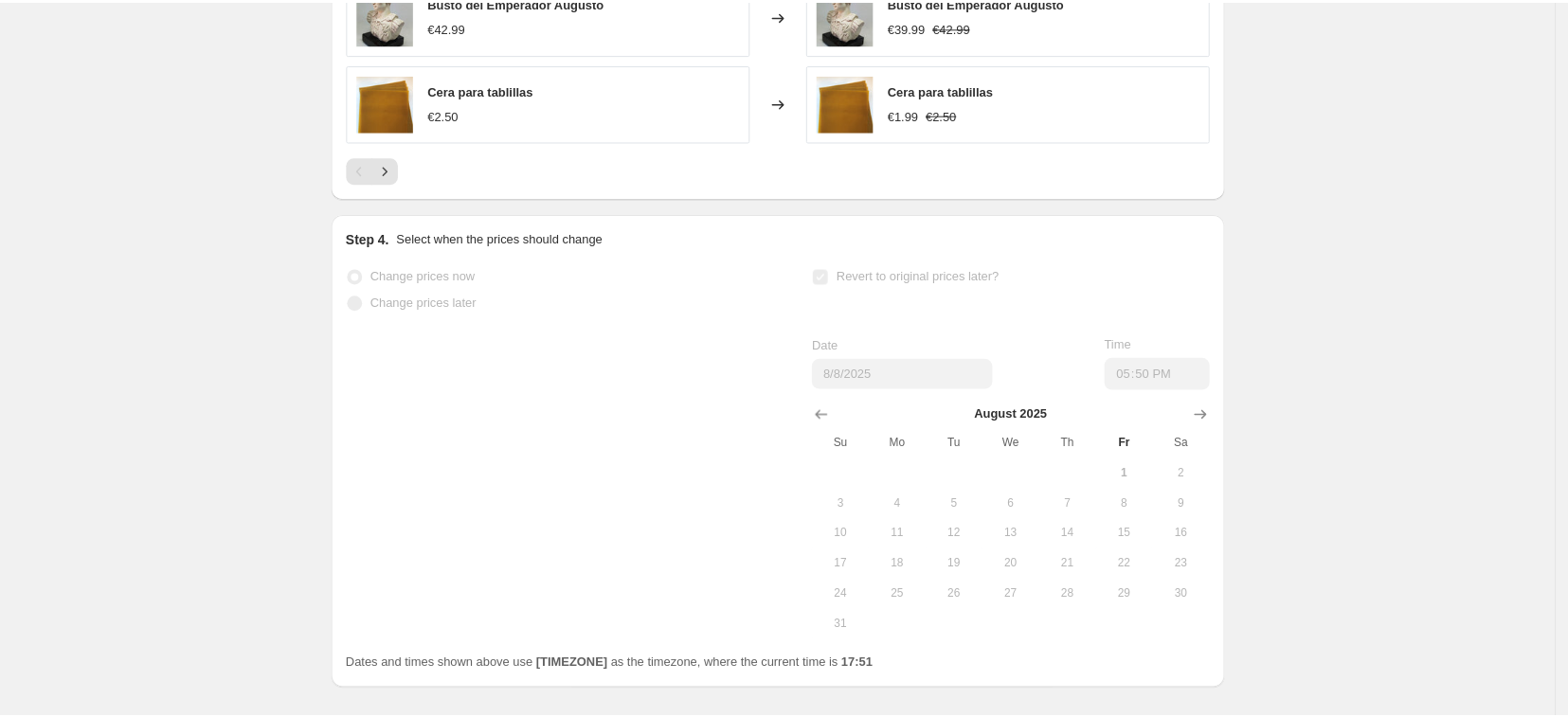 scroll, scrollTop: 0, scrollLeft: 0, axis: both 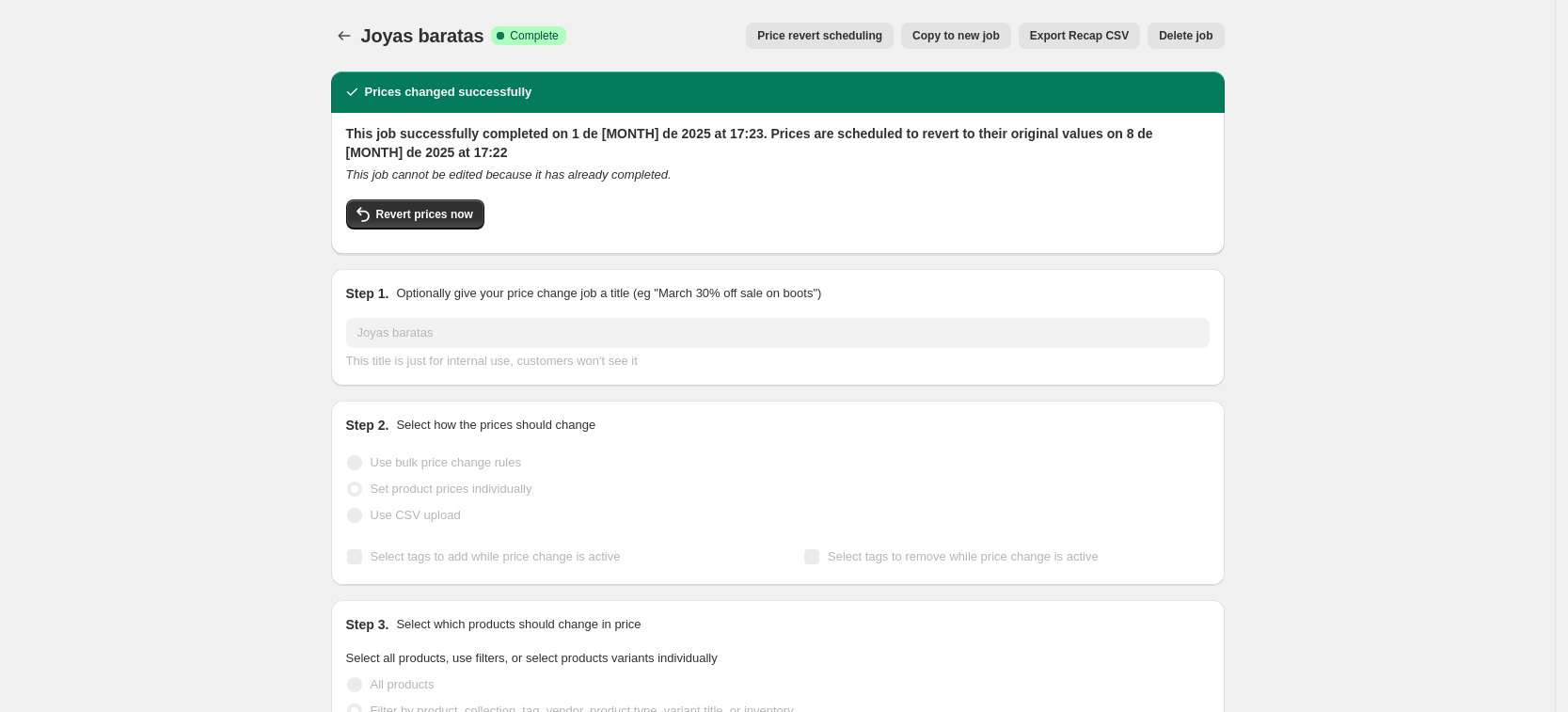 select on "collection" 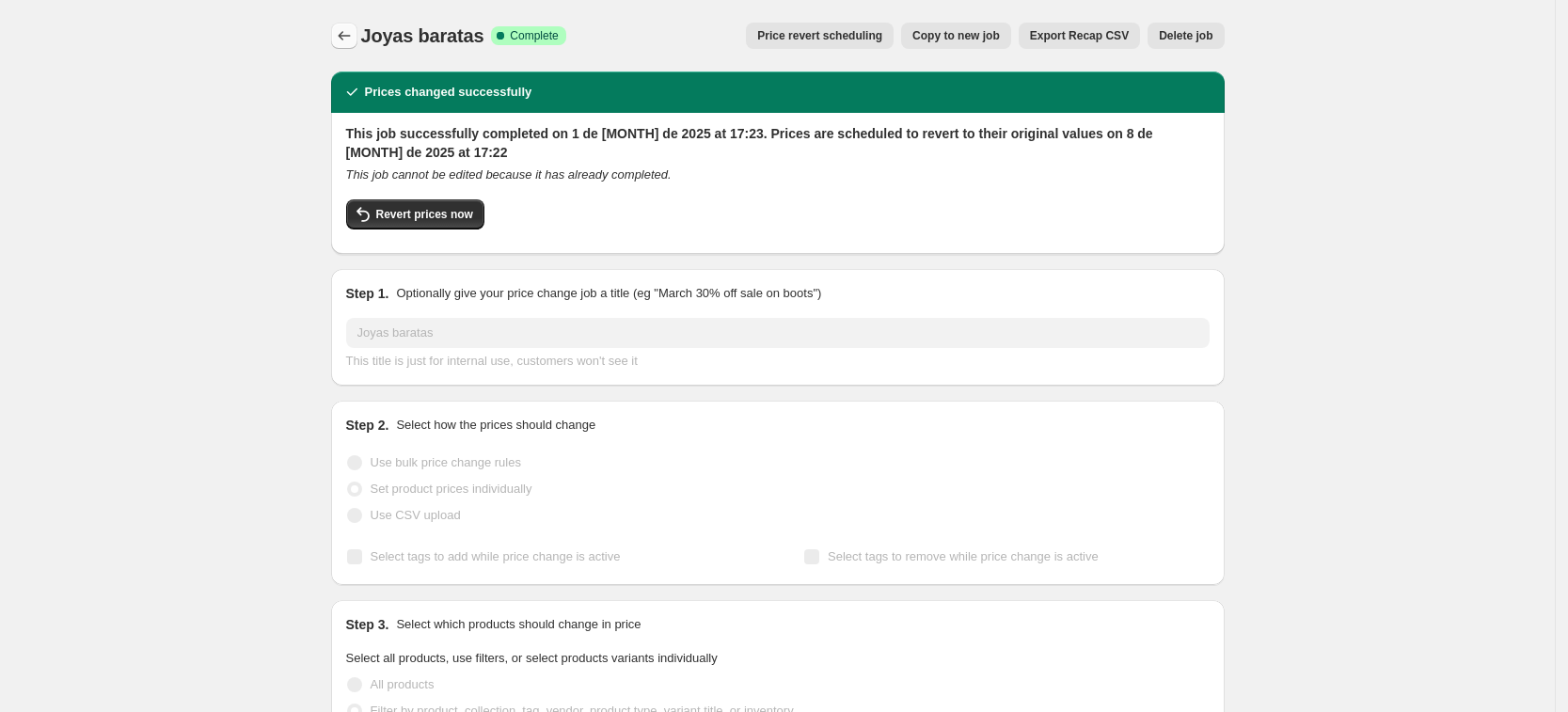 click 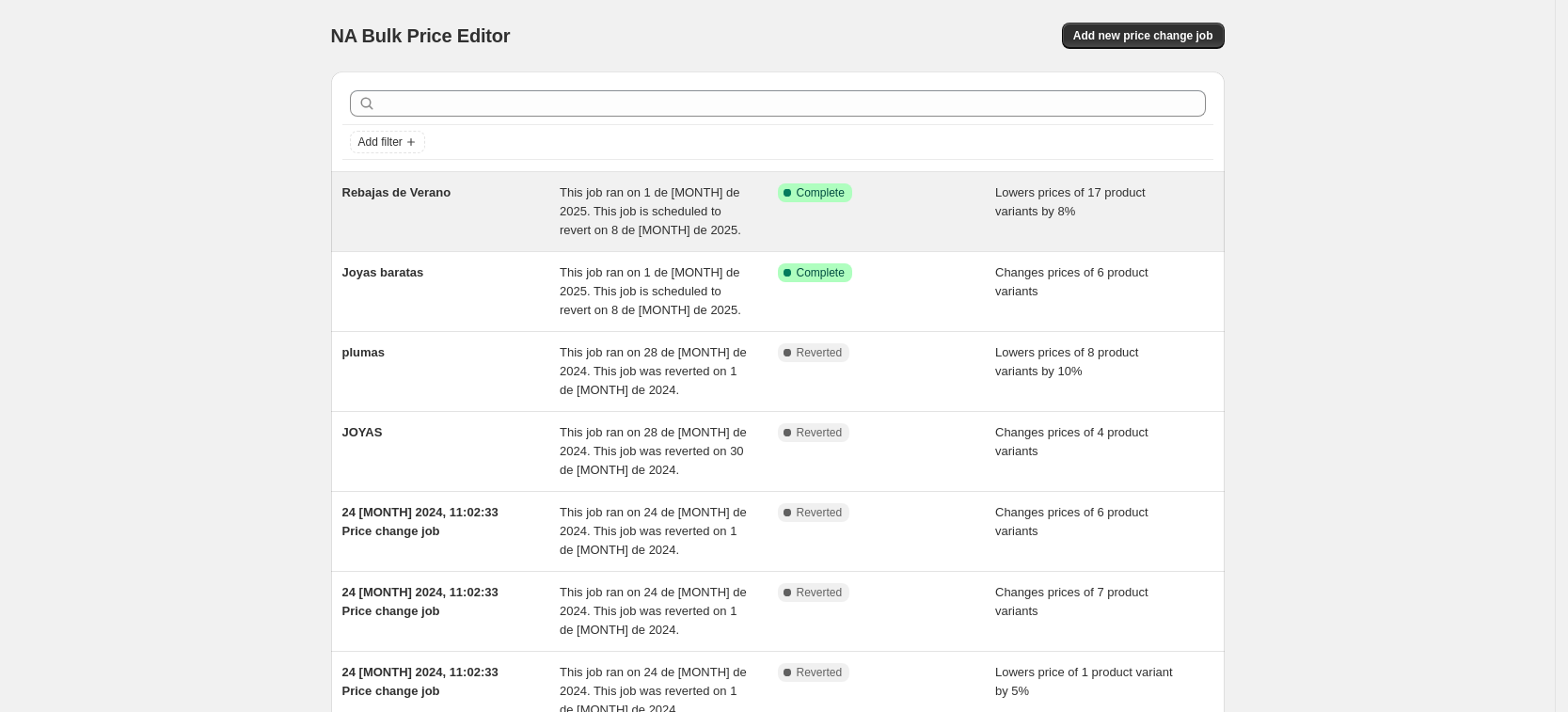 click on "Rebajas de Verano" at bounding box center [397, 192] 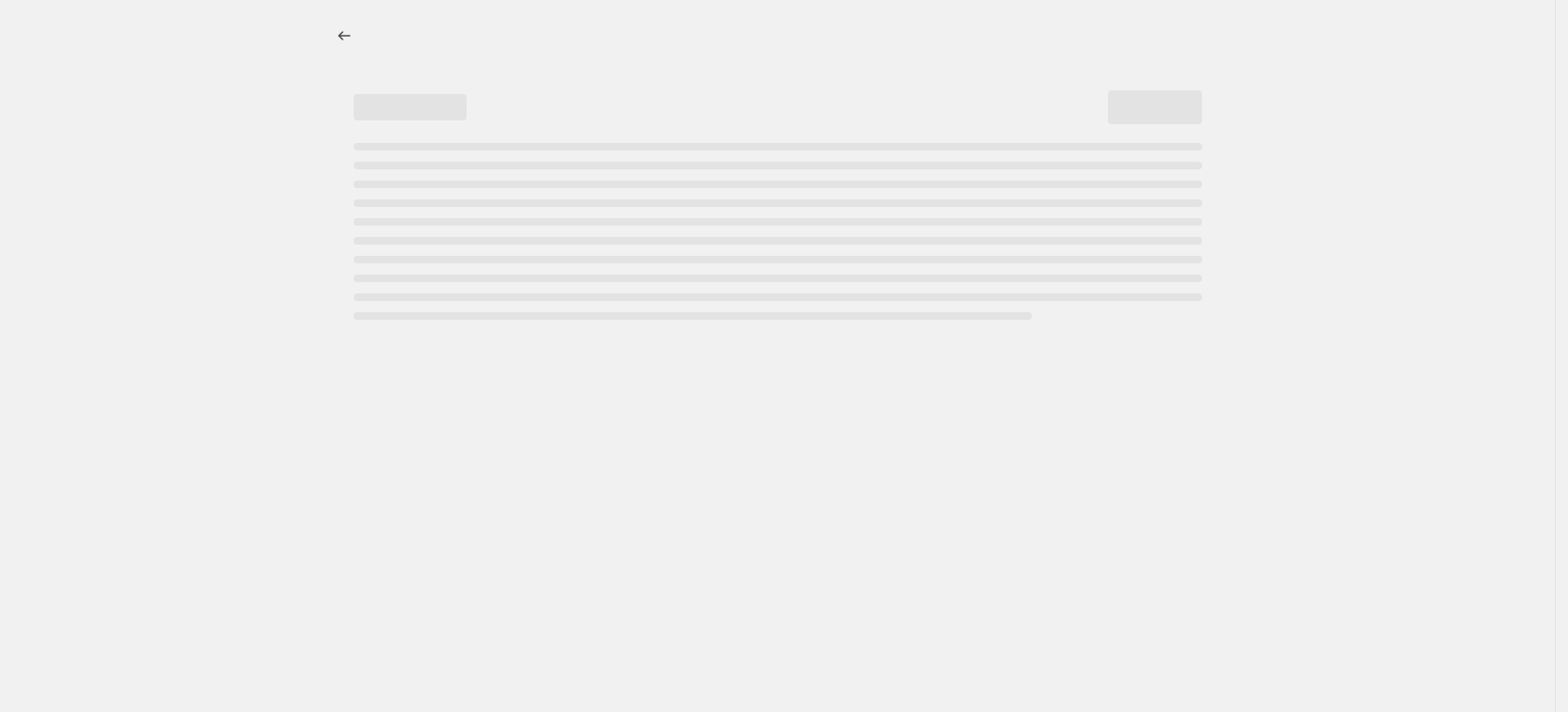 select on "percentage" 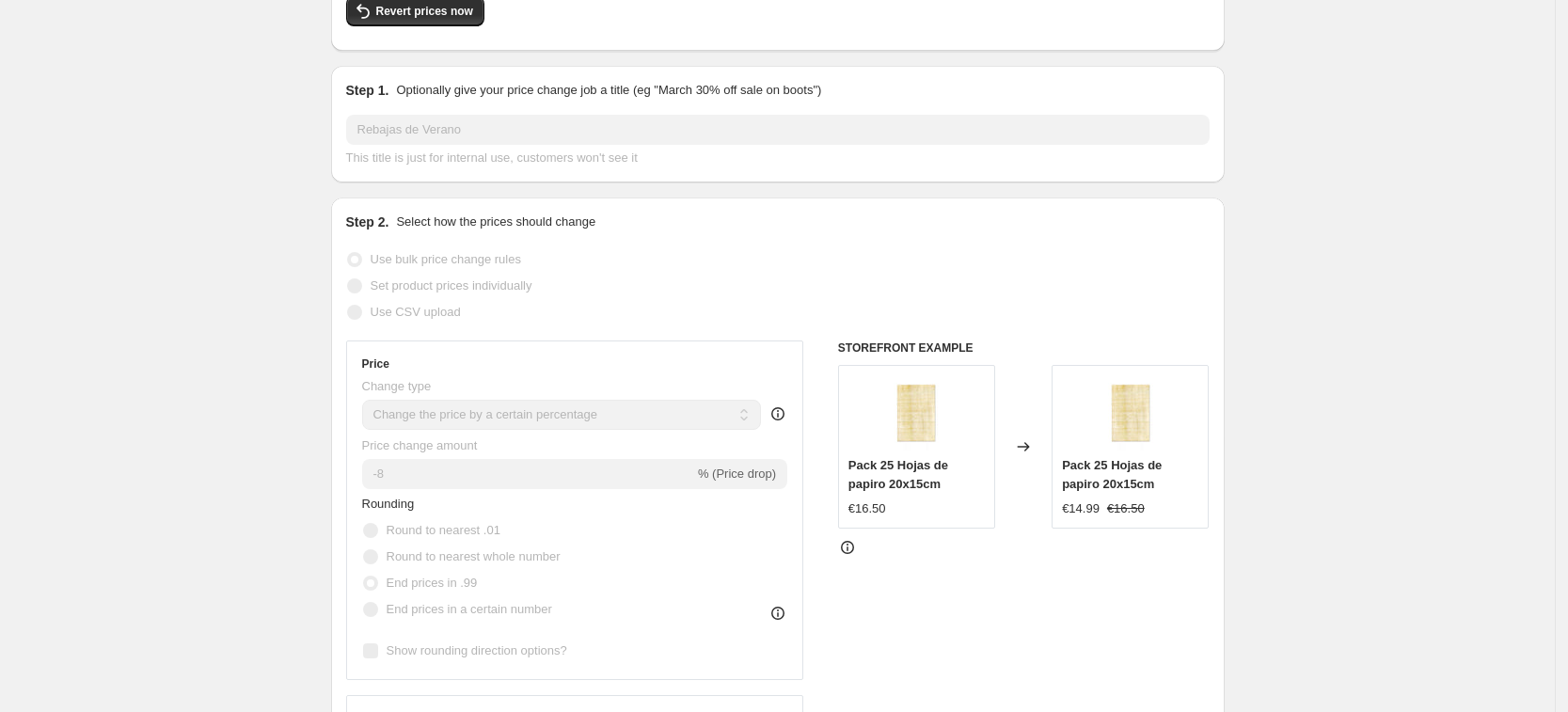 scroll, scrollTop: 0, scrollLeft: 0, axis: both 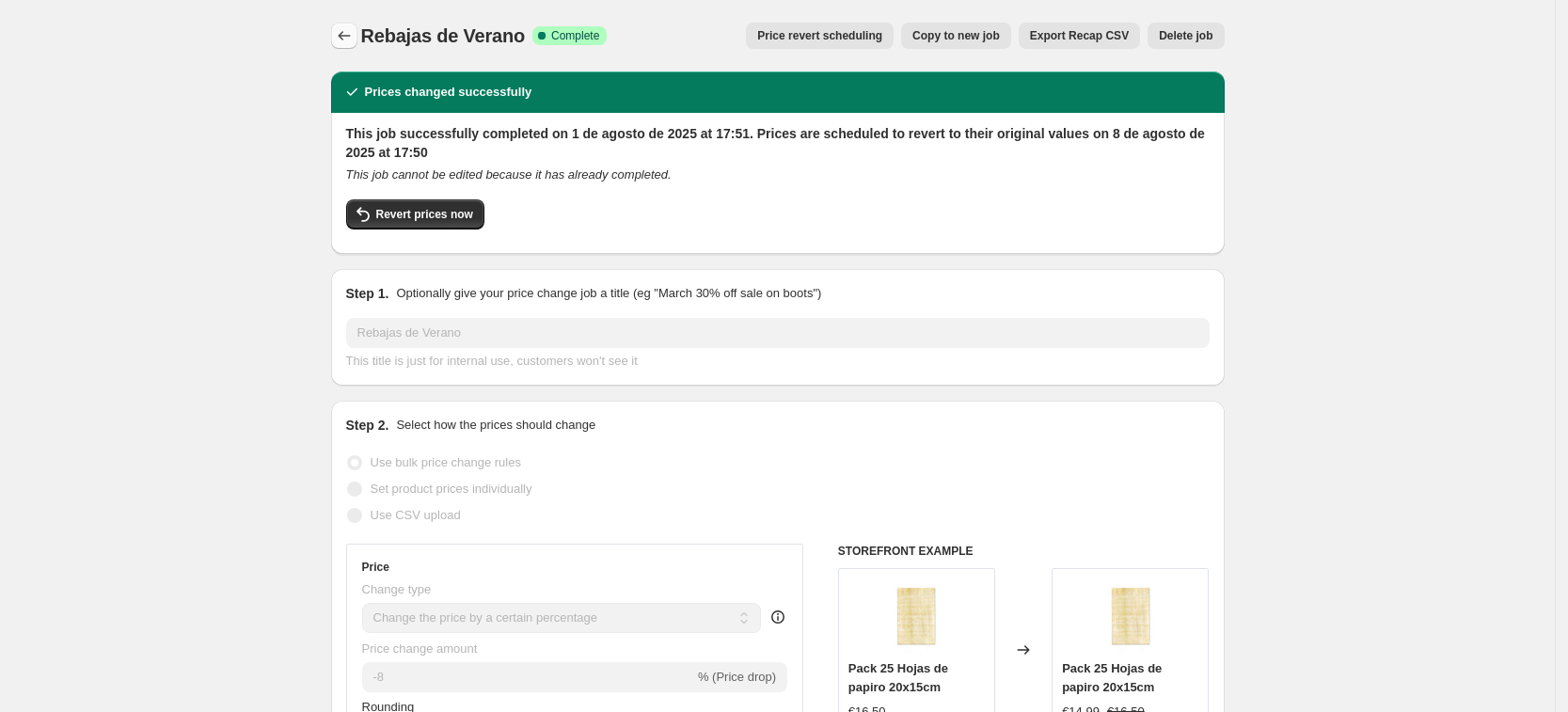 click 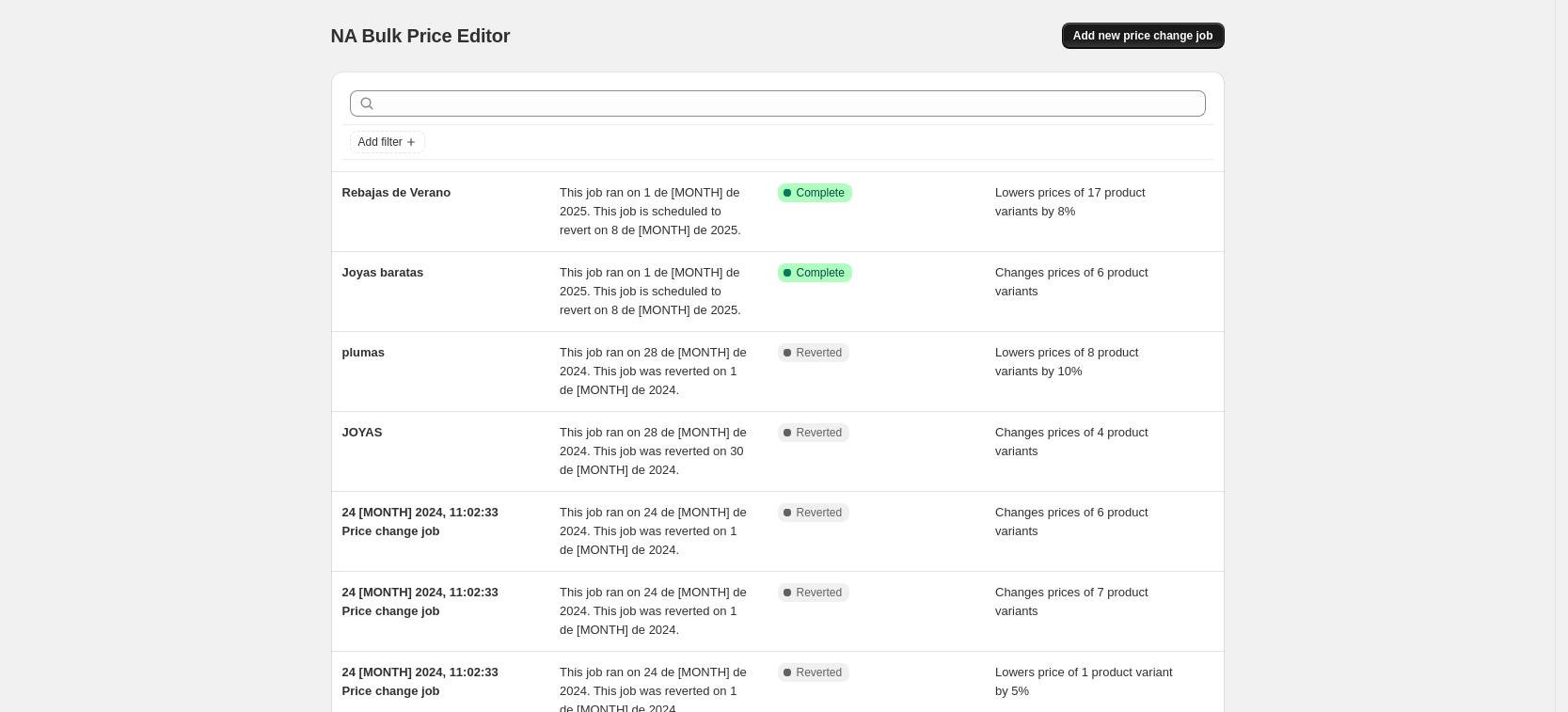click on "Add new price change job" at bounding box center [1143, 36] 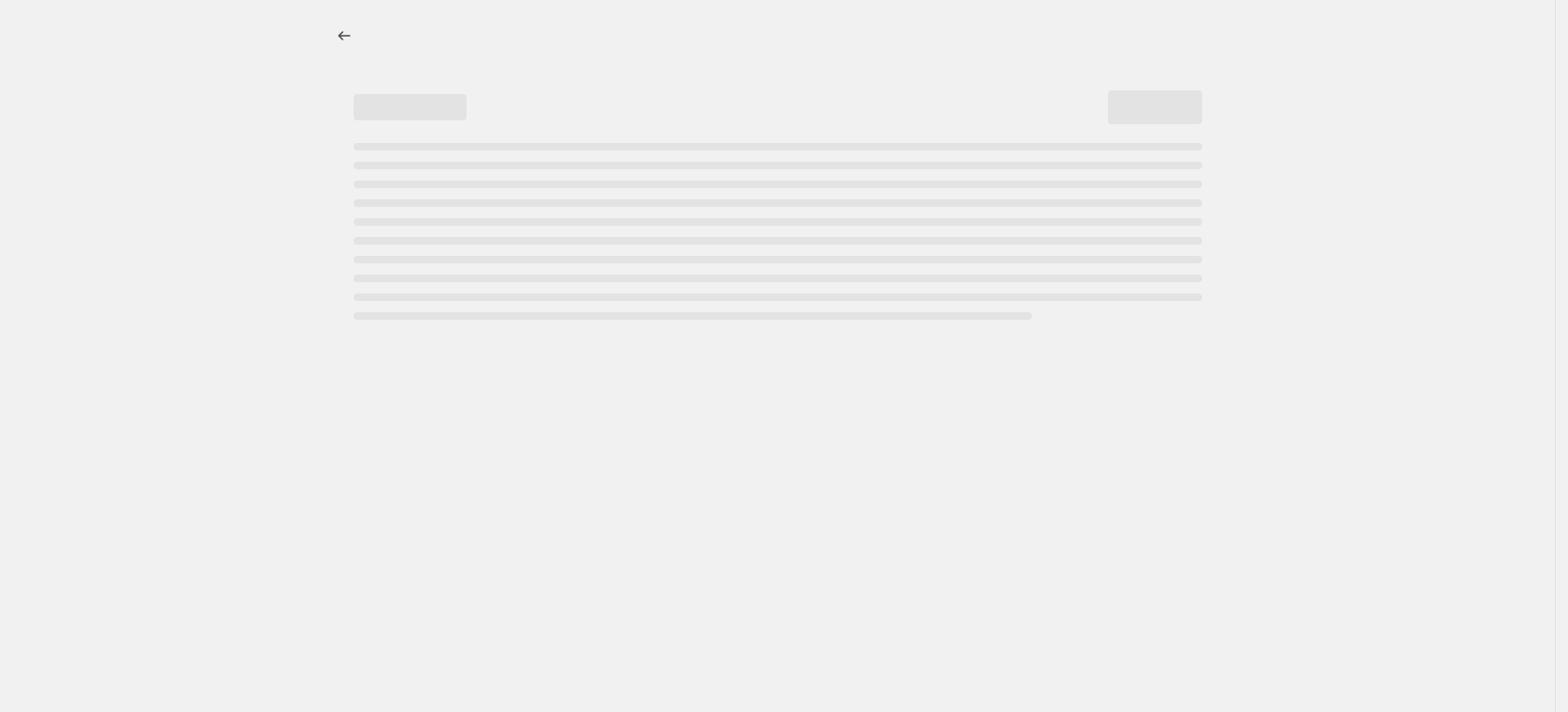 select on "percentage" 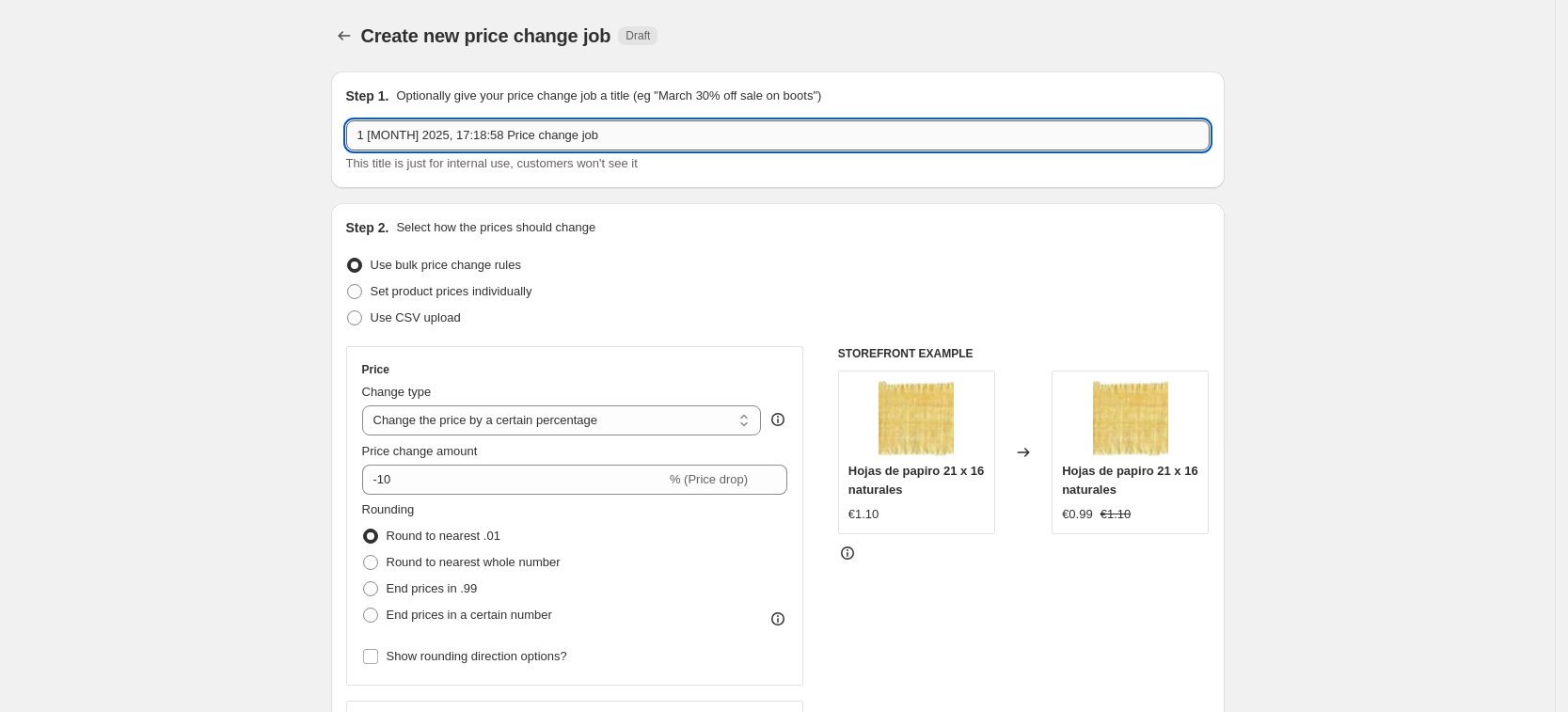 click on "1 [MONTH] 2025, 17:18:58 Price change job" at bounding box center [778, 135] 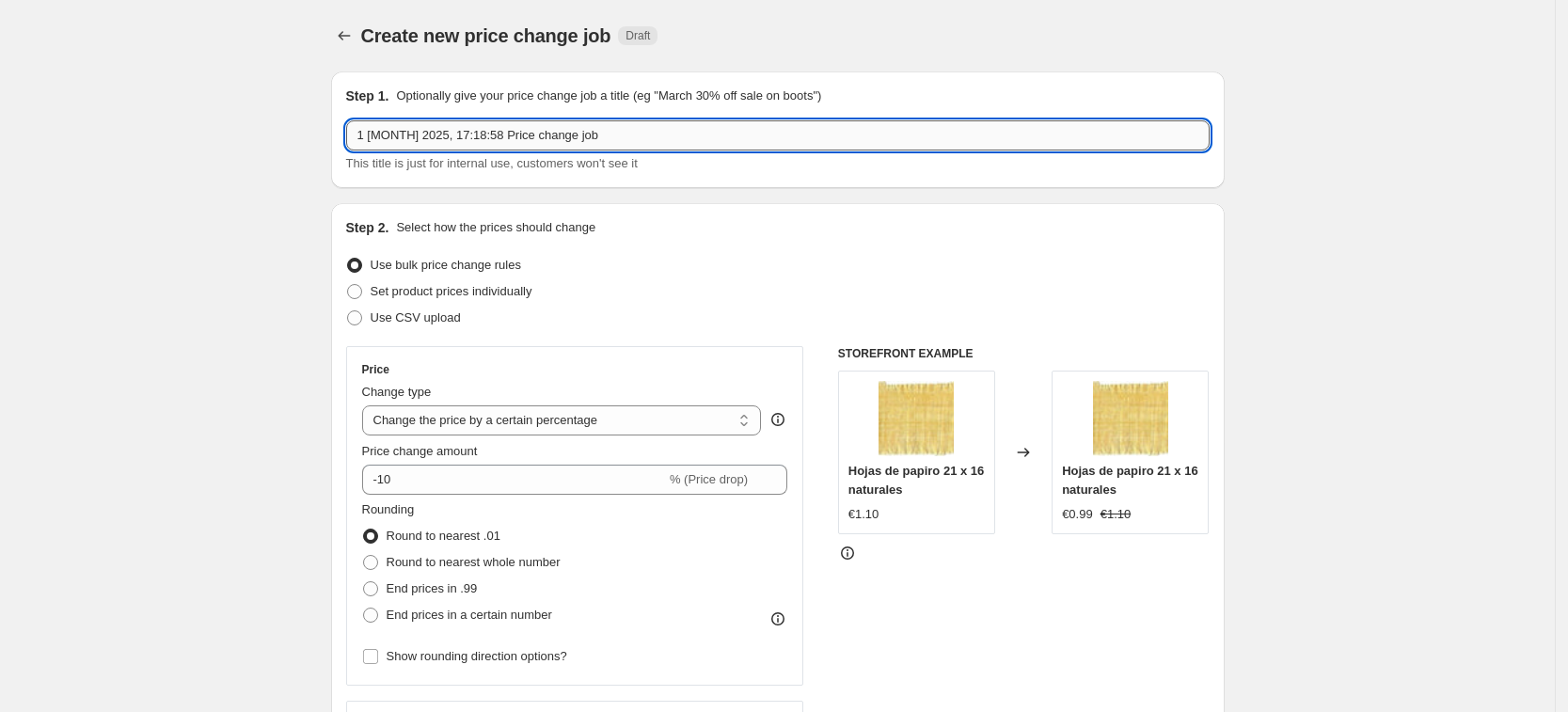 click on "1 [MONTH] 2025, 17:18:58 Price change job" at bounding box center (778, 135) 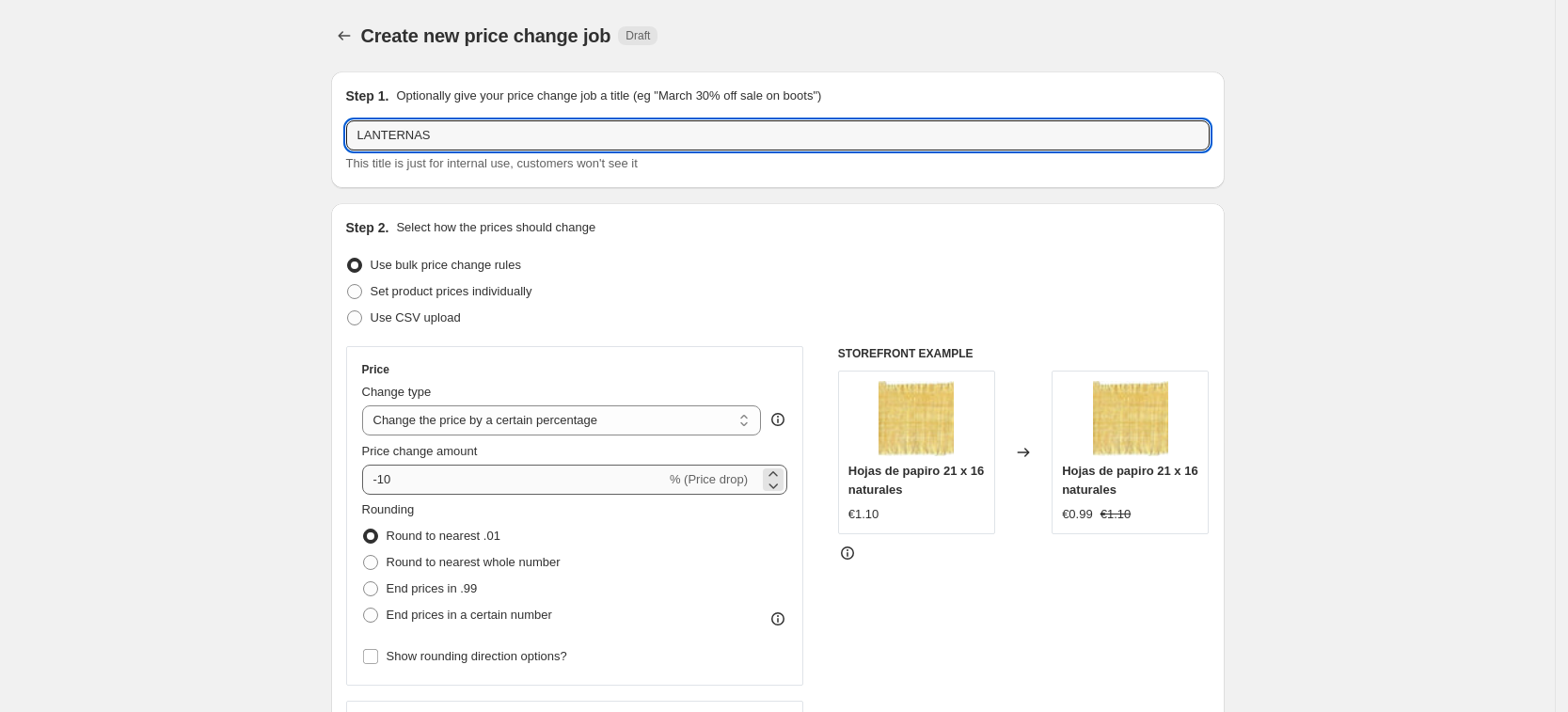 type on "LANTERNAS" 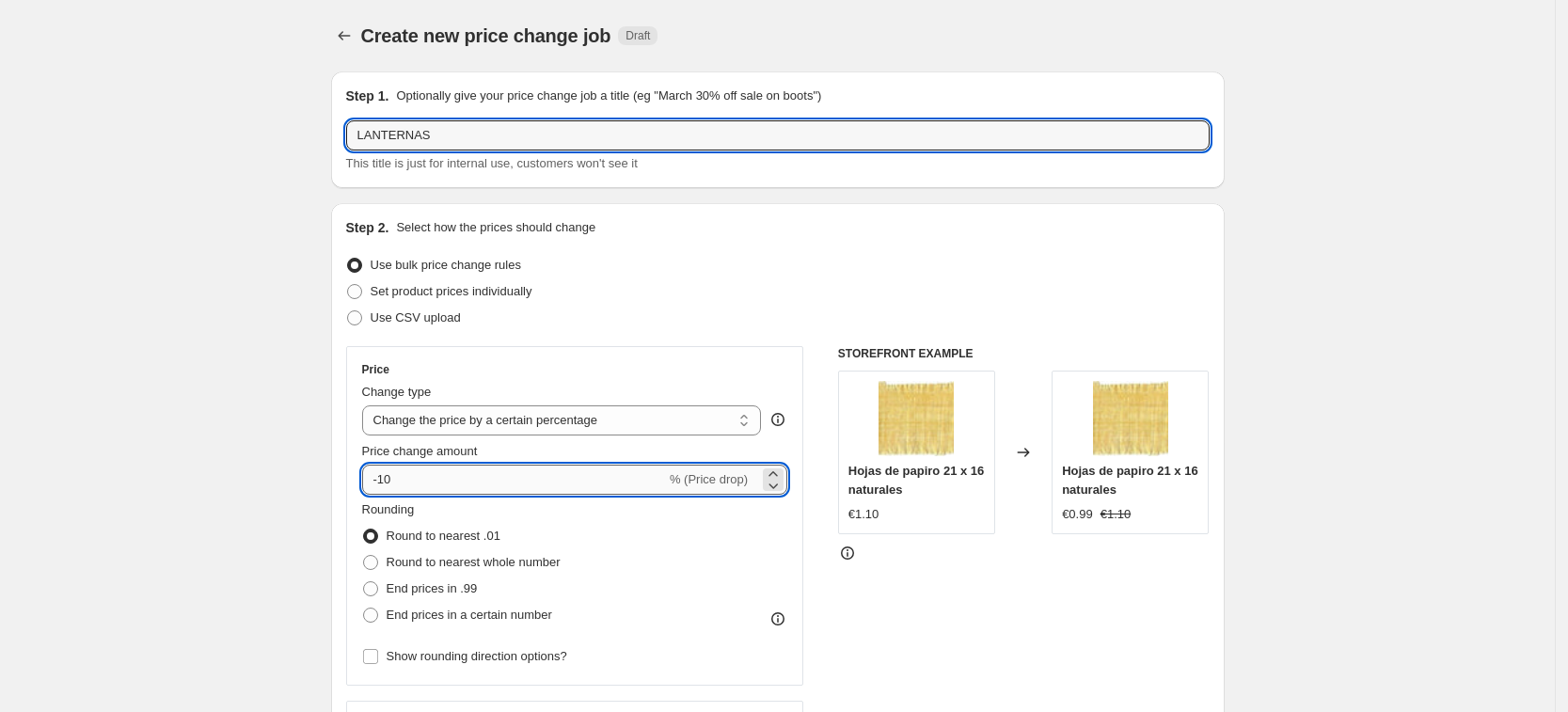 click on "-10" at bounding box center [514, 480] 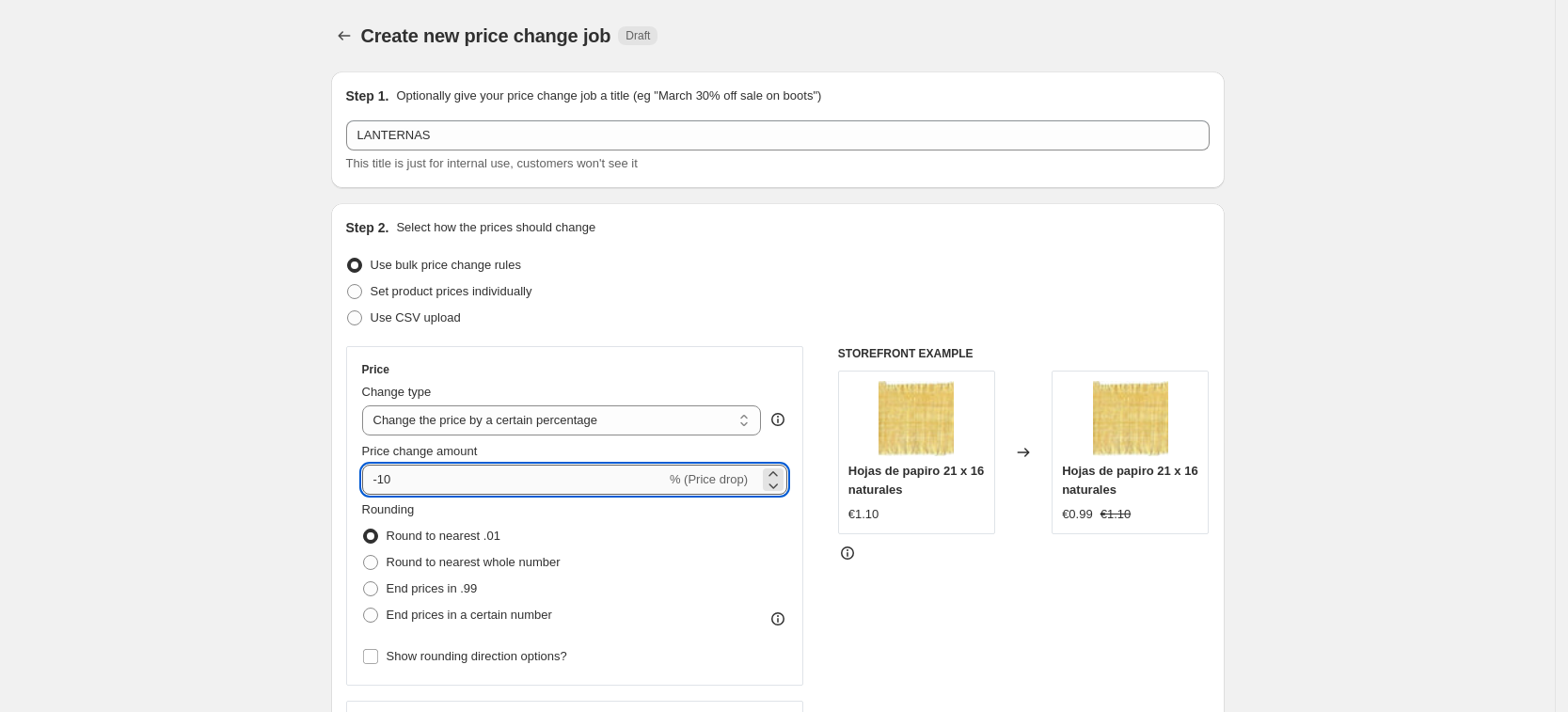 click on "-10" at bounding box center [514, 480] 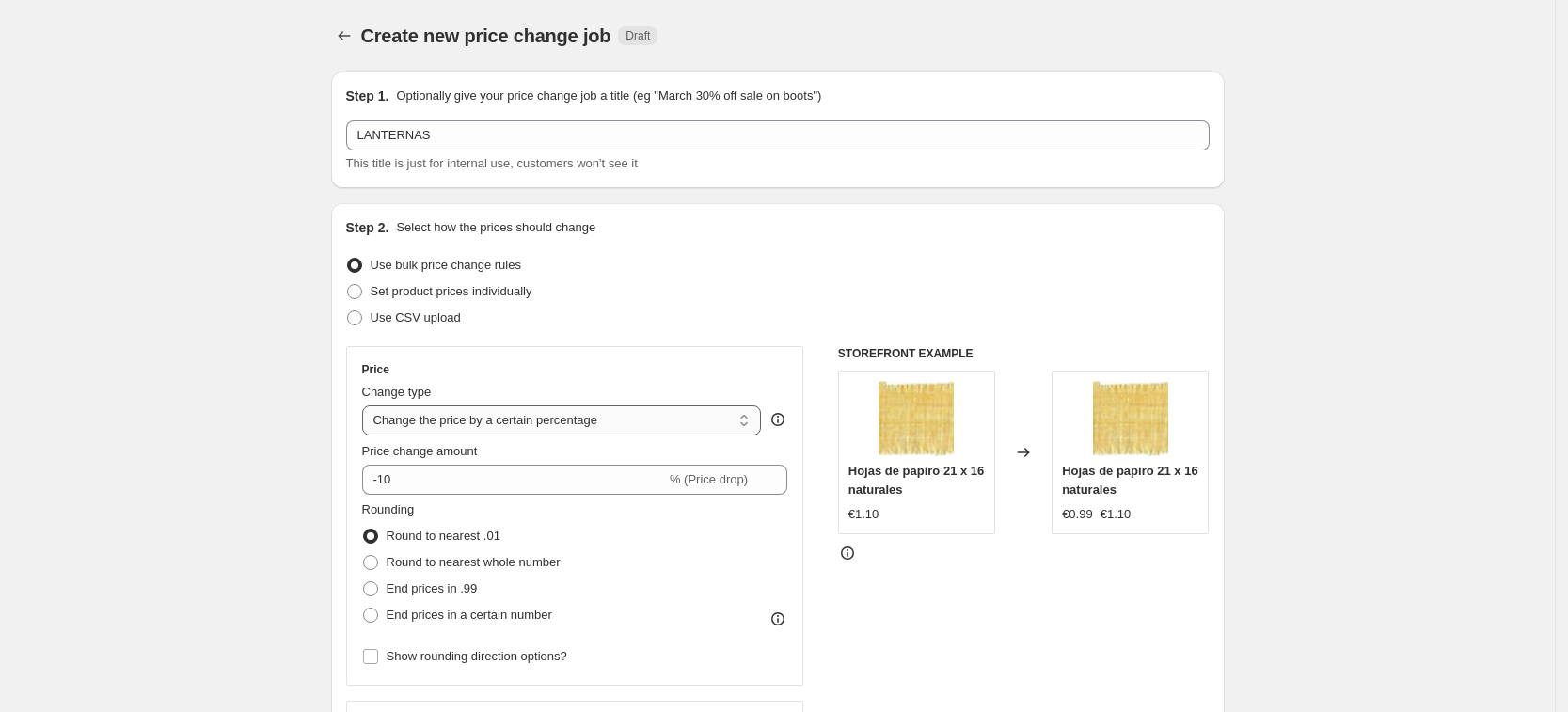 click on "Change the price to a certain amount Change the price by a certain amount Change the price by a certain percentage Change the price to the current compare at price (price before sale) Change the price by a certain amount relative to the compare at price Change the price by a certain percentage relative to the compare at price Don't change the price Change the price by a certain percentage relative to the cost per item Change price to certain cost margin" at bounding box center (562, 420) 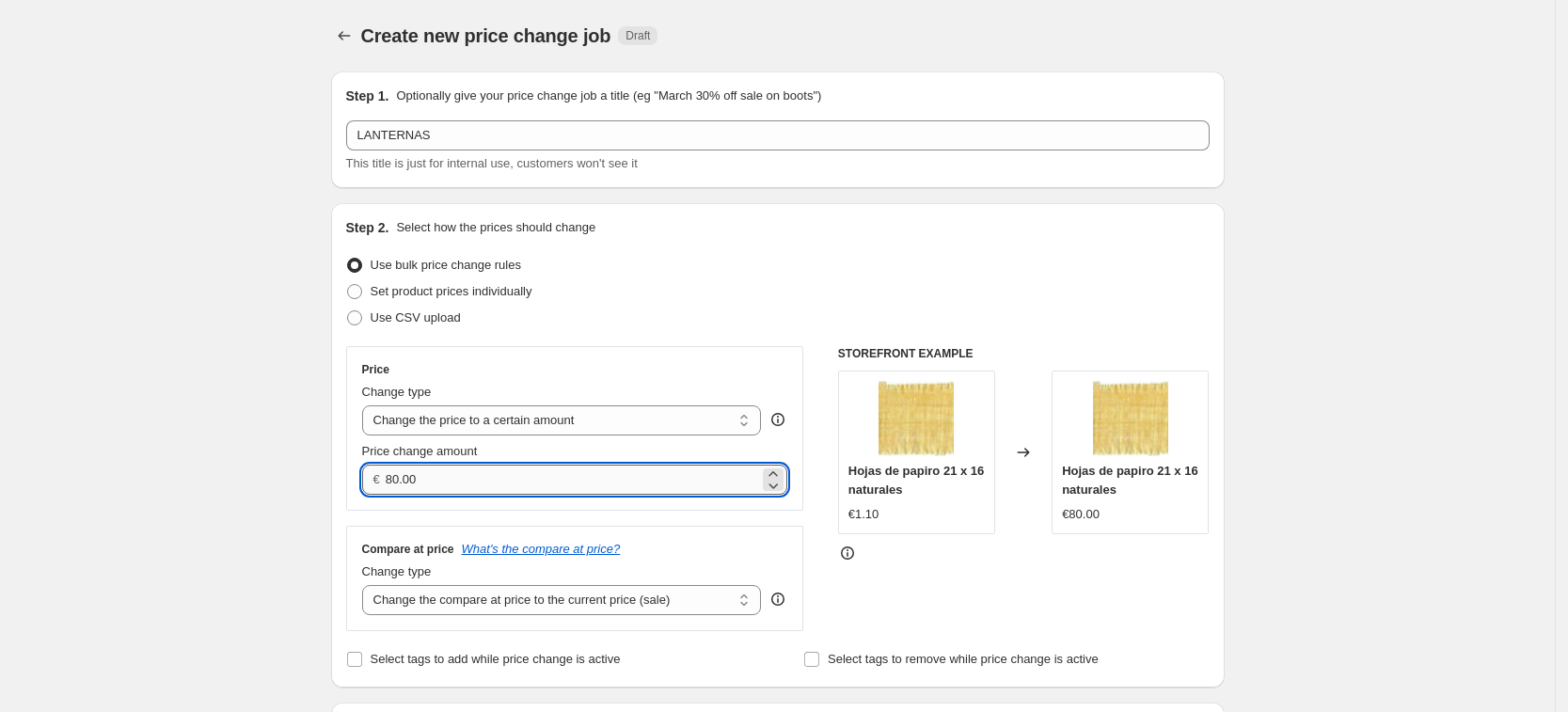 click on "80.00" at bounding box center [572, 480] 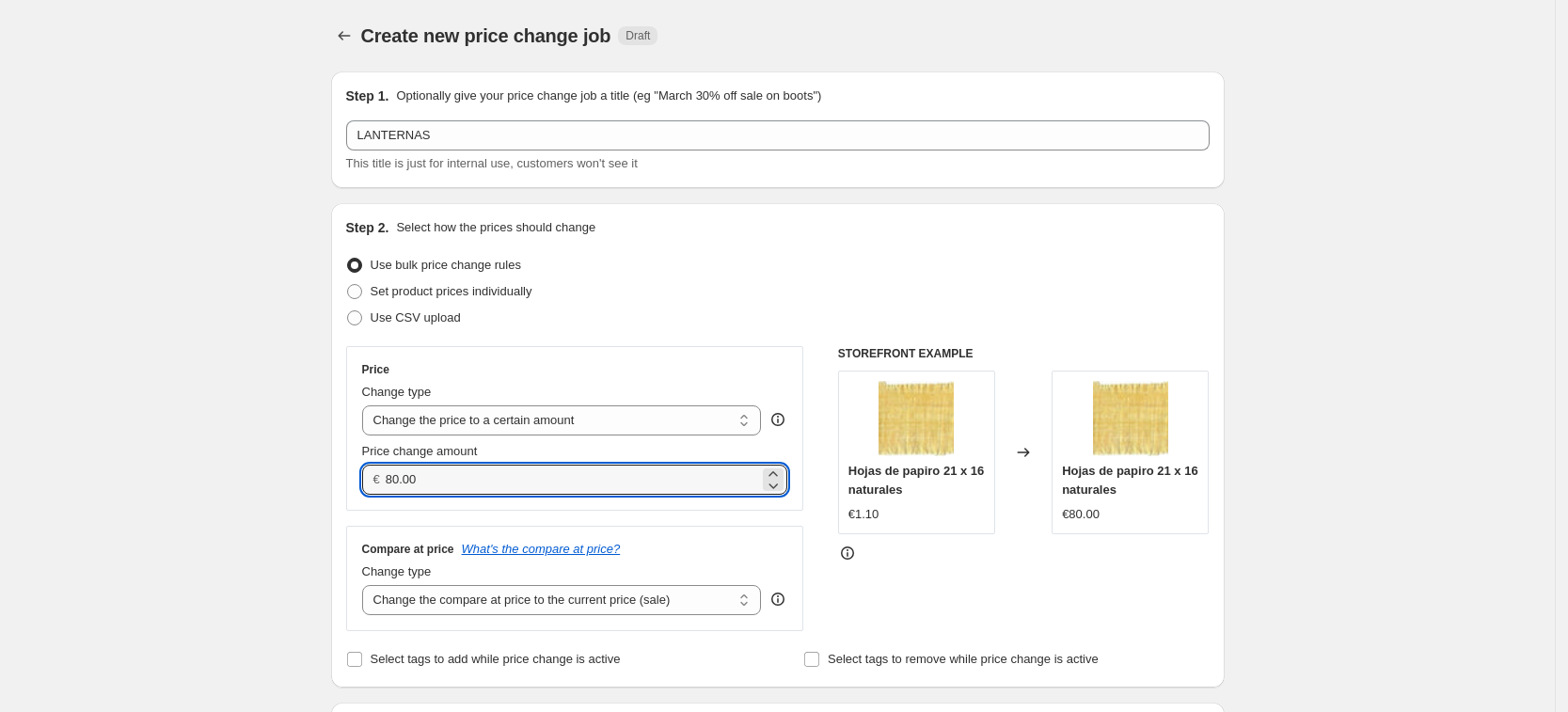drag, startPoint x: 426, startPoint y: 481, endPoint x: 388, endPoint y: 480, distance: 38.013156 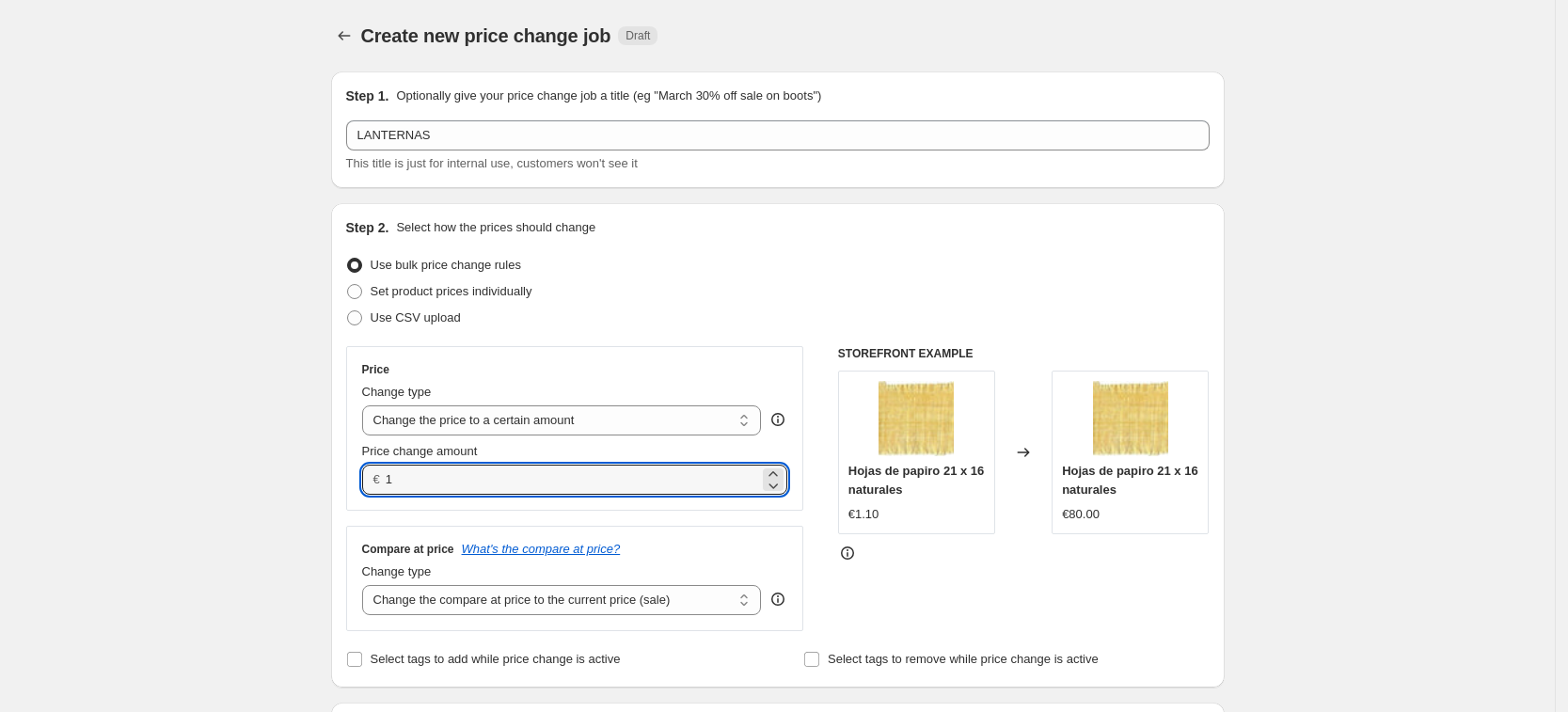 type on "13" 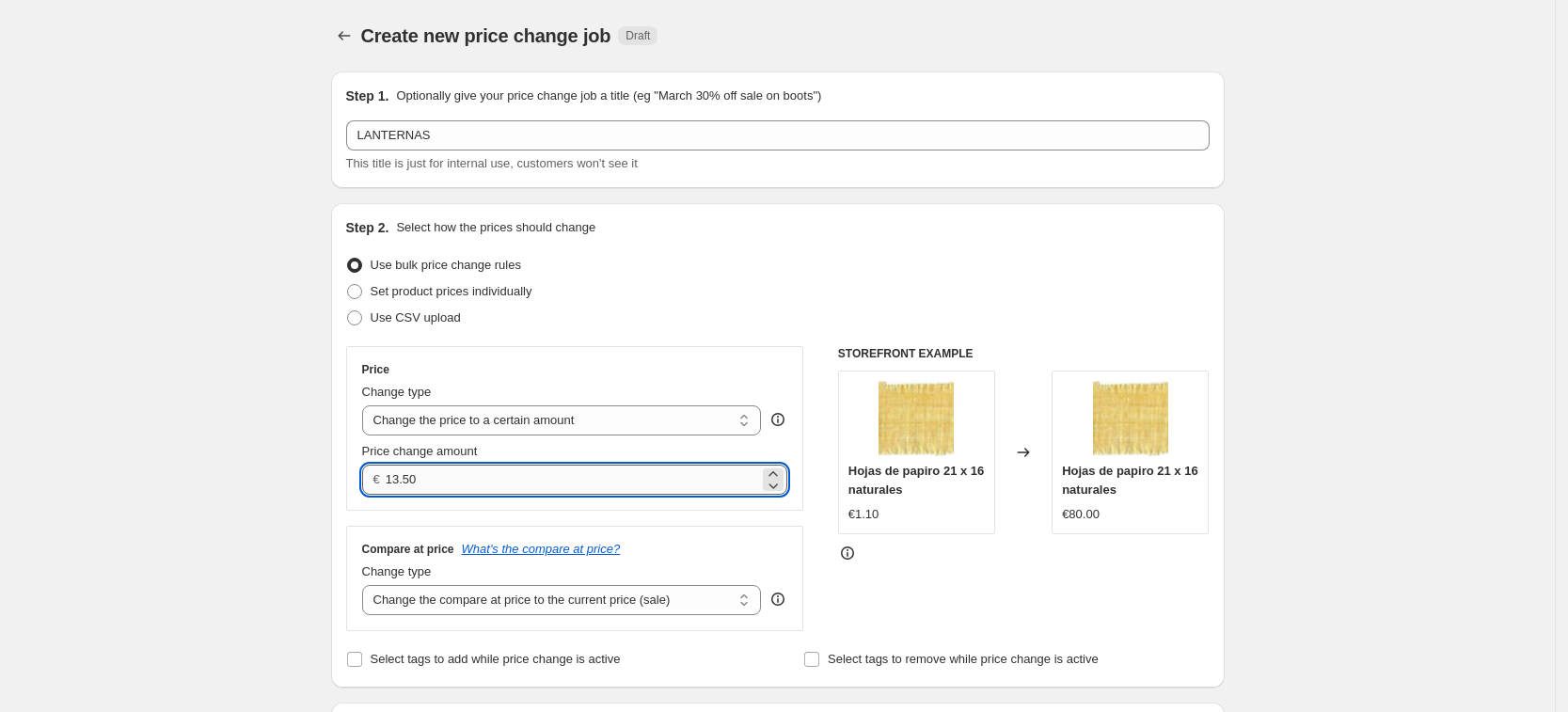 click on "13.50" at bounding box center (572, 480) 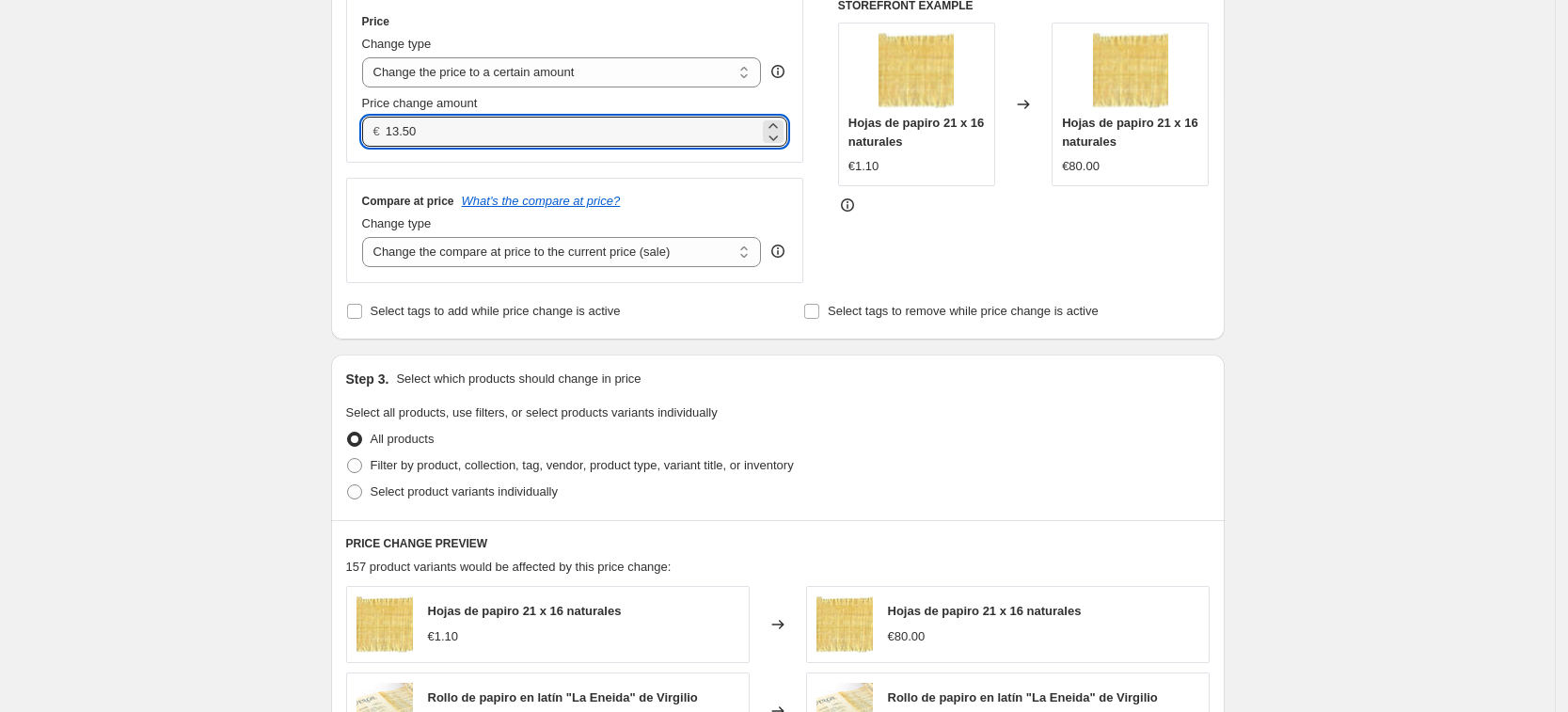 scroll, scrollTop: 372, scrollLeft: 0, axis: vertical 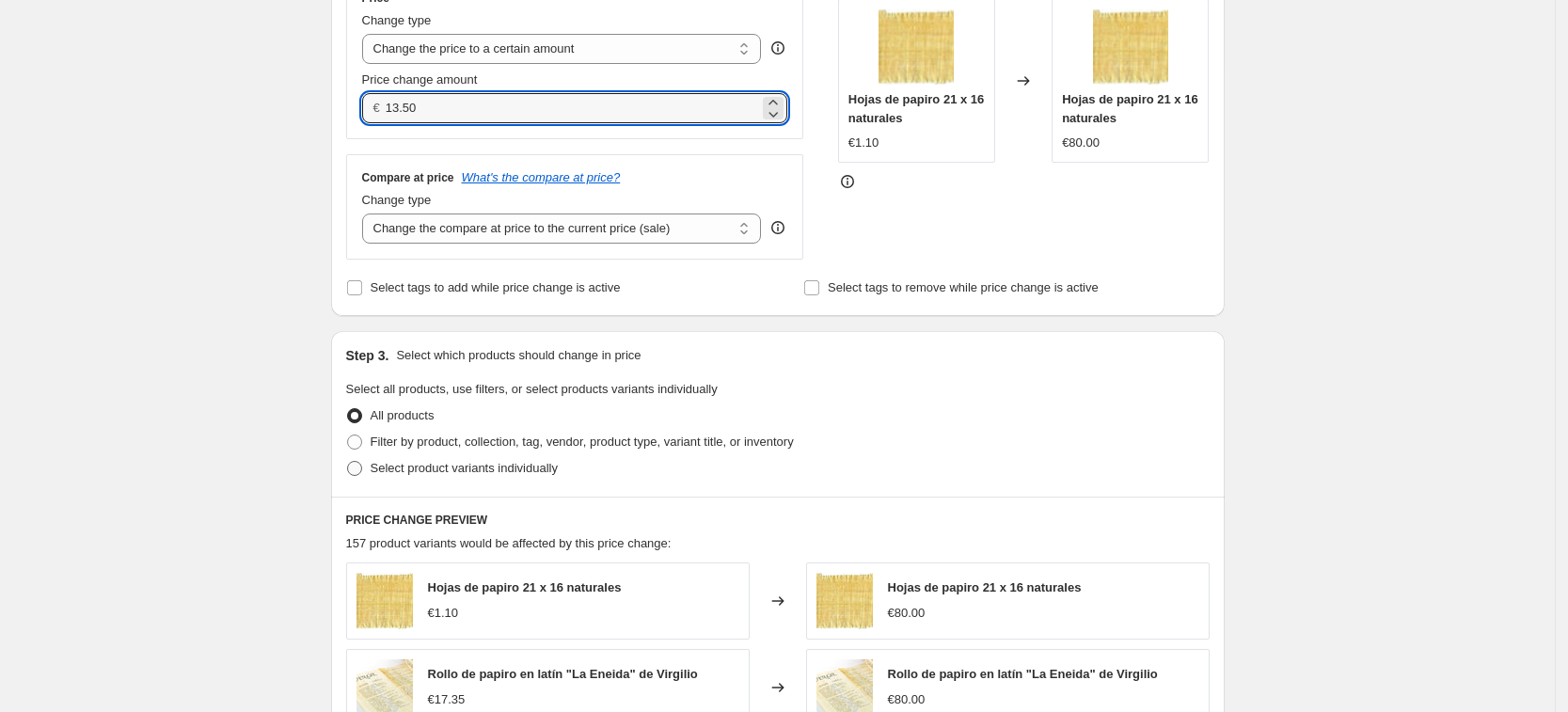 type on "13.50" 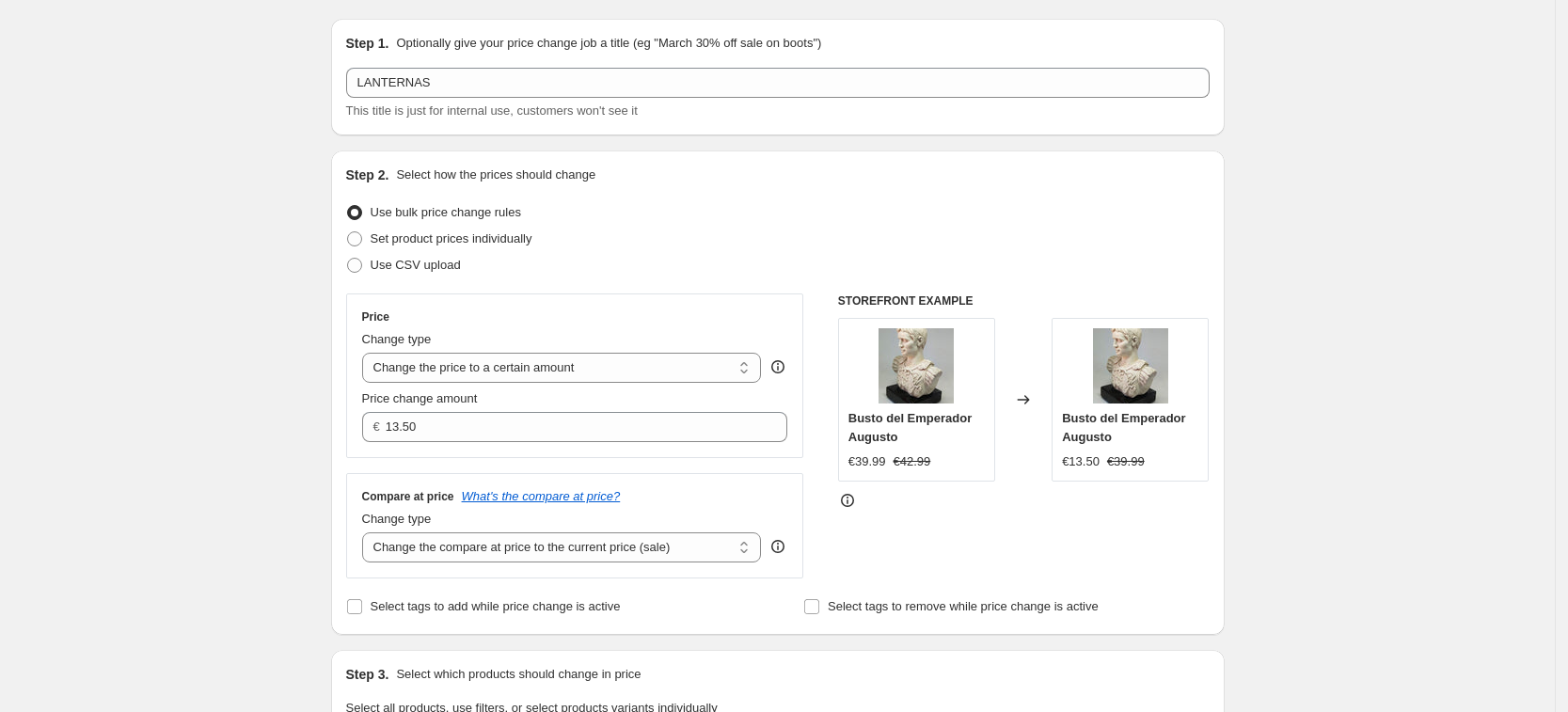 scroll, scrollTop: 42, scrollLeft: 0, axis: vertical 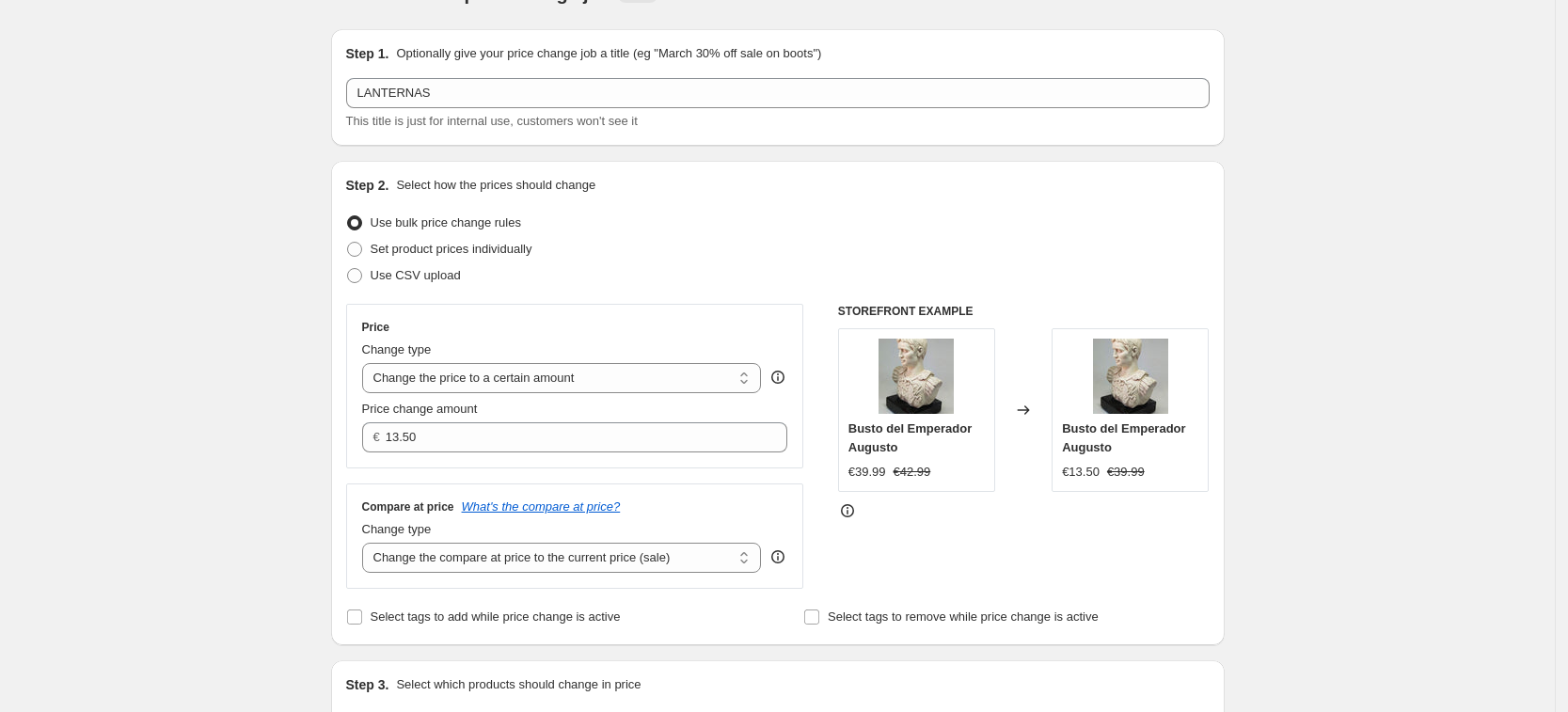 drag, startPoint x: 1533, startPoint y: 87, endPoint x: 1388, endPoint y: 20, distance: 159.73102 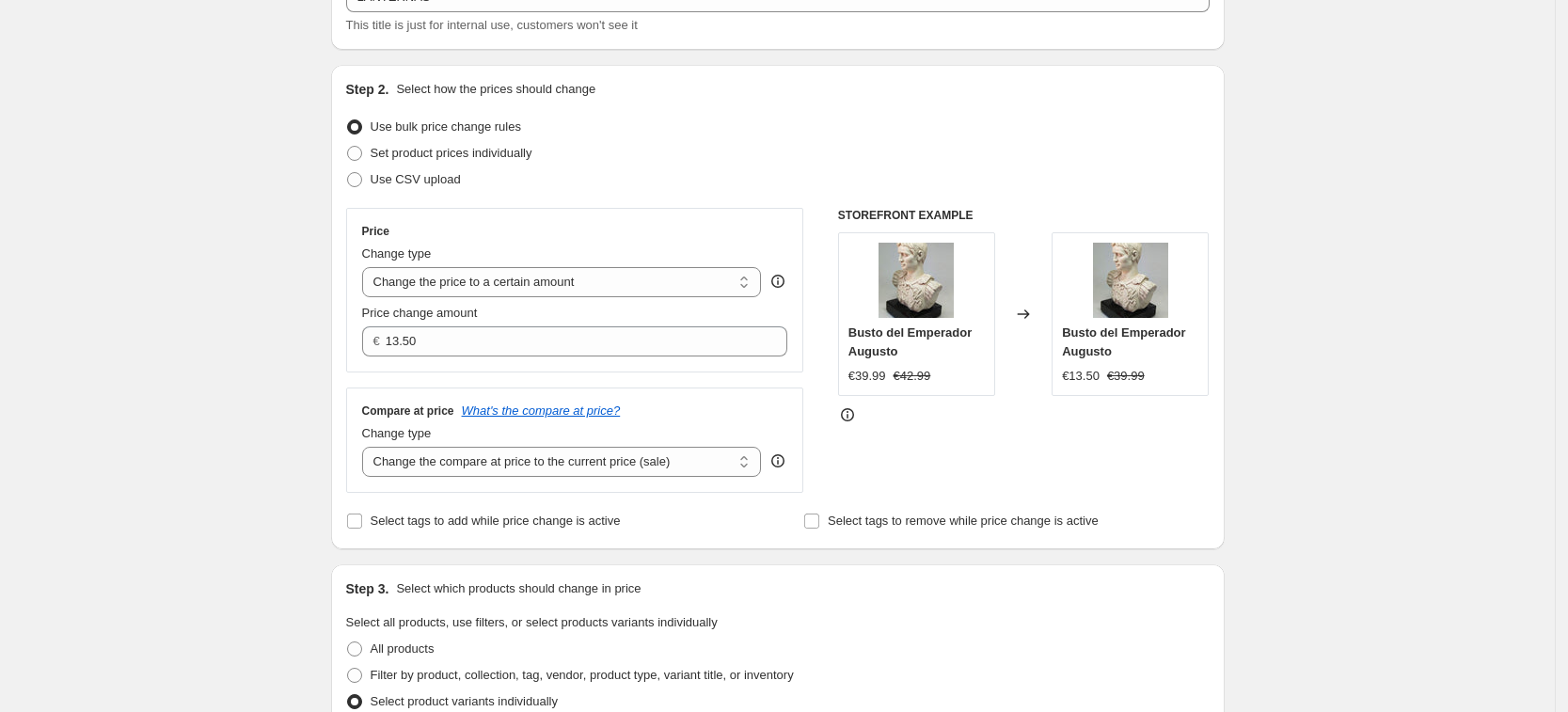 scroll, scrollTop: 147, scrollLeft: 0, axis: vertical 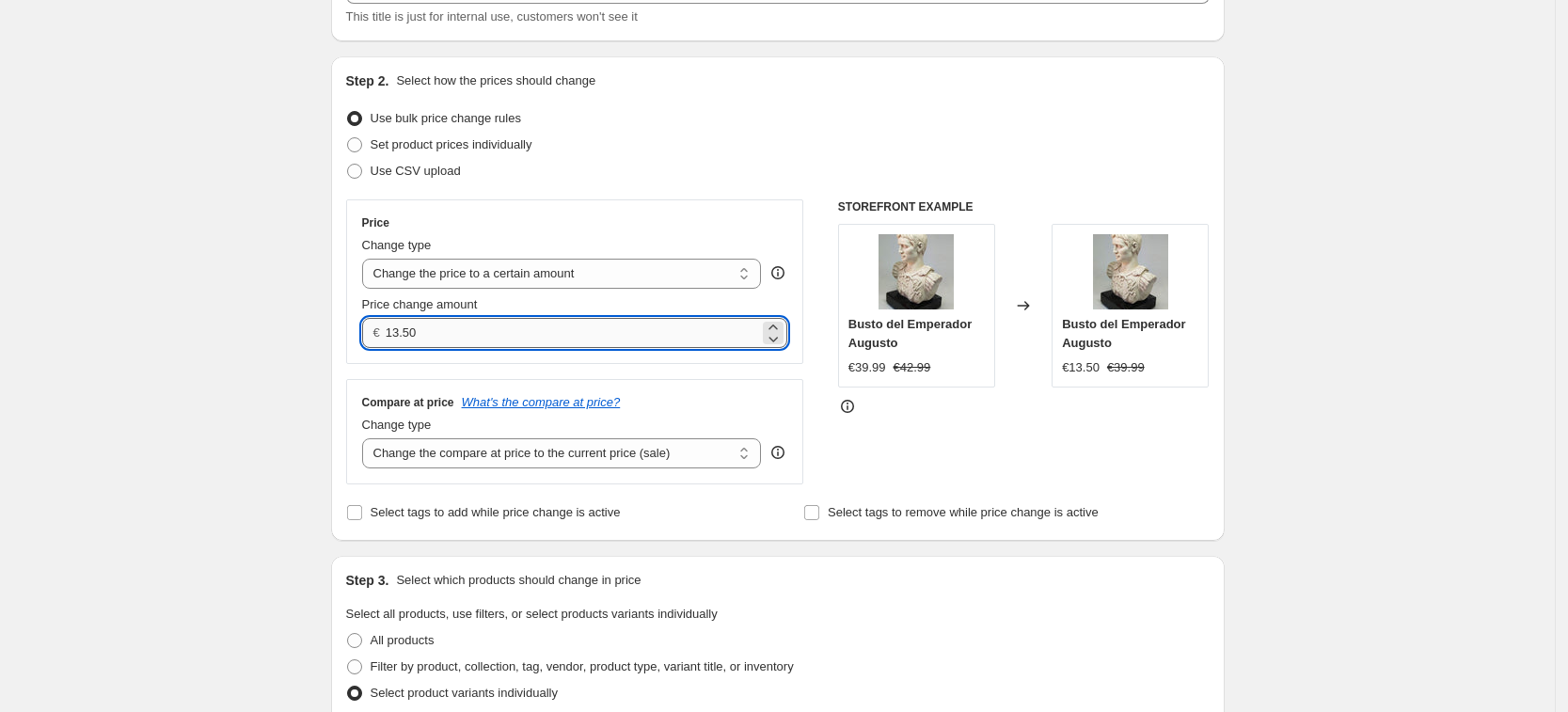 click on "13.50" at bounding box center [572, 333] 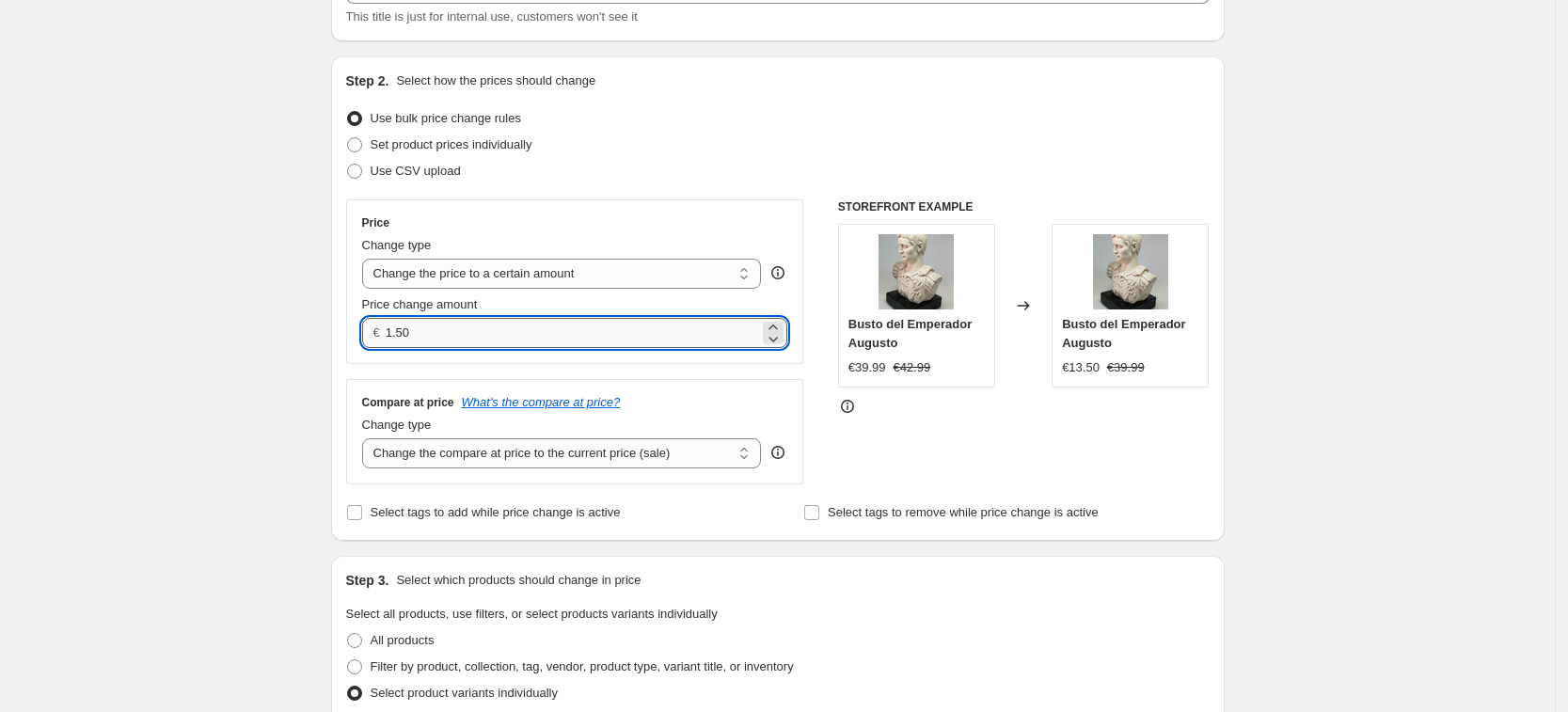 click on "1.50" at bounding box center (572, 333) 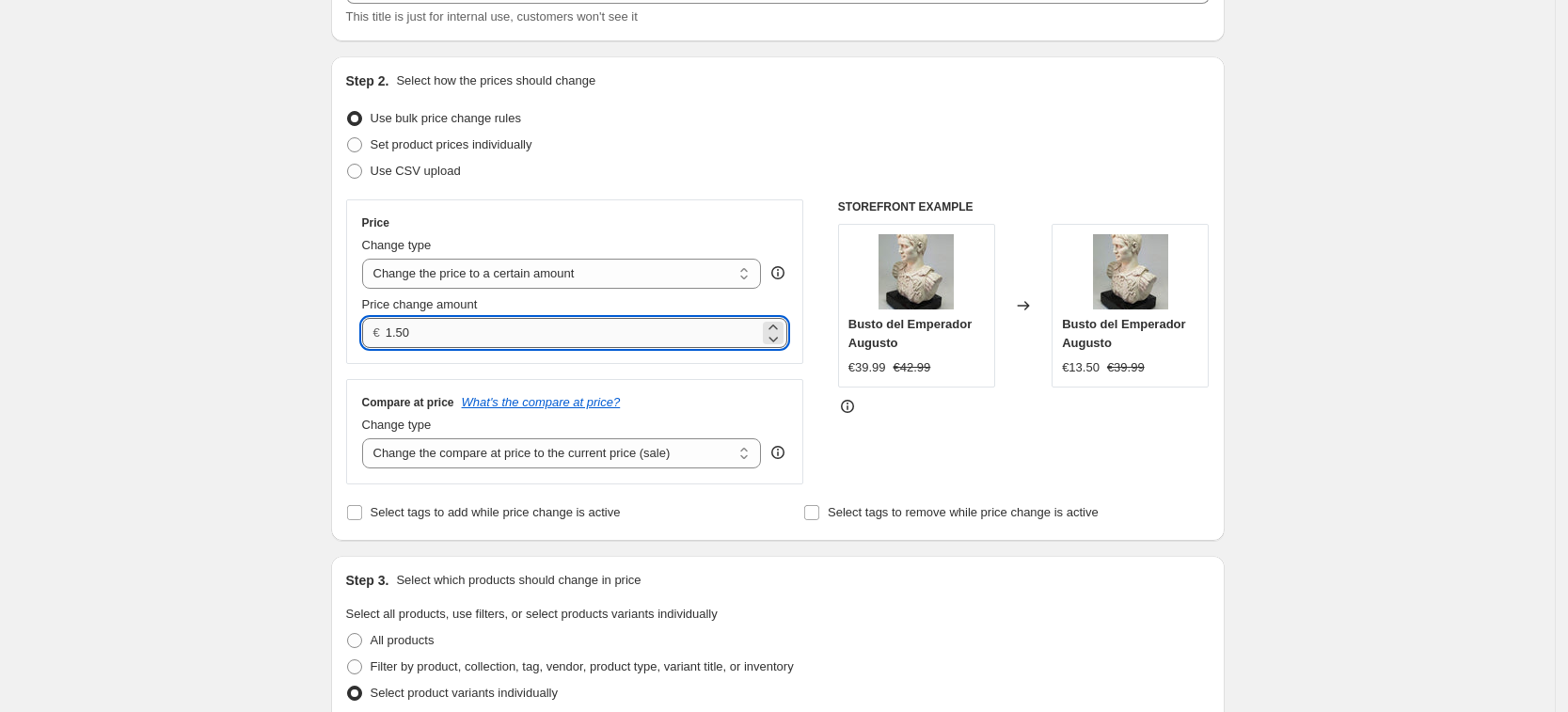 drag, startPoint x: 414, startPoint y: 332, endPoint x: 397, endPoint y: 332, distance: 17 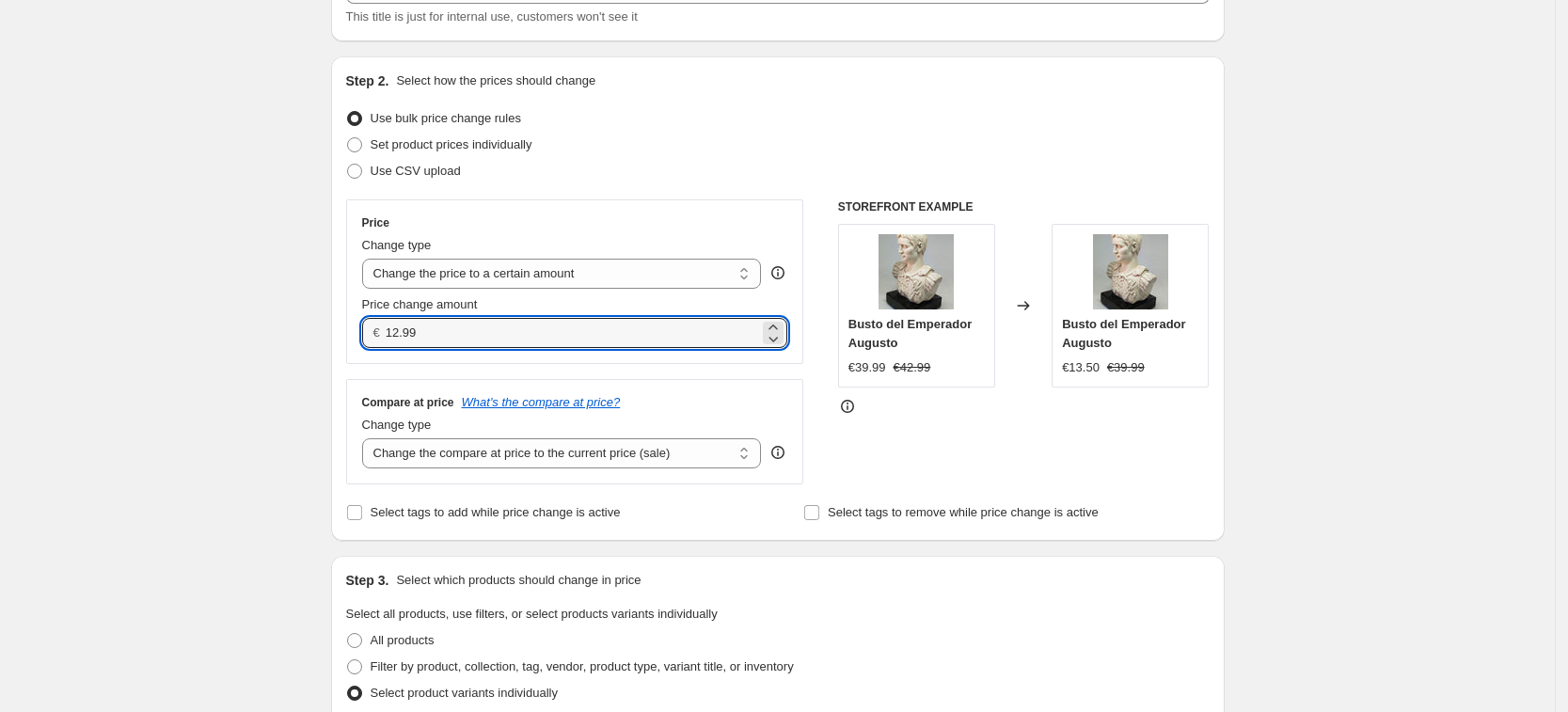type on "12.99" 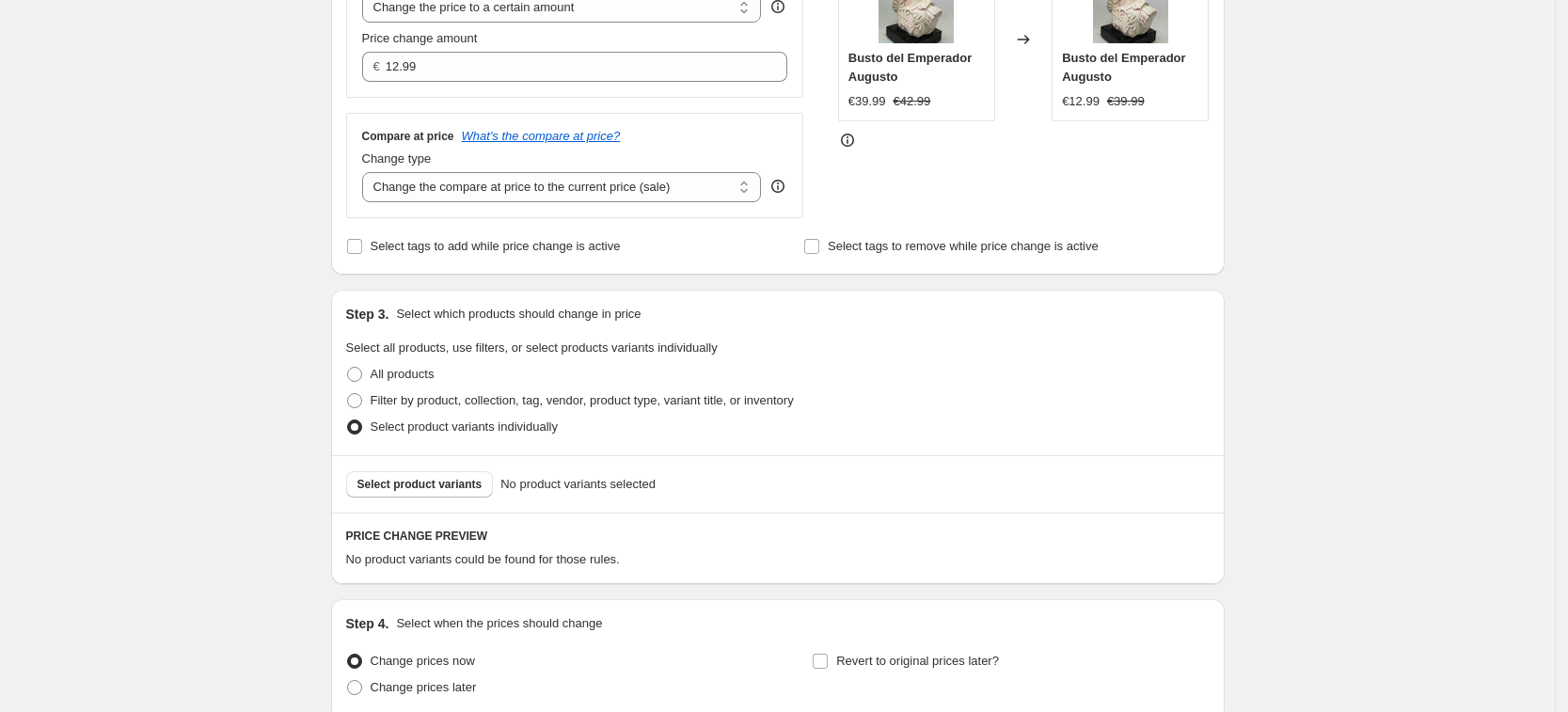 scroll, scrollTop: 415, scrollLeft: 0, axis: vertical 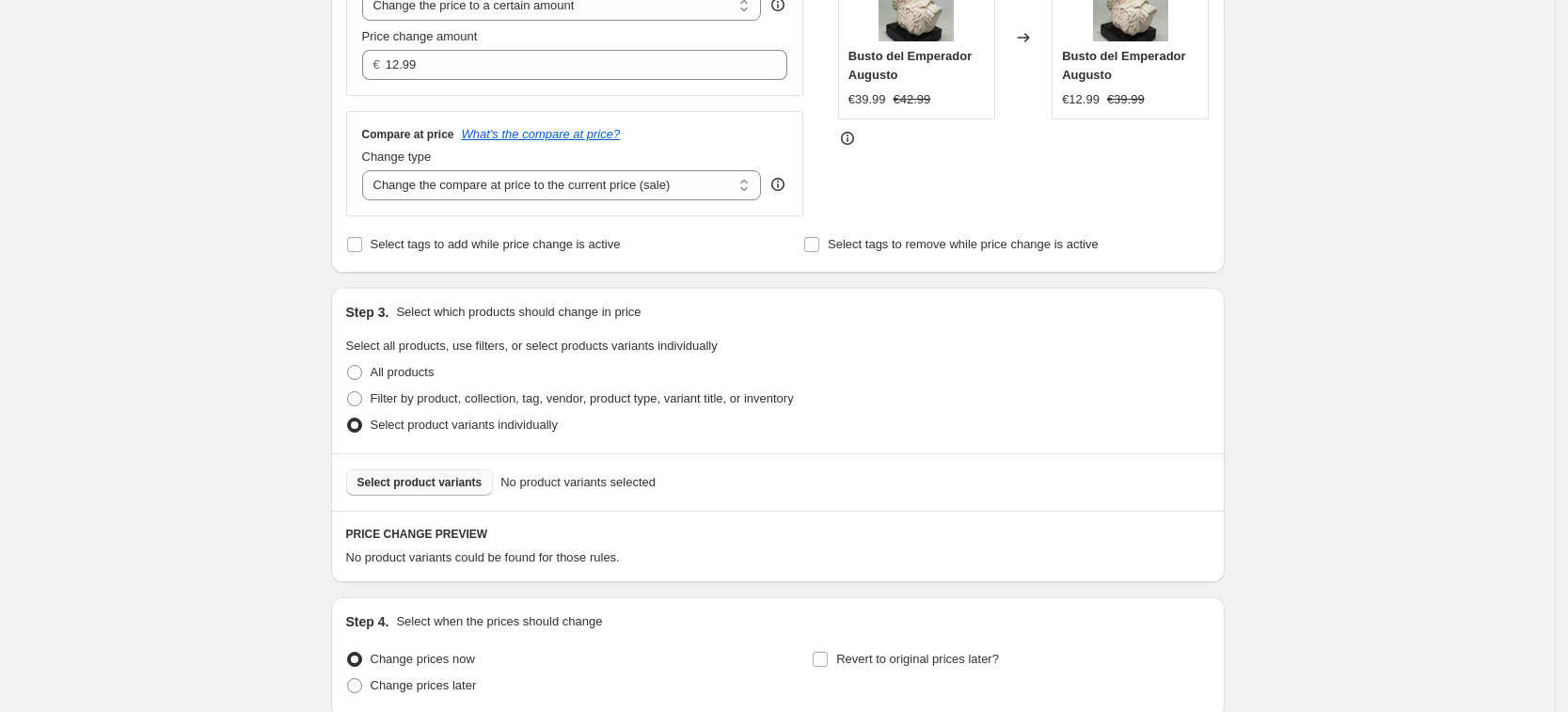 click on "Select product variants" at bounding box center [420, 483] 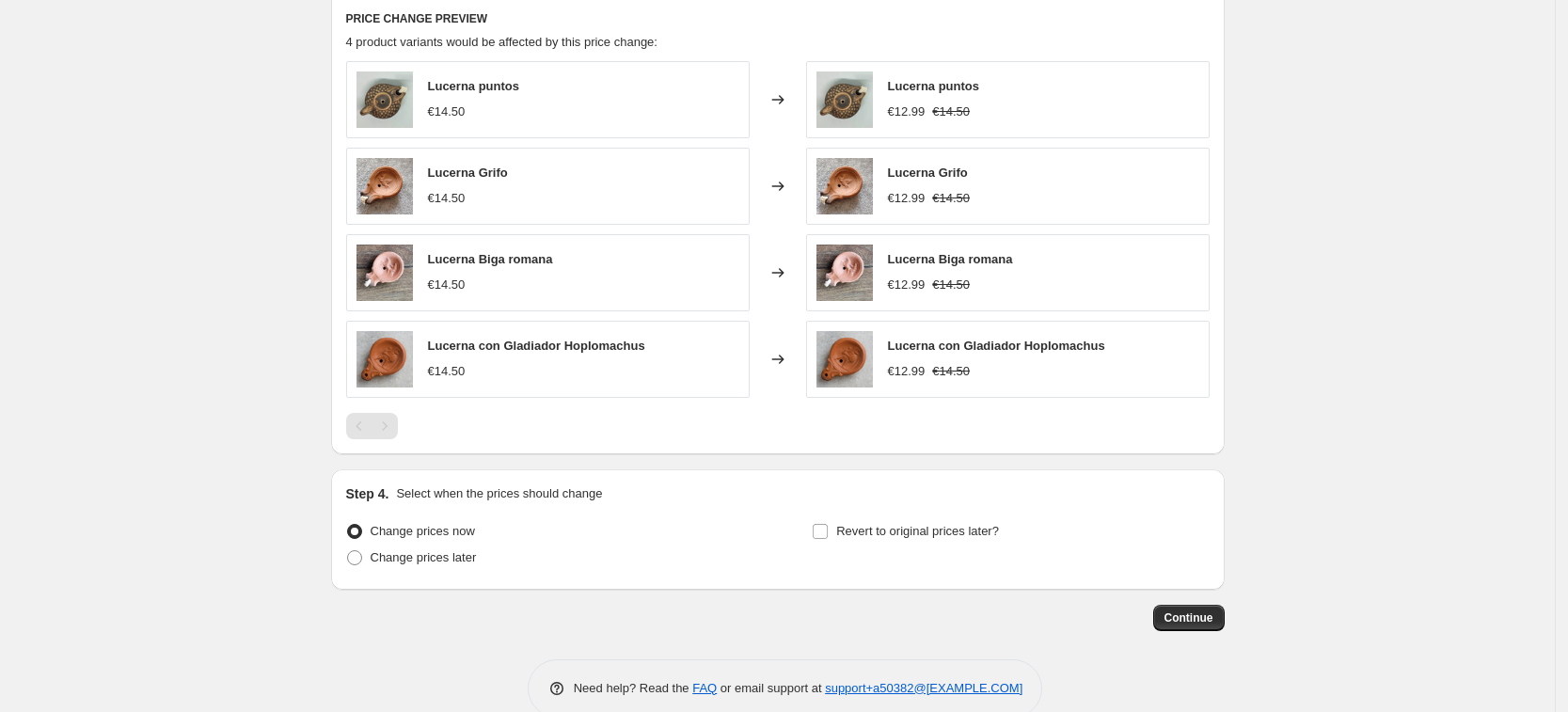 scroll, scrollTop: 933, scrollLeft: 0, axis: vertical 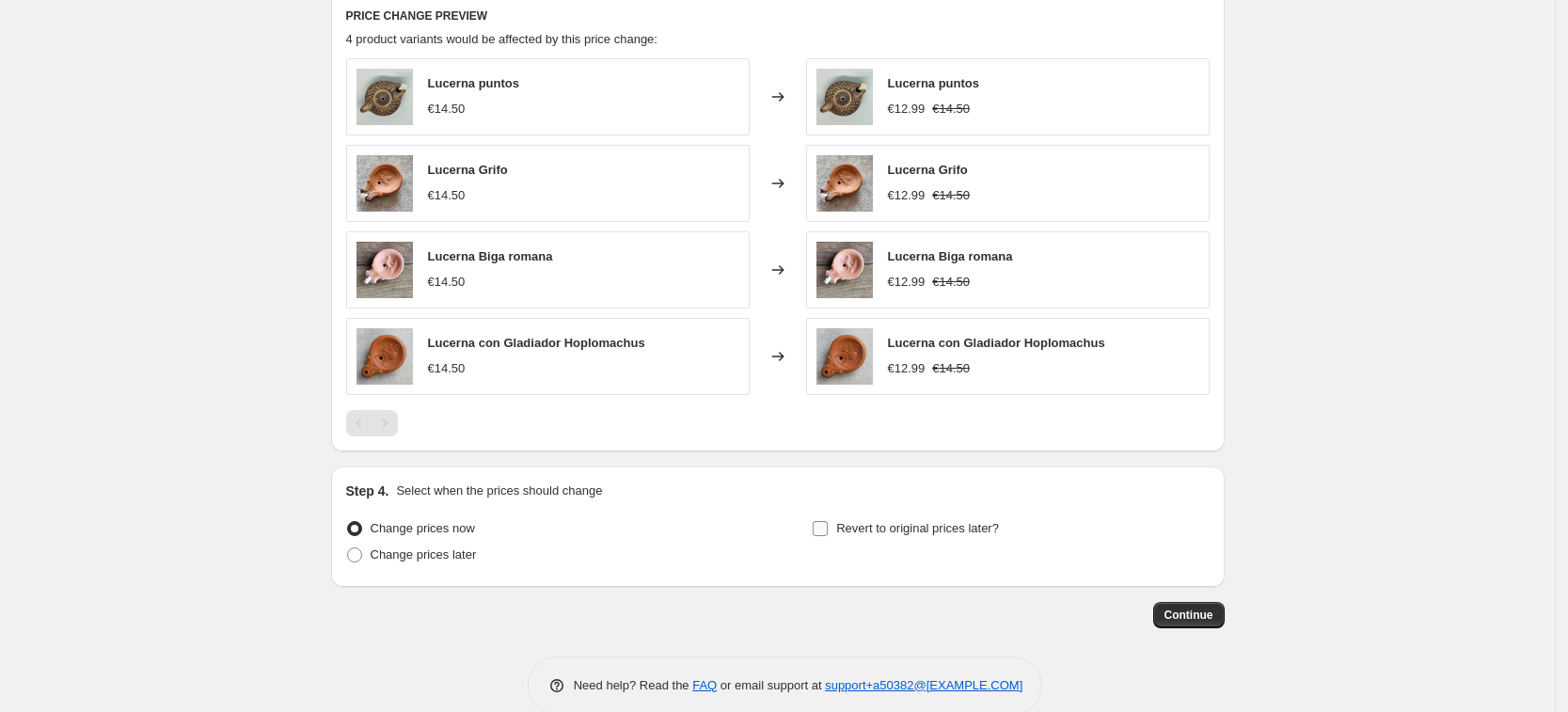 click on "Revert to original prices later?" at bounding box center [820, 529] 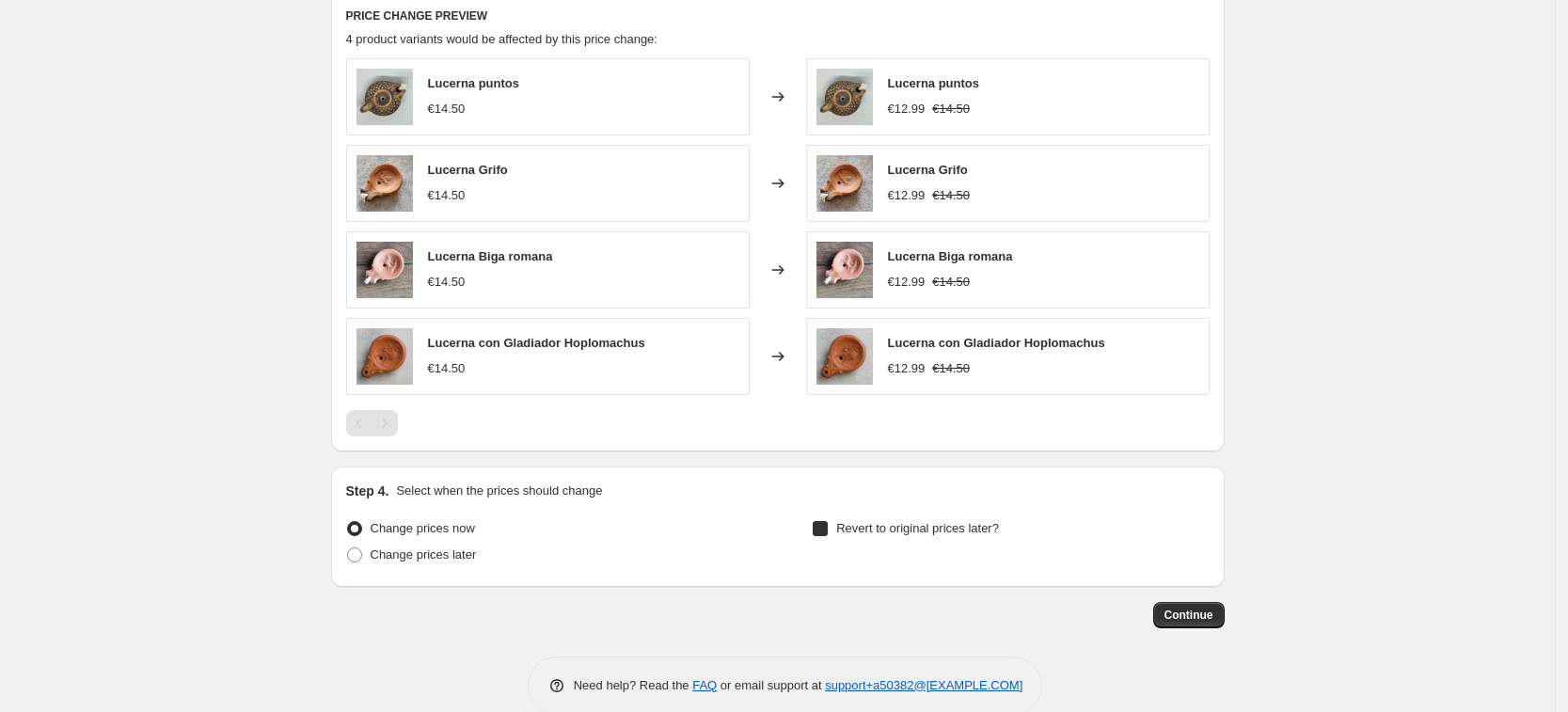 checkbox on "true" 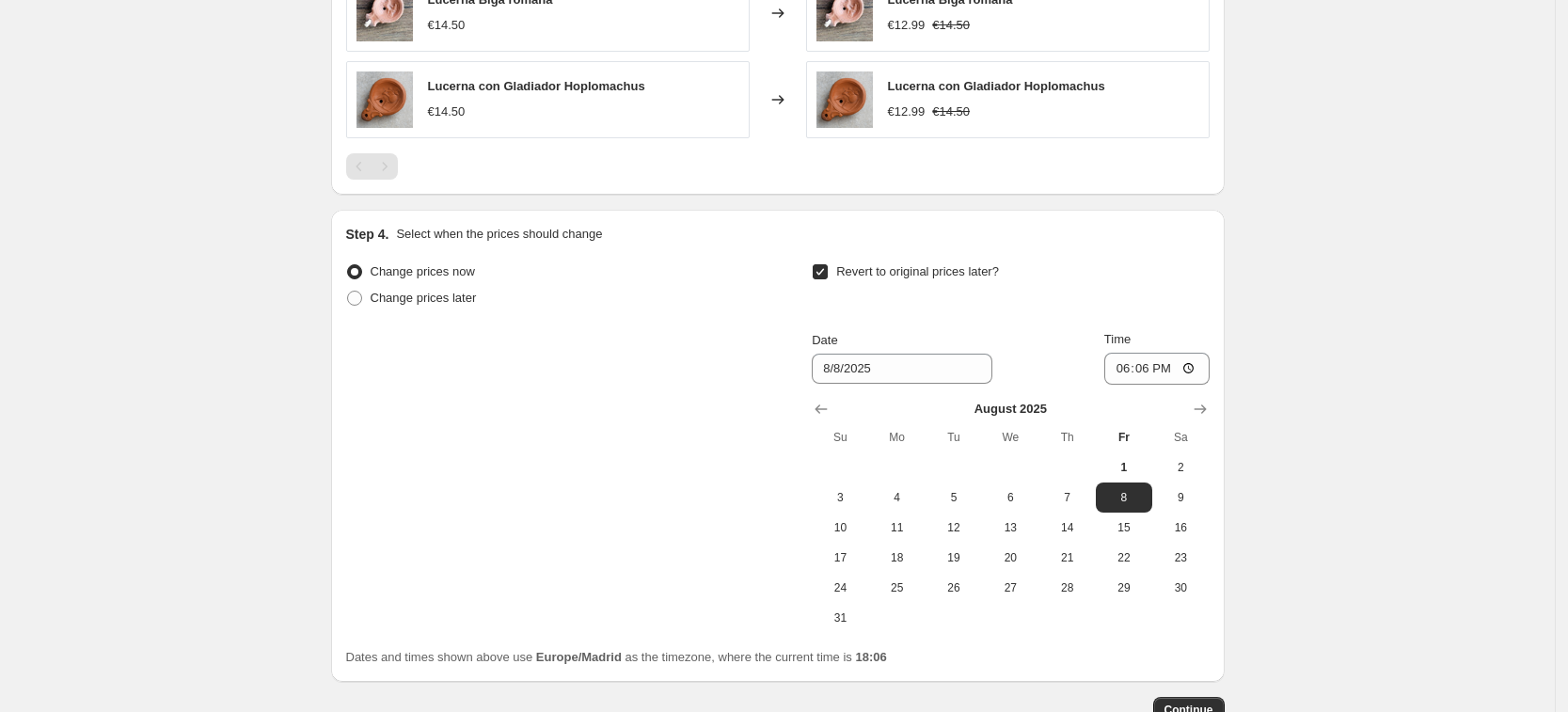 scroll, scrollTop: 1198, scrollLeft: 0, axis: vertical 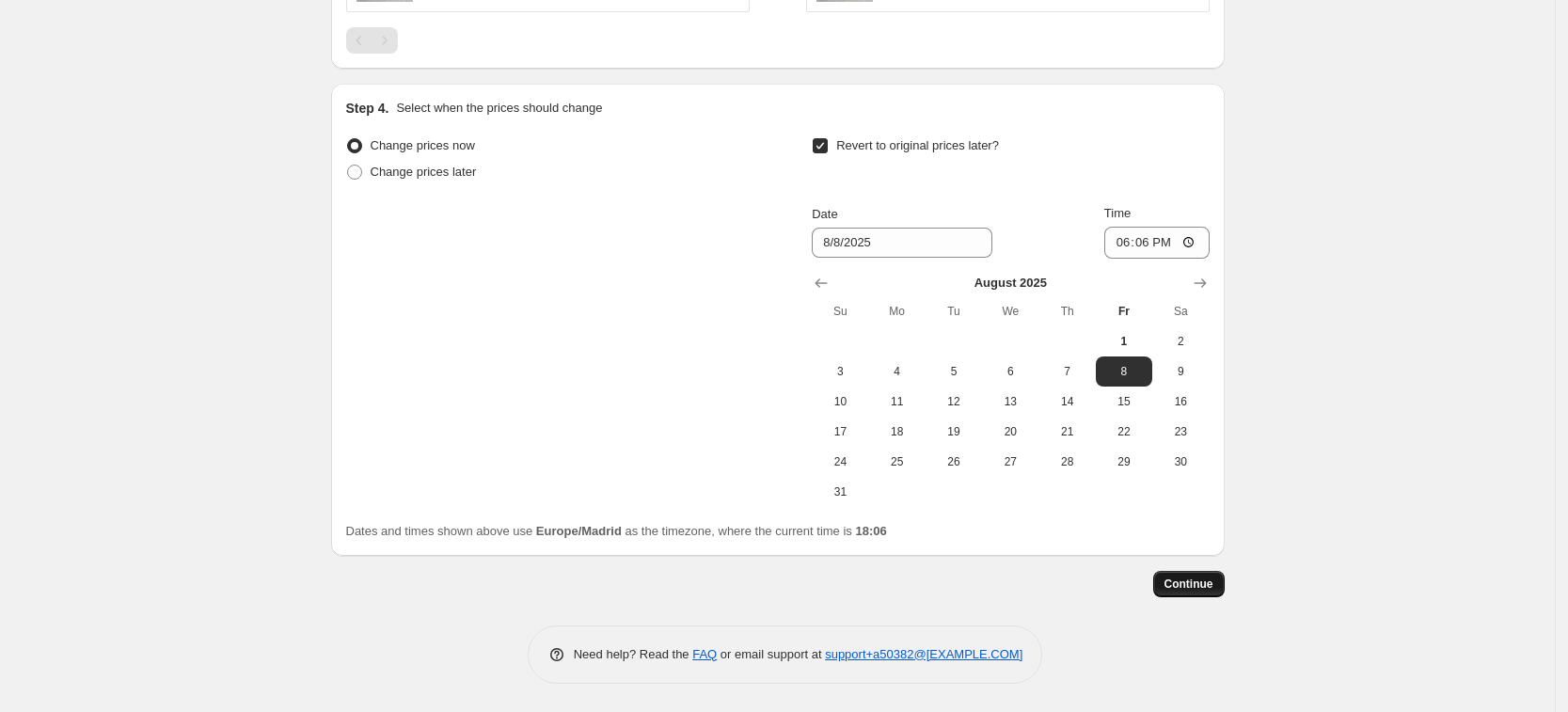 click on "Continue" at bounding box center (1189, 584) 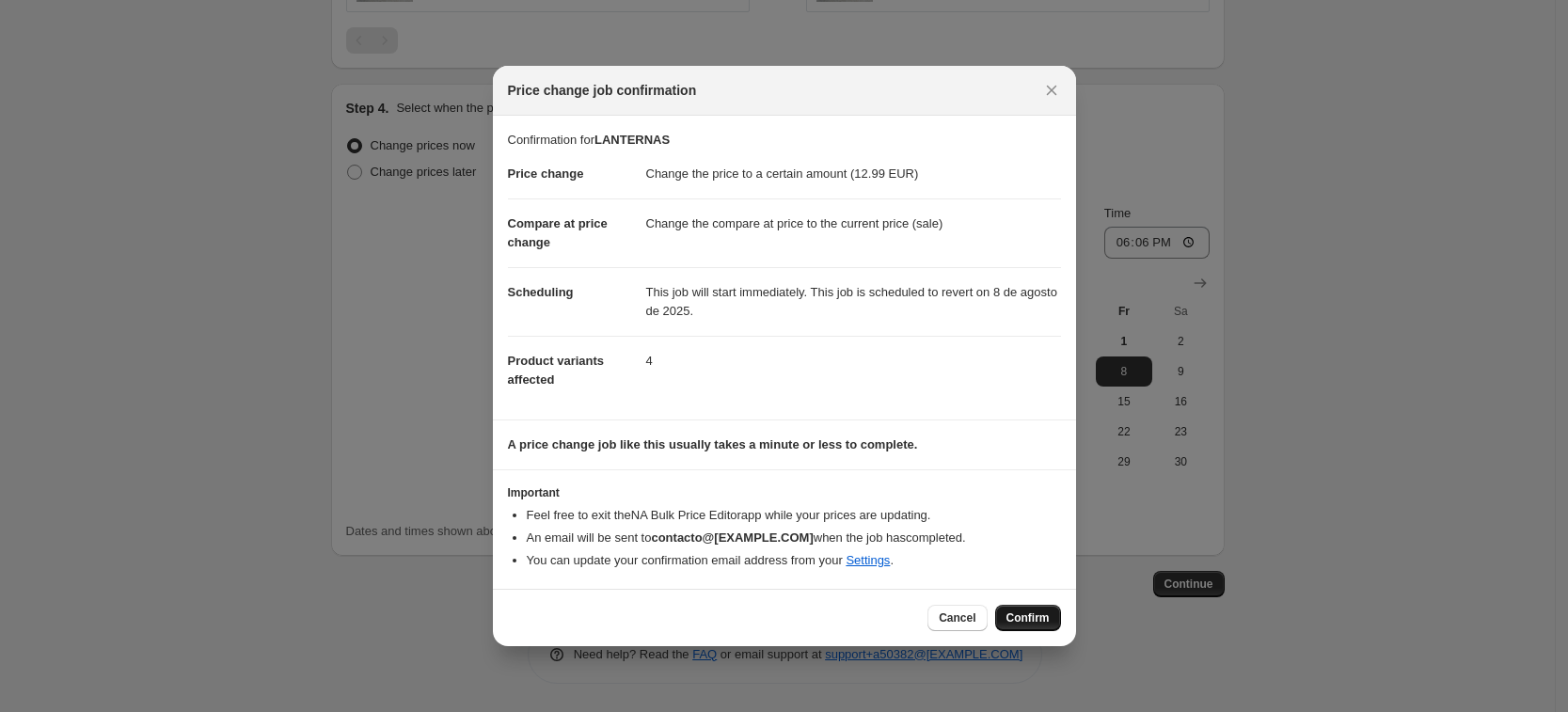 click on "Confirm" at bounding box center [1028, 618] 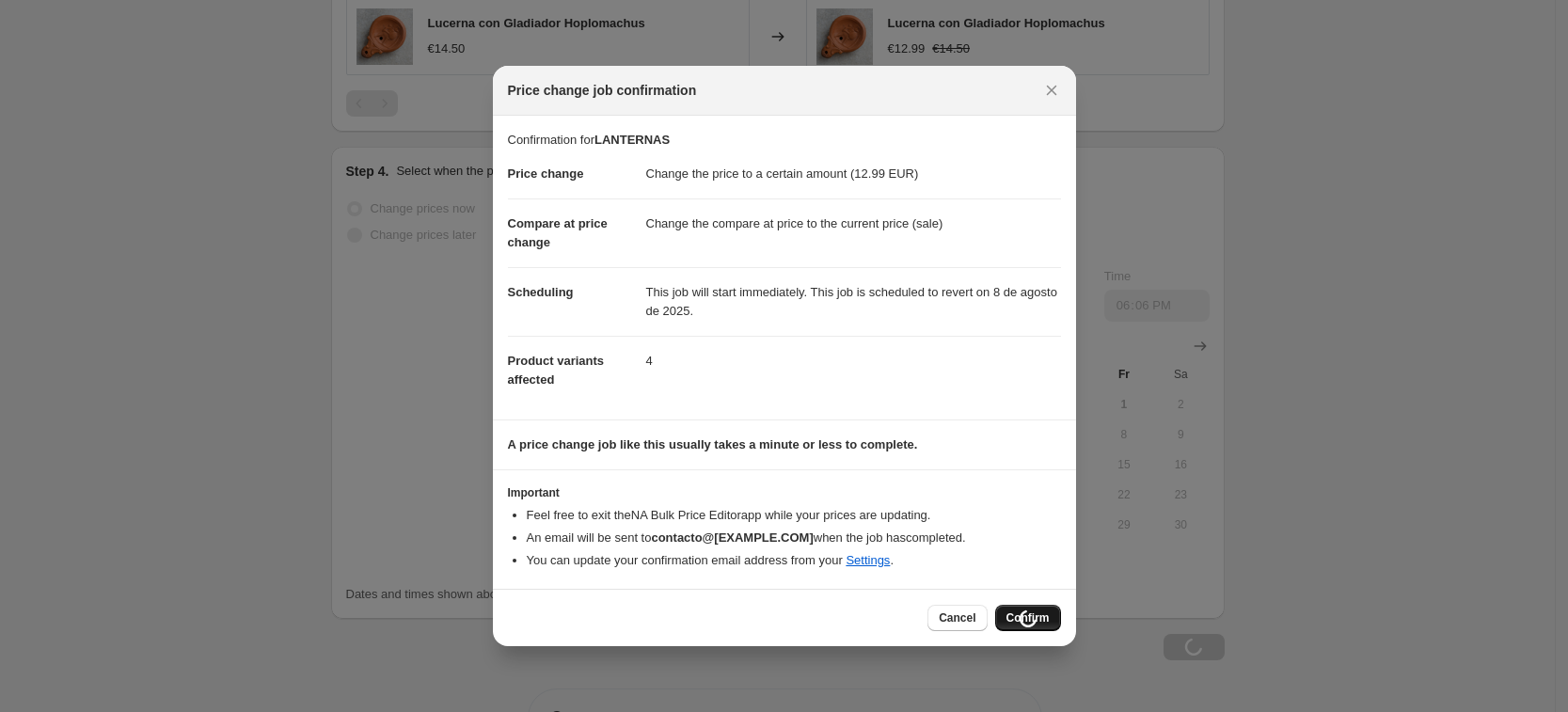scroll, scrollTop: 1381, scrollLeft: 0, axis: vertical 